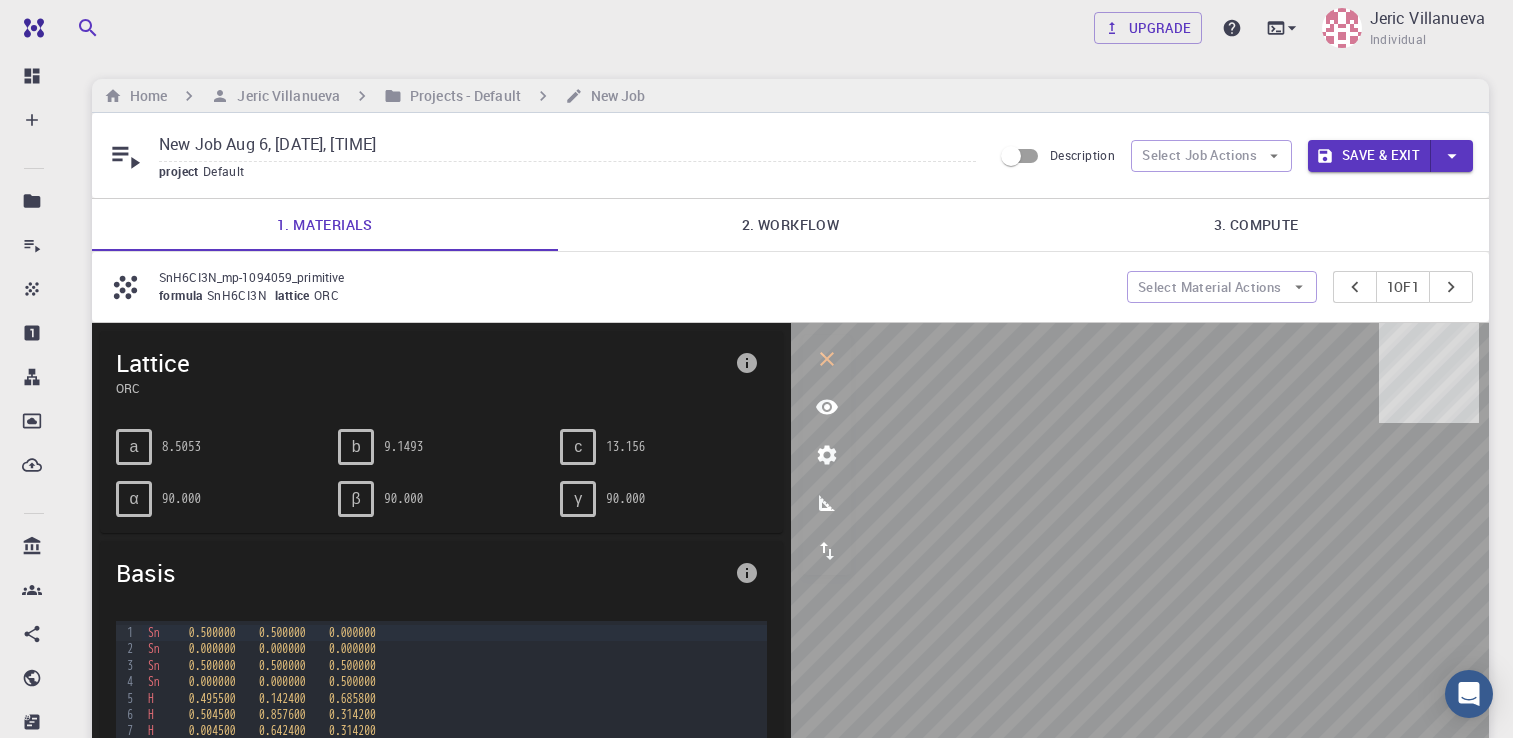 scroll, scrollTop: 139, scrollLeft: 0, axis: vertical 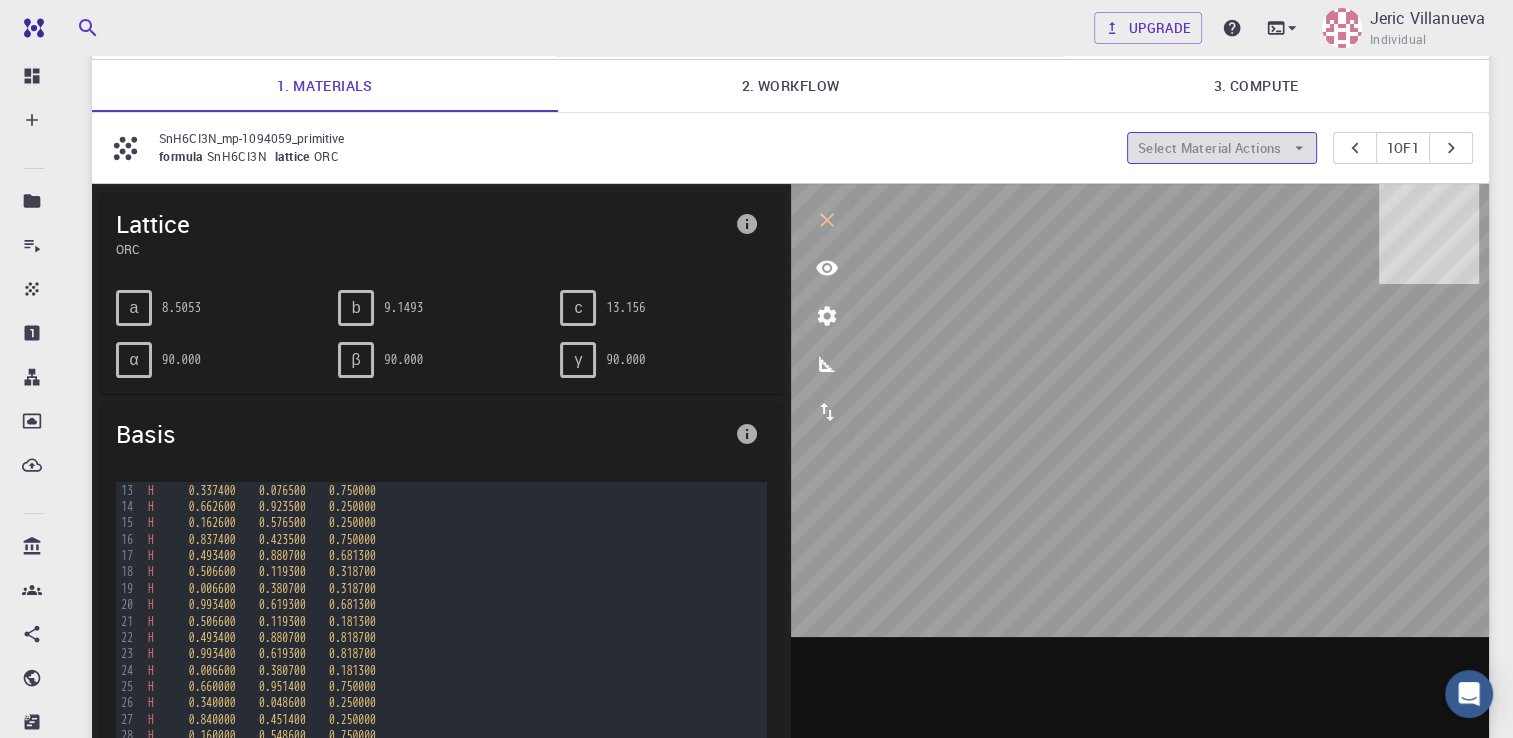 click on "Select Material Actions" at bounding box center (1222, 148) 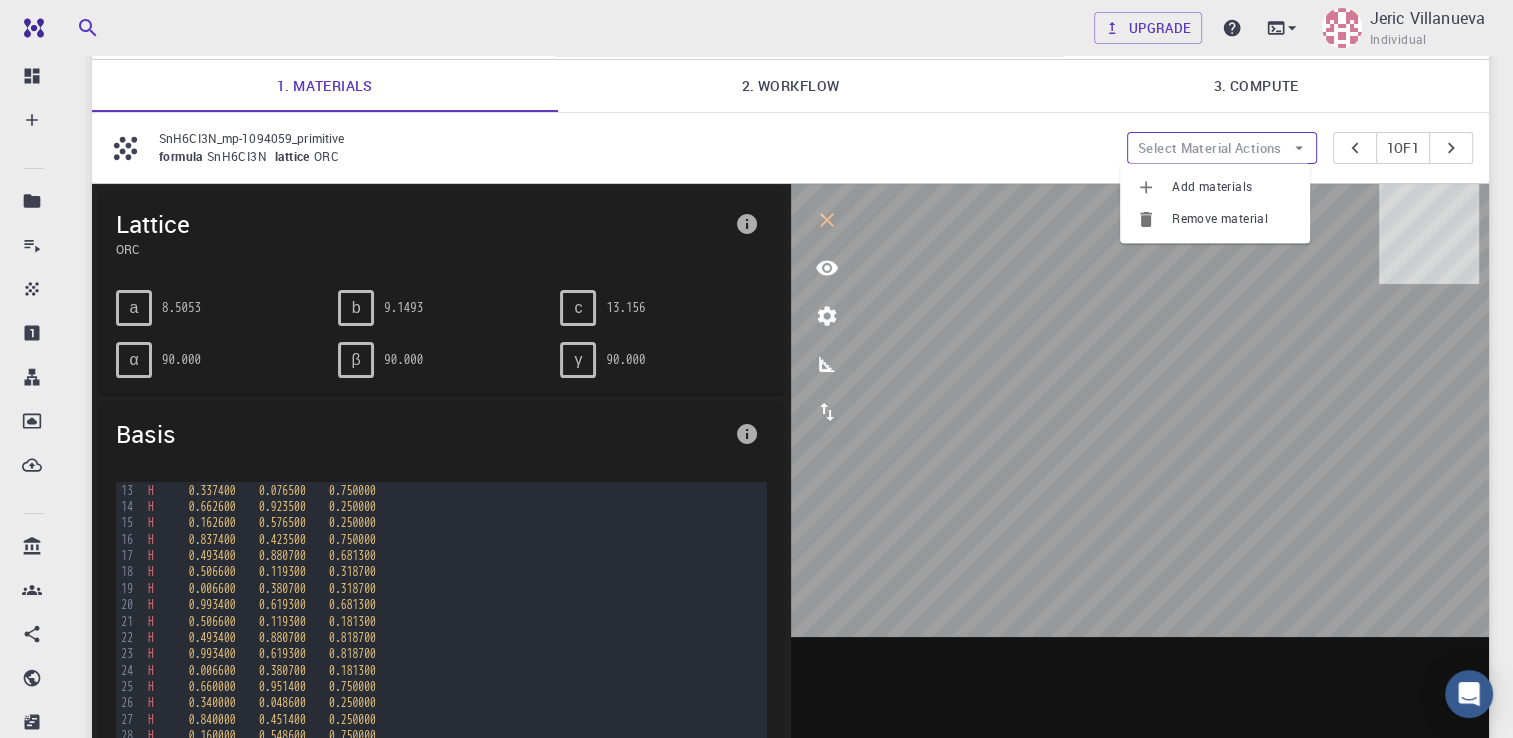 click on "Select Material Actions" at bounding box center [1222, 148] 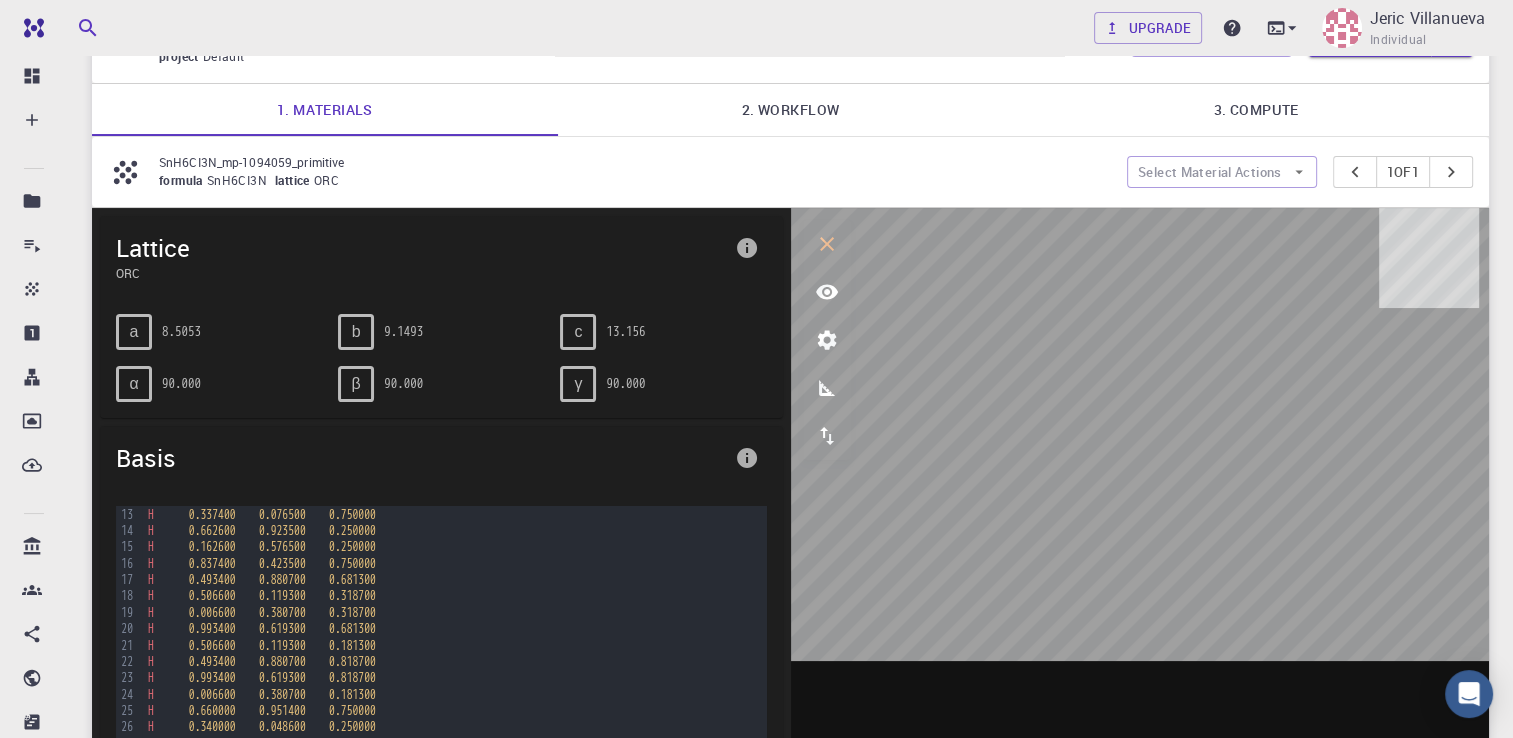scroll, scrollTop: 39, scrollLeft: 0, axis: vertical 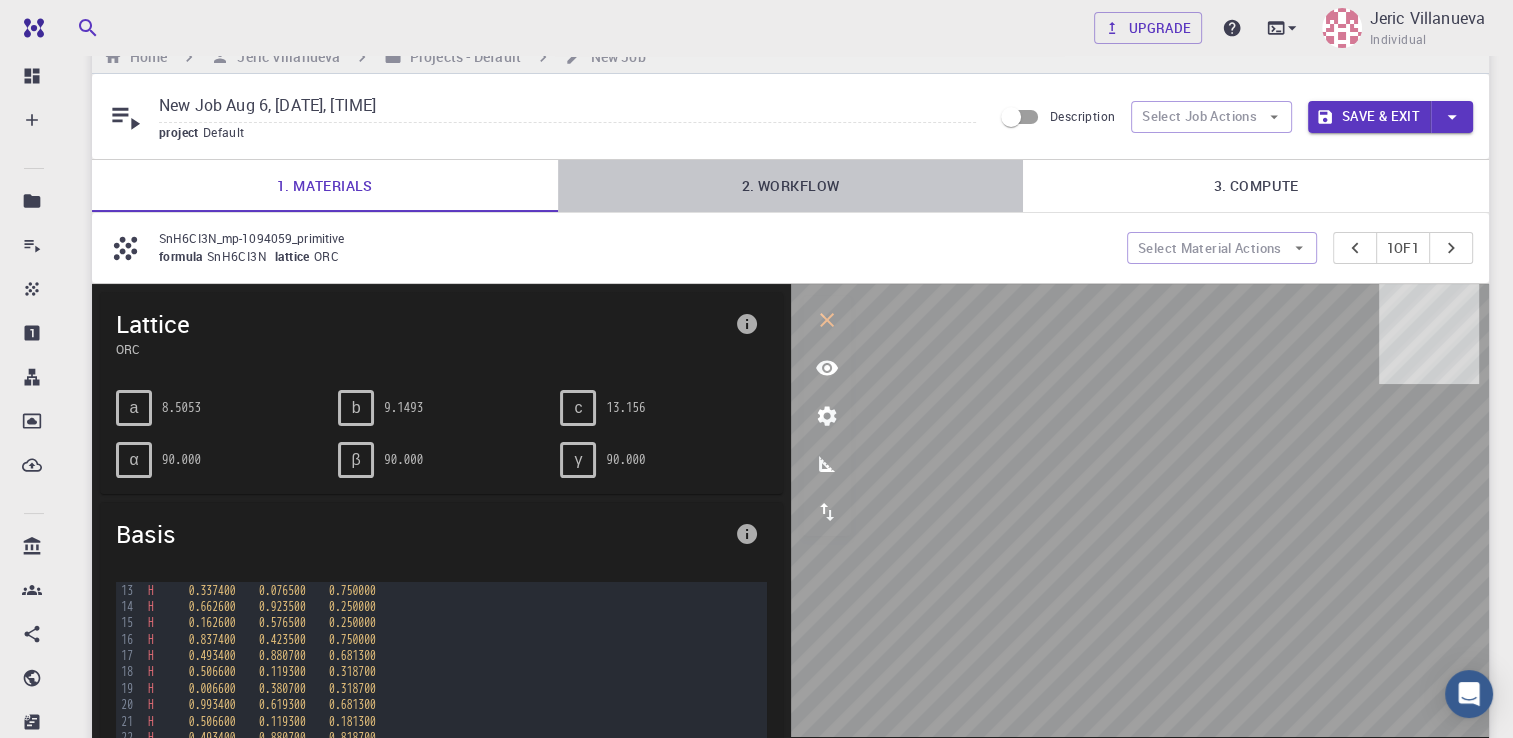 click on "2. Workflow" at bounding box center (791, 186) 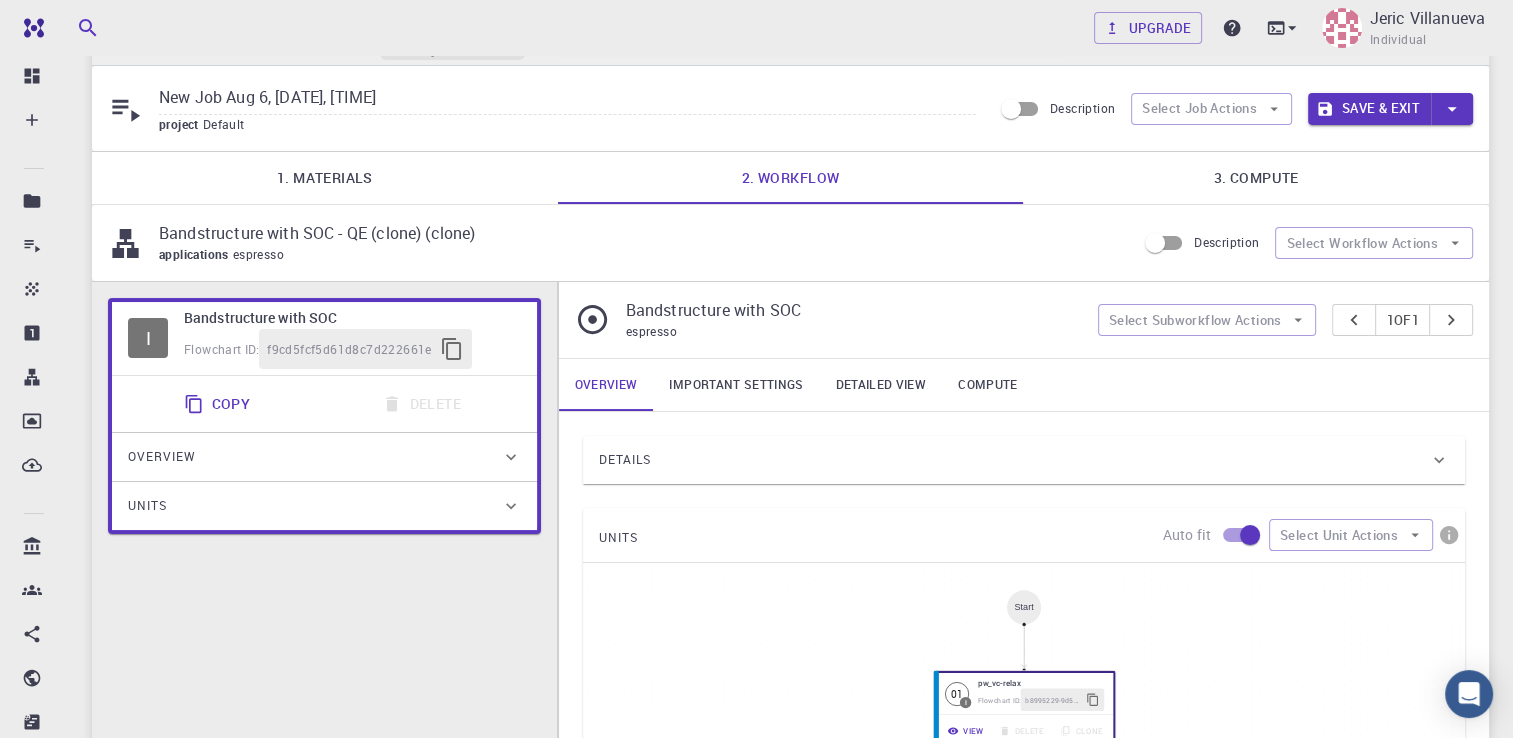 scroll, scrollTop: 39, scrollLeft: 0, axis: vertical 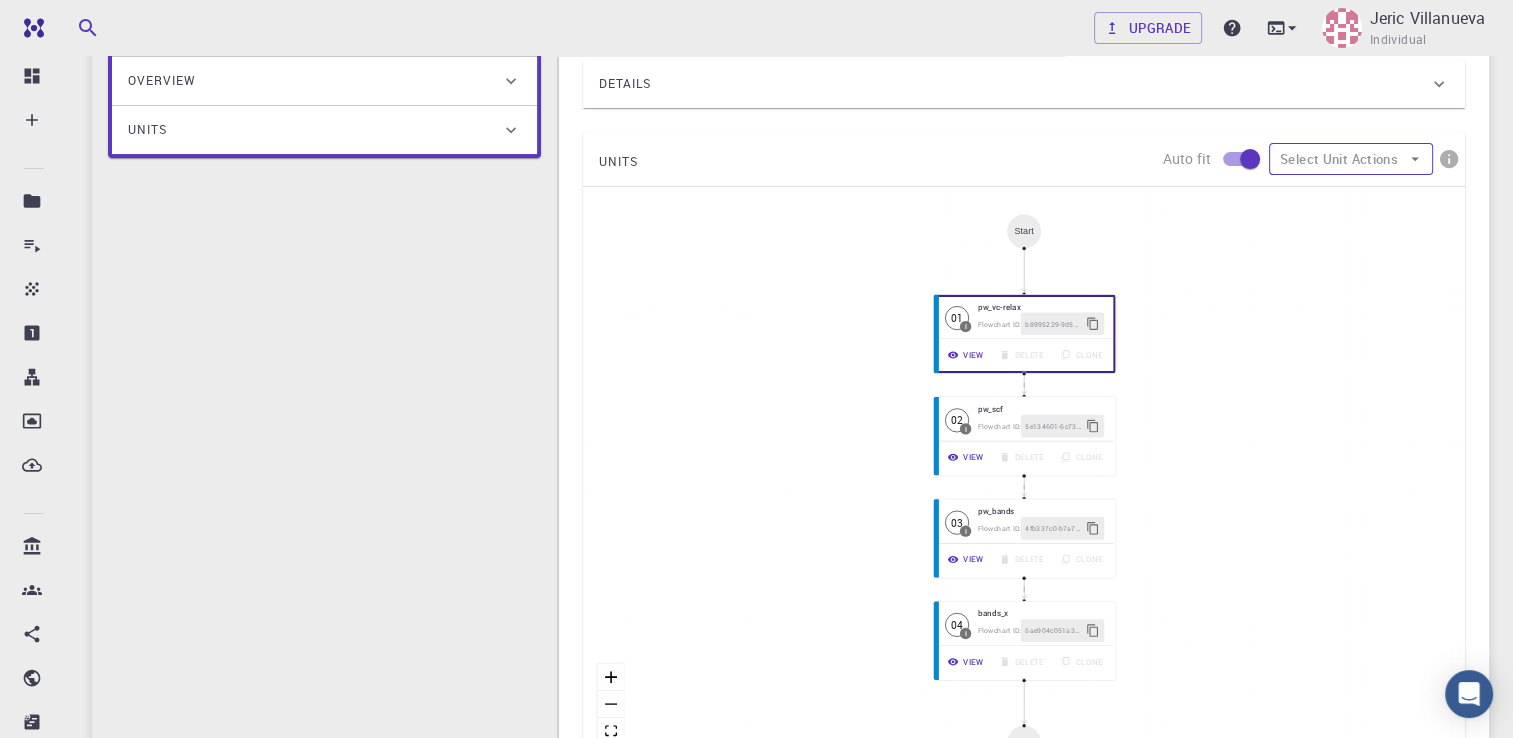 click on "Select Unit Actions" at bounding box center (1351, 159) 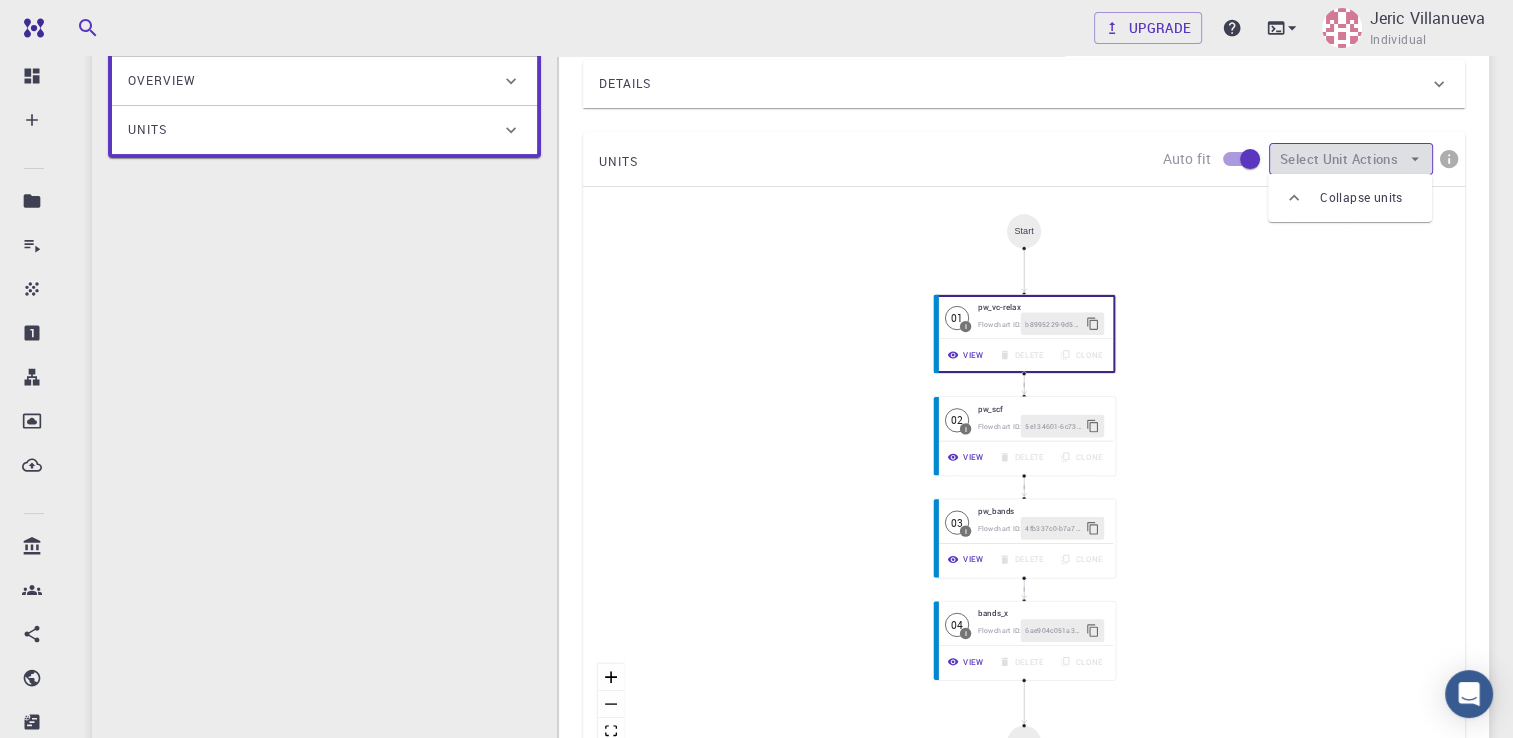 click on "Select Unit Actions" at bounding box center (1351, 159) 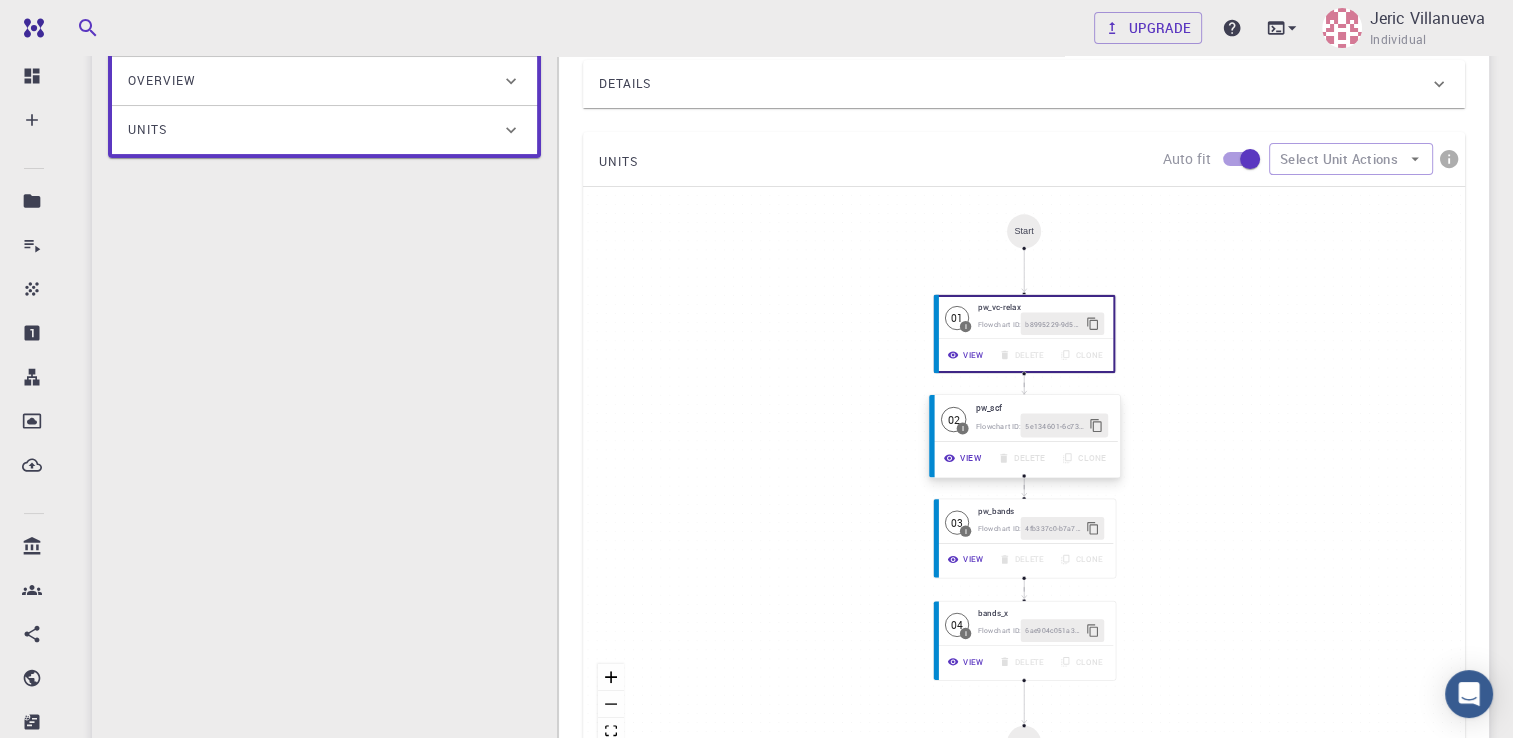 click on "pw_scf" at bounding box center (1041, 407) 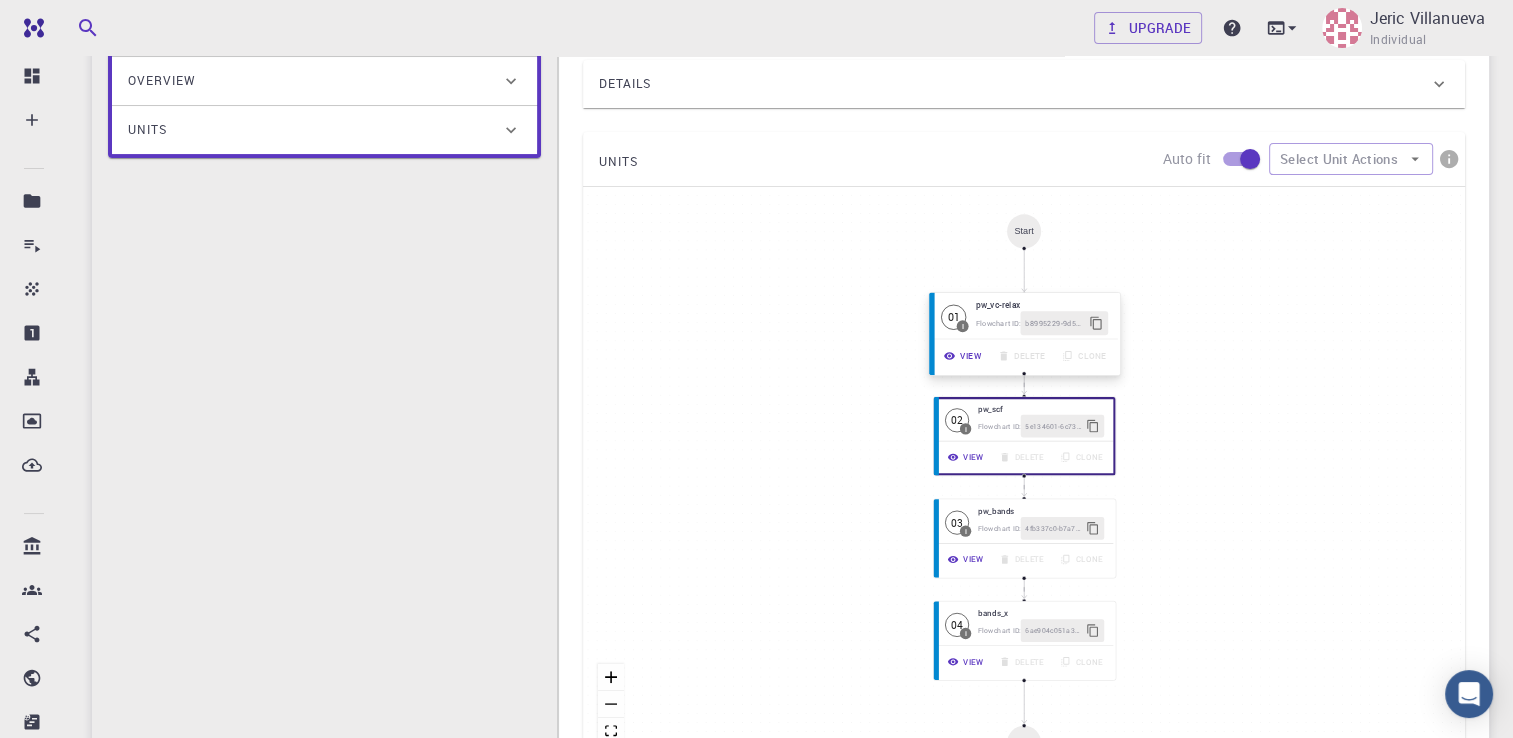 click on "Flowchart ID:" at bounding box center [997, 323] 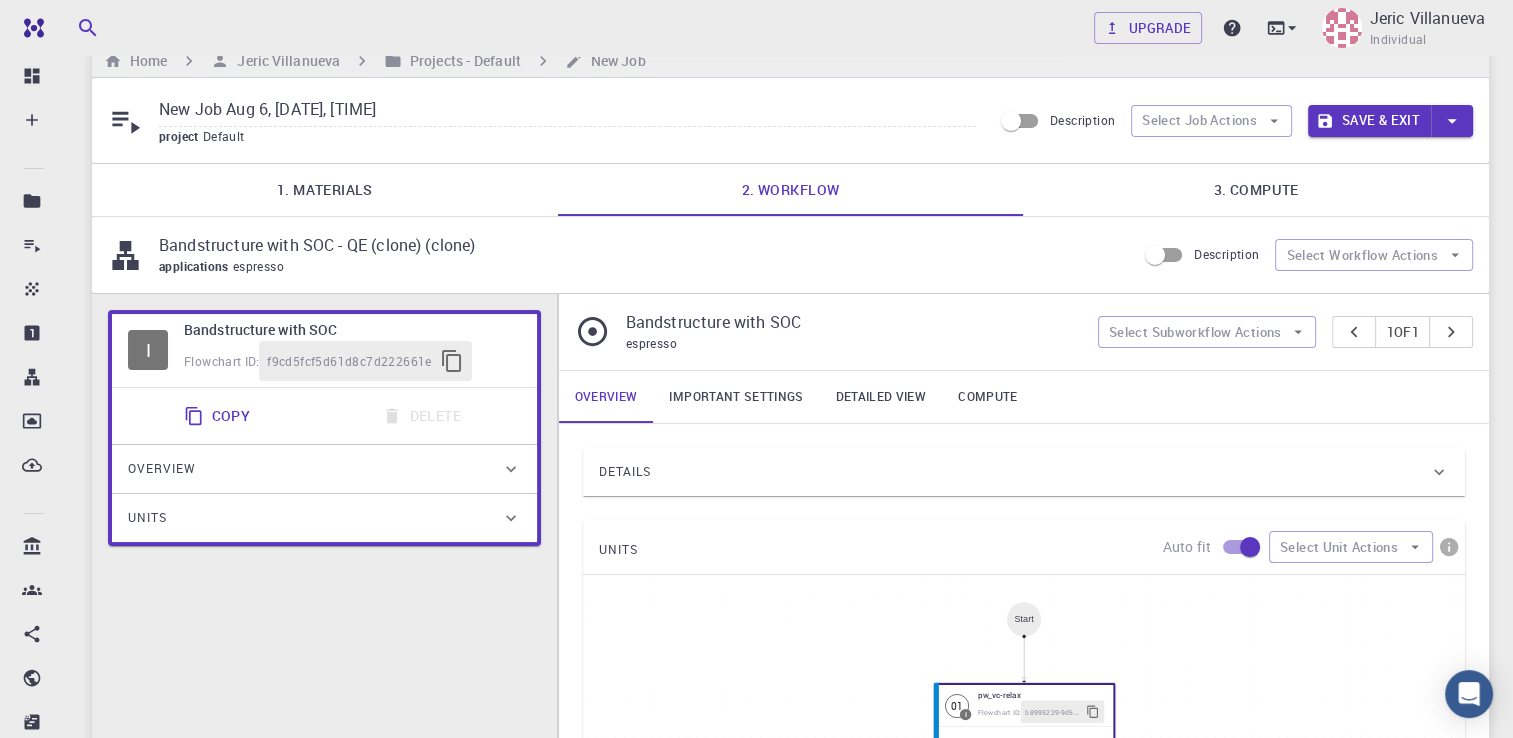 scroll, scrollTop: 0, scrollLeft: 0, axis: both 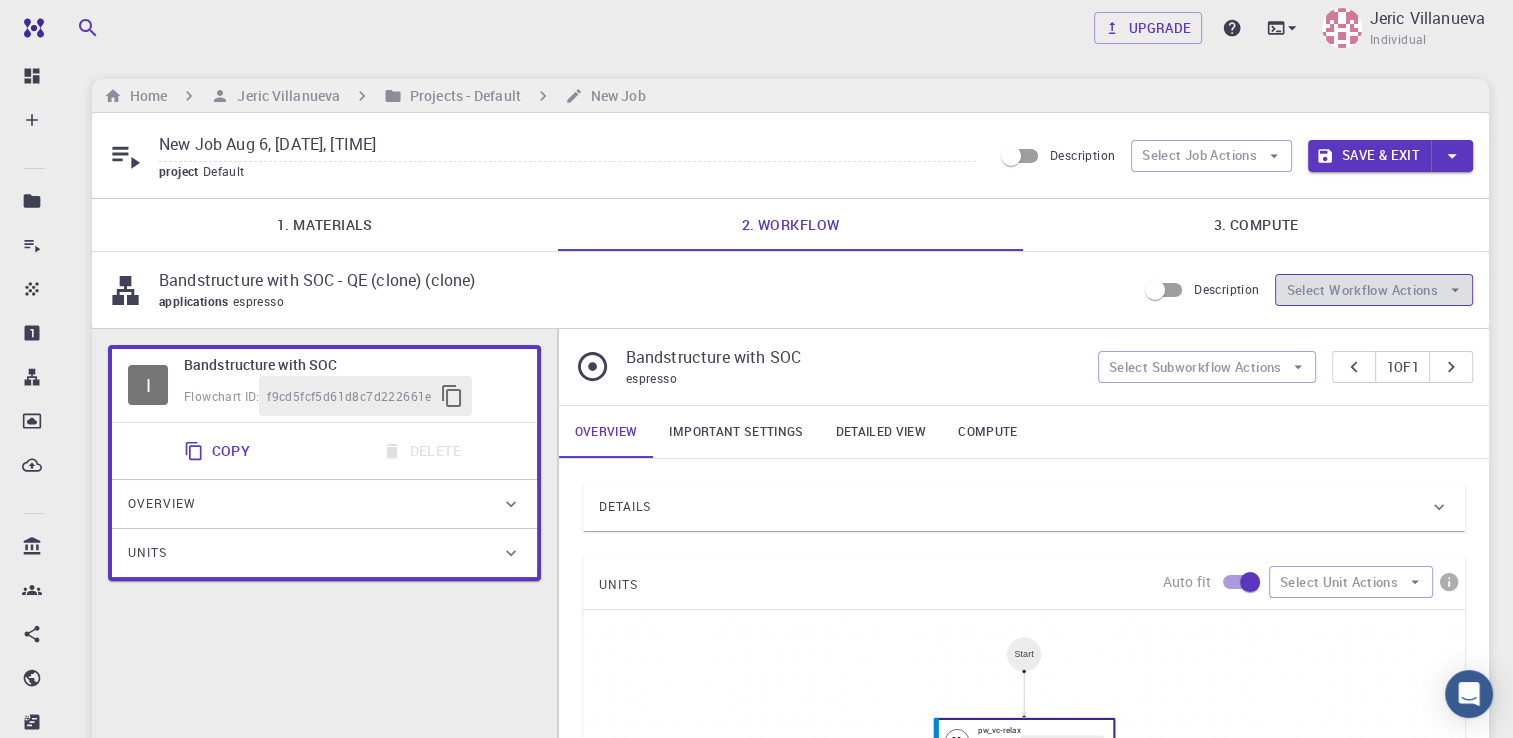 click on "Select Workflow Actions" at bounding box center [1374, 290] 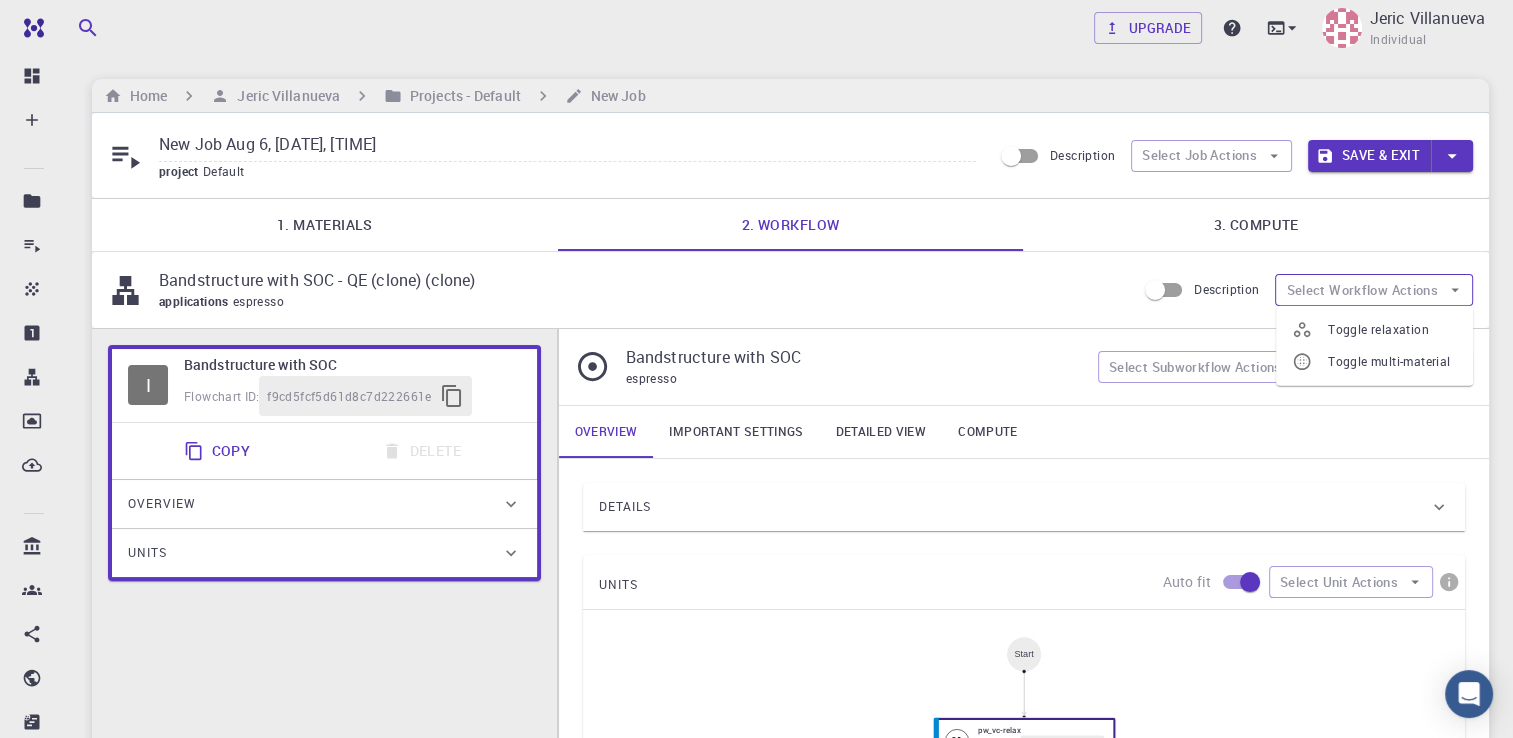 click on "Select Workflow Actions" at bounding box center [1374, 290] 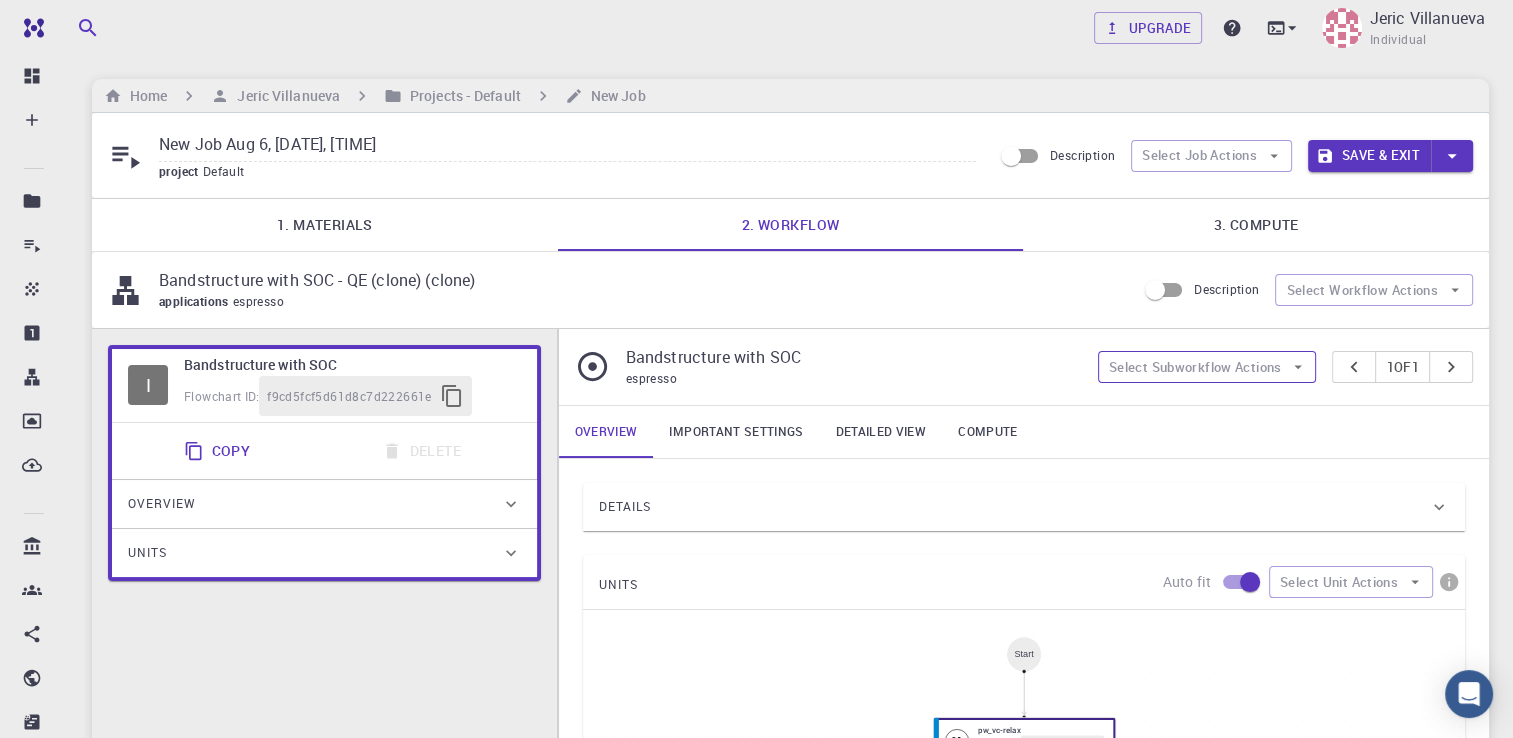 click on "Select Subworkflow Actions" at bounding box center (1207, 367) 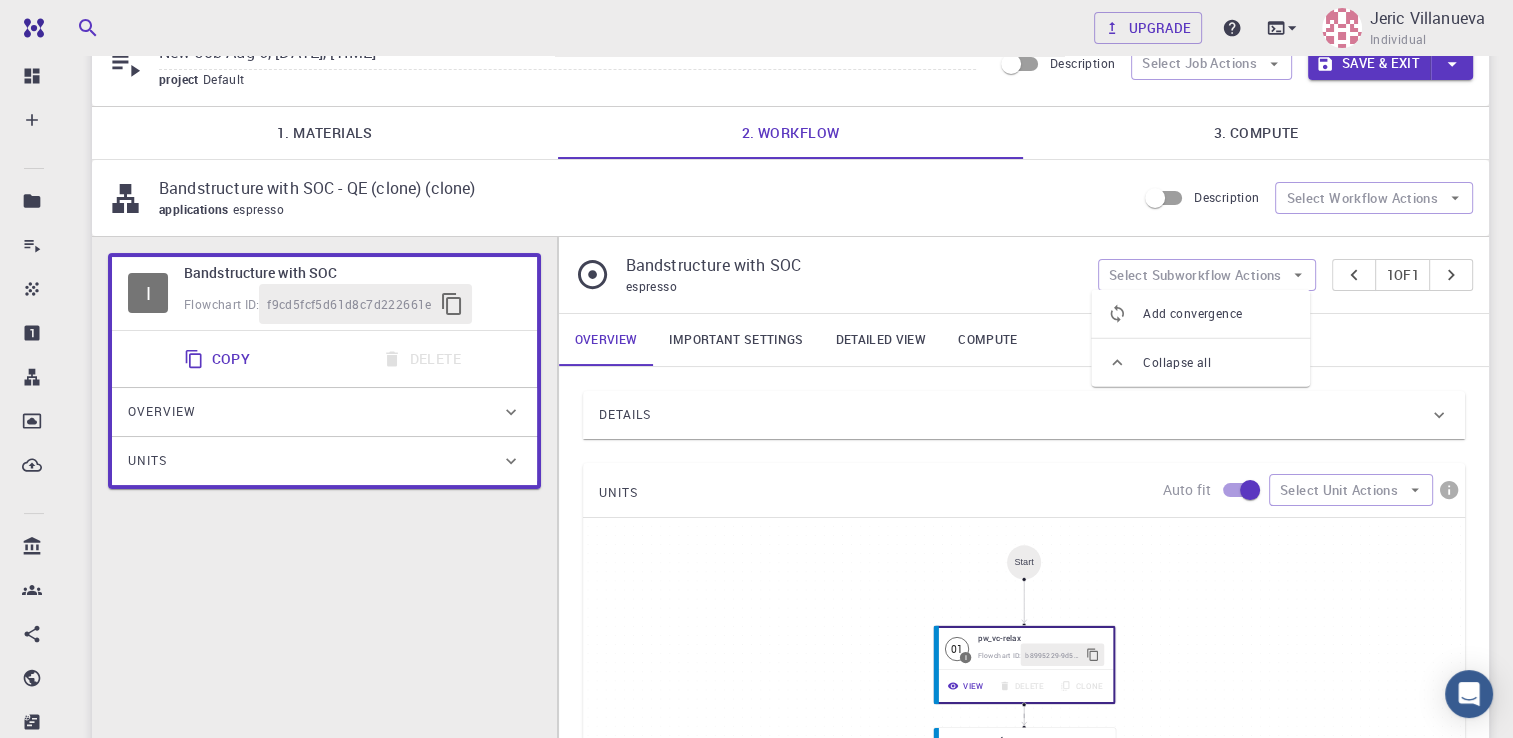 scroll, scrollTop: 100, scrollLeft: 0, axis: vertical 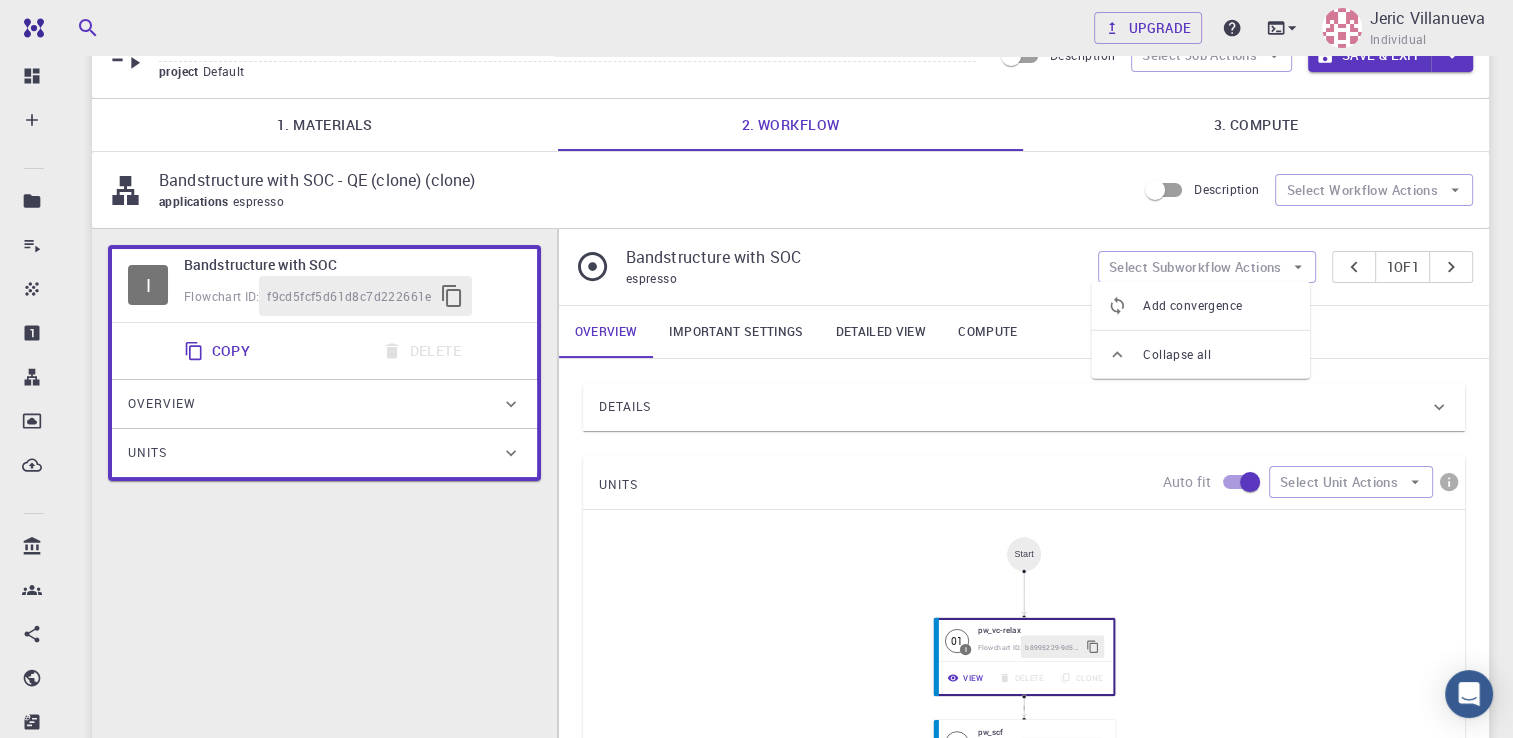 click on "Add convergence Collapse all" at bounding box center (1200, 330) 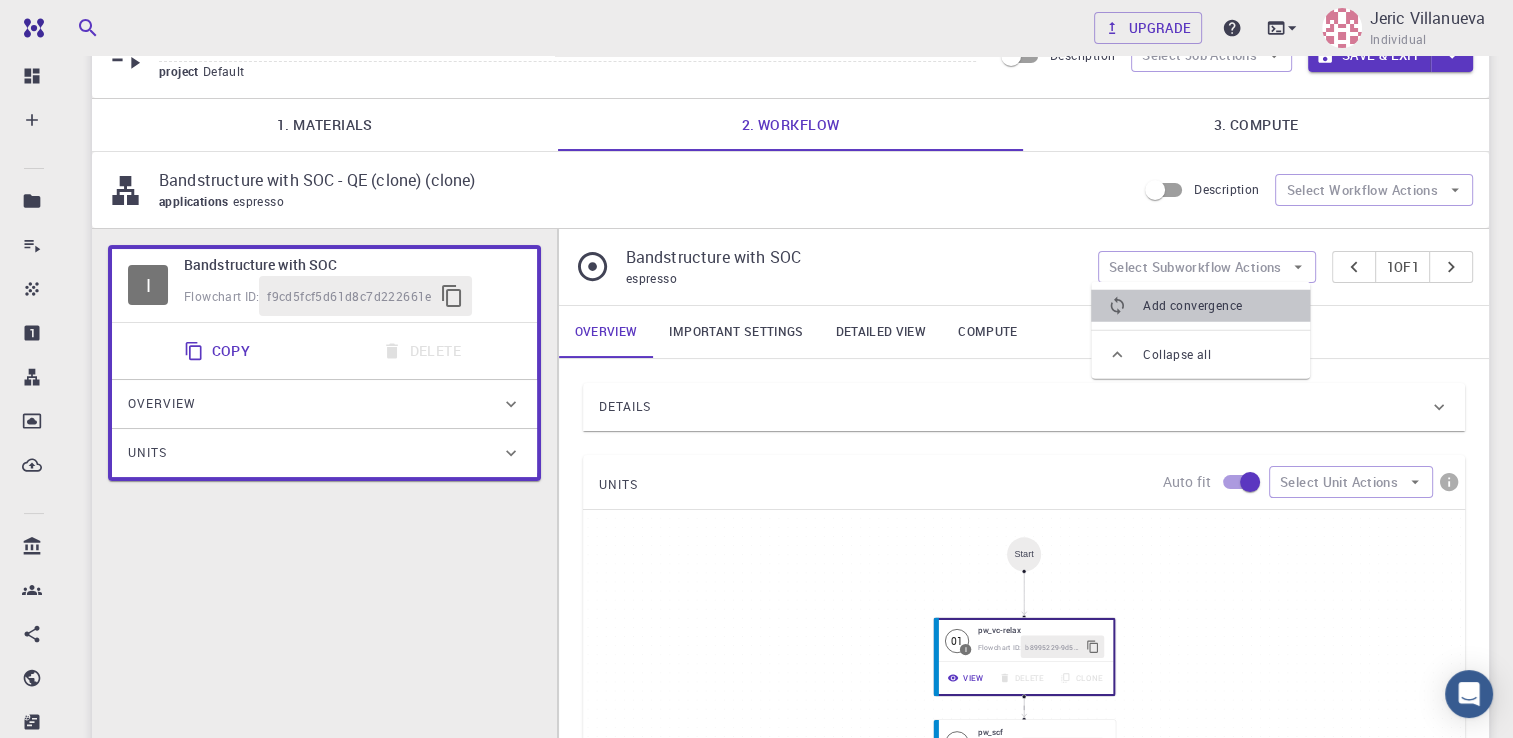 click on "Add convergence" at bounding box center (1218, 306) 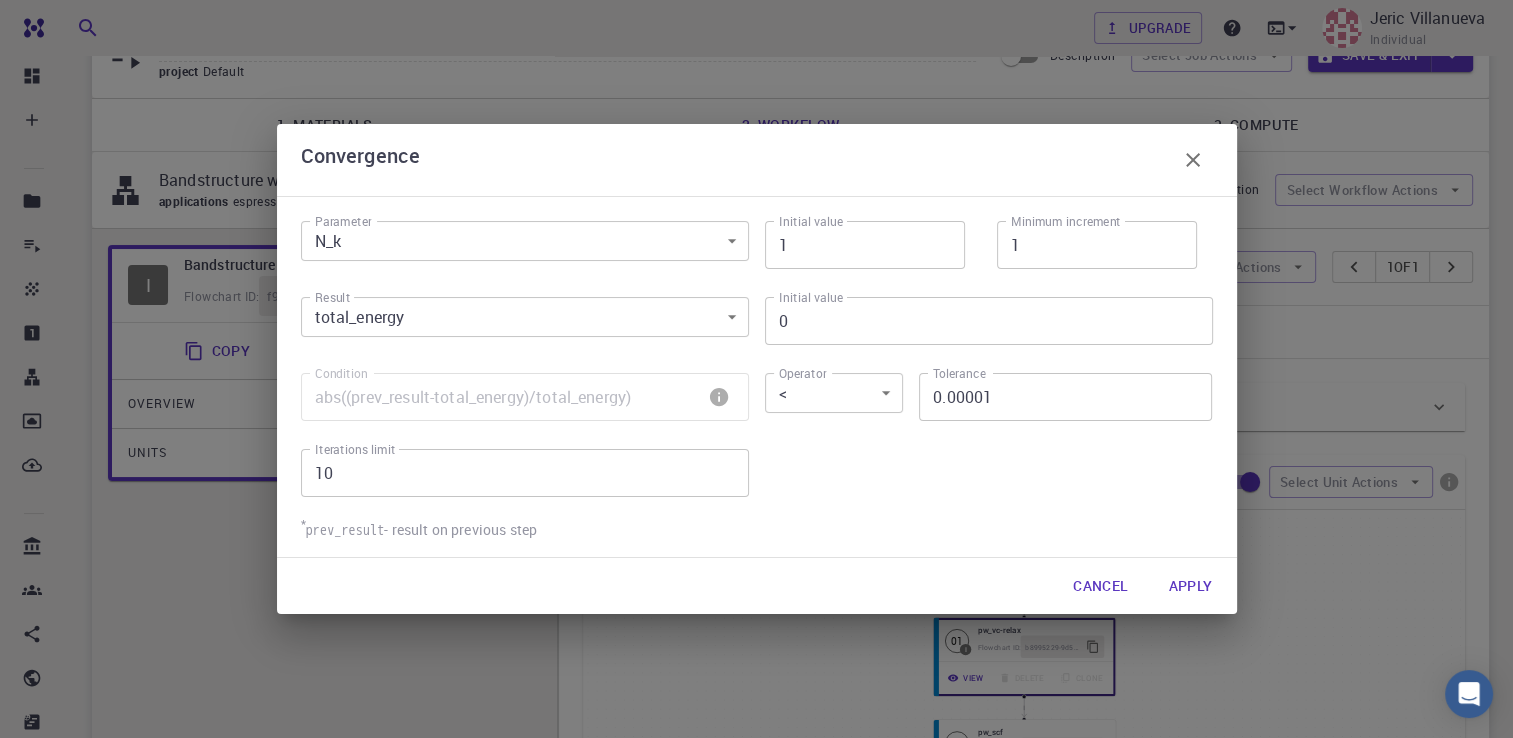 click 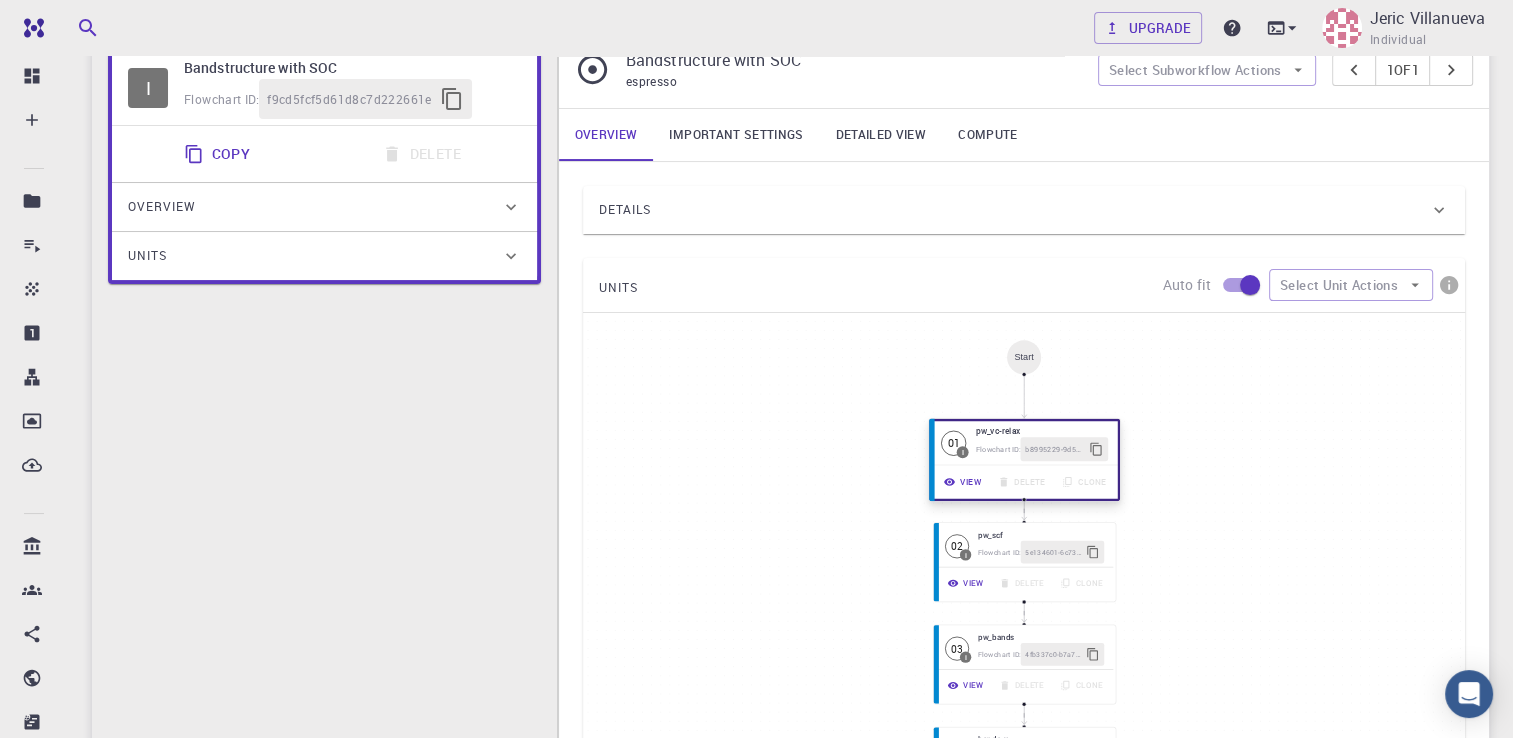 scroll, scrollTop: 300, scrollLeft: 0, axis: vertical 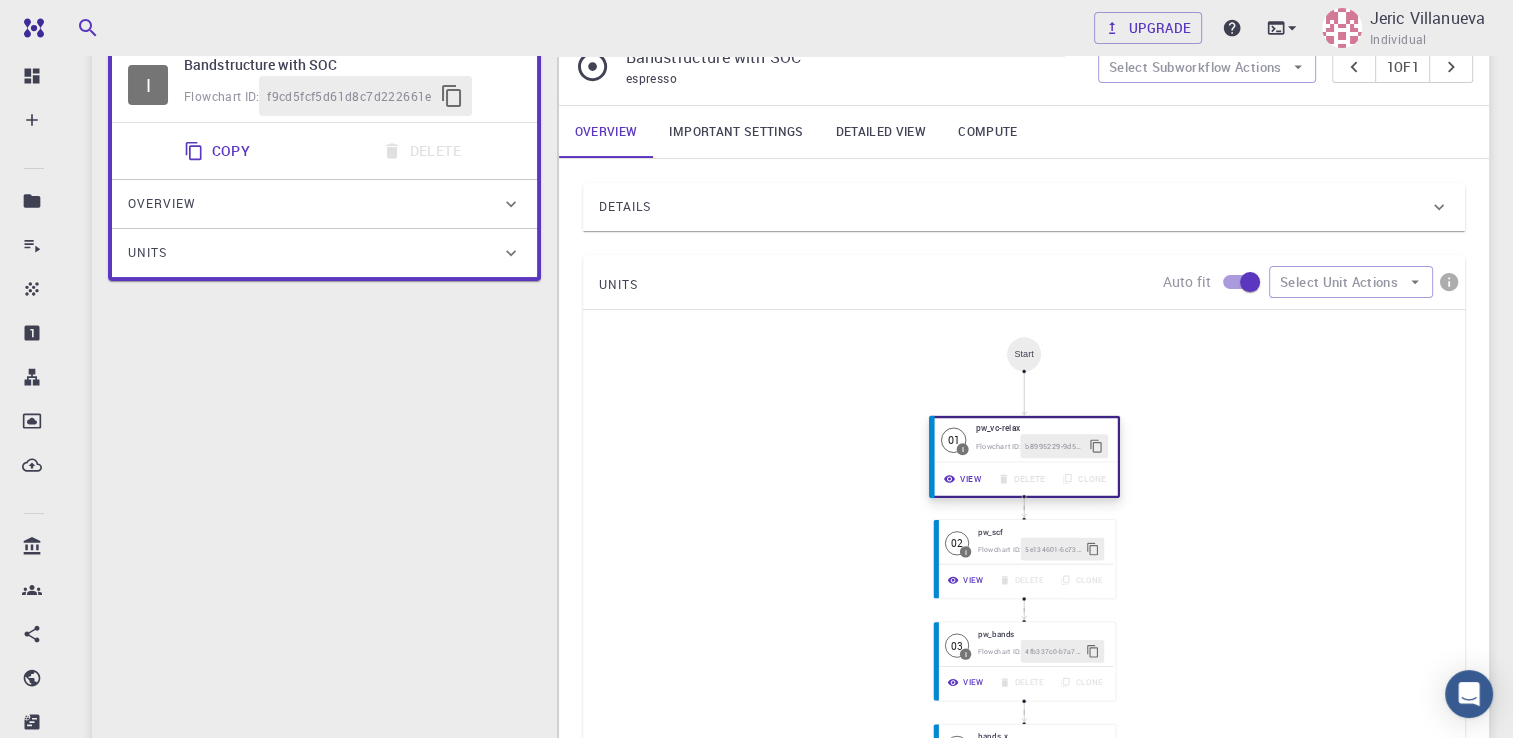 click on "b8995229-9d5d-456f-bd93-2a79cd4a3020" at bounding box center [1054, 446] 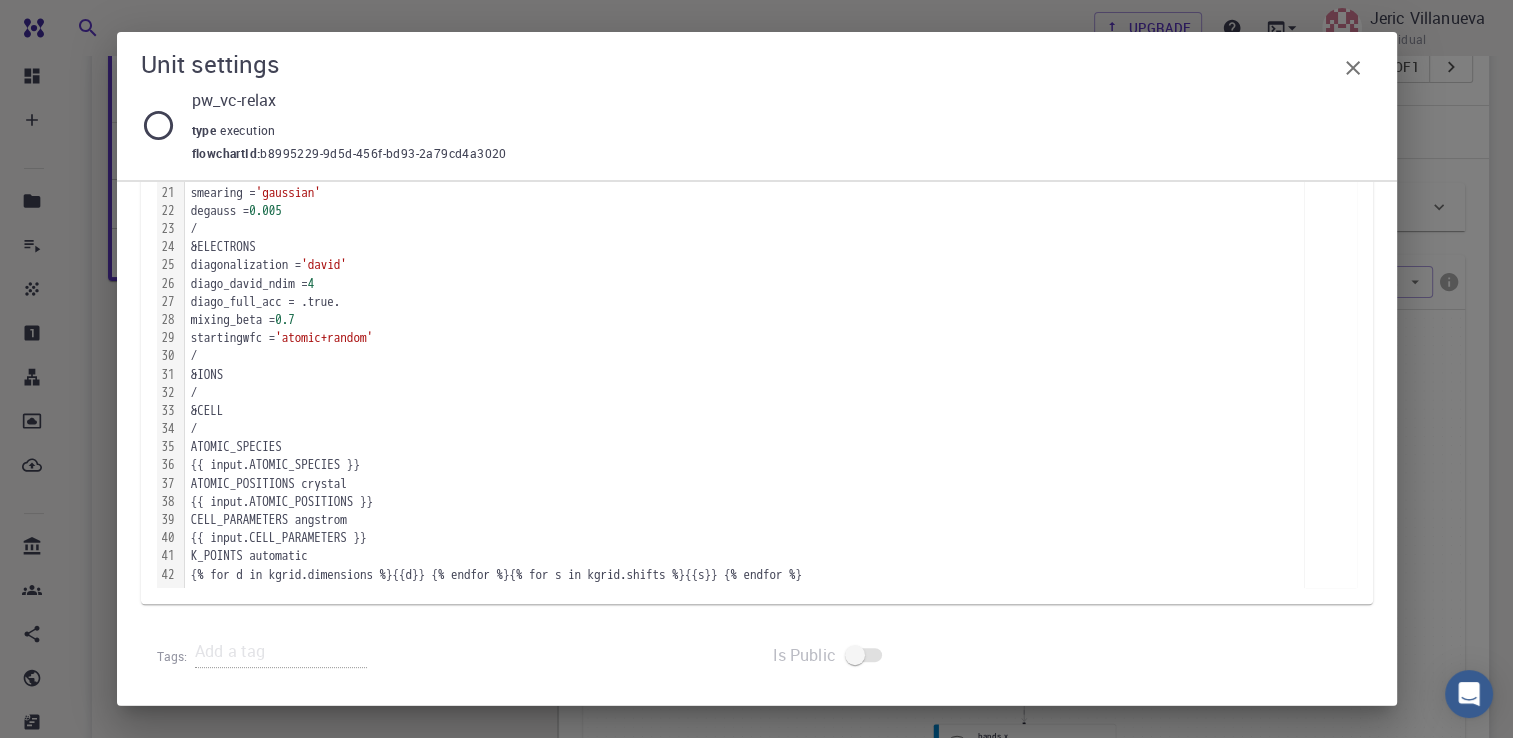 scroll, scrollTop: 698, scrollLeft: 0, axis: vertical 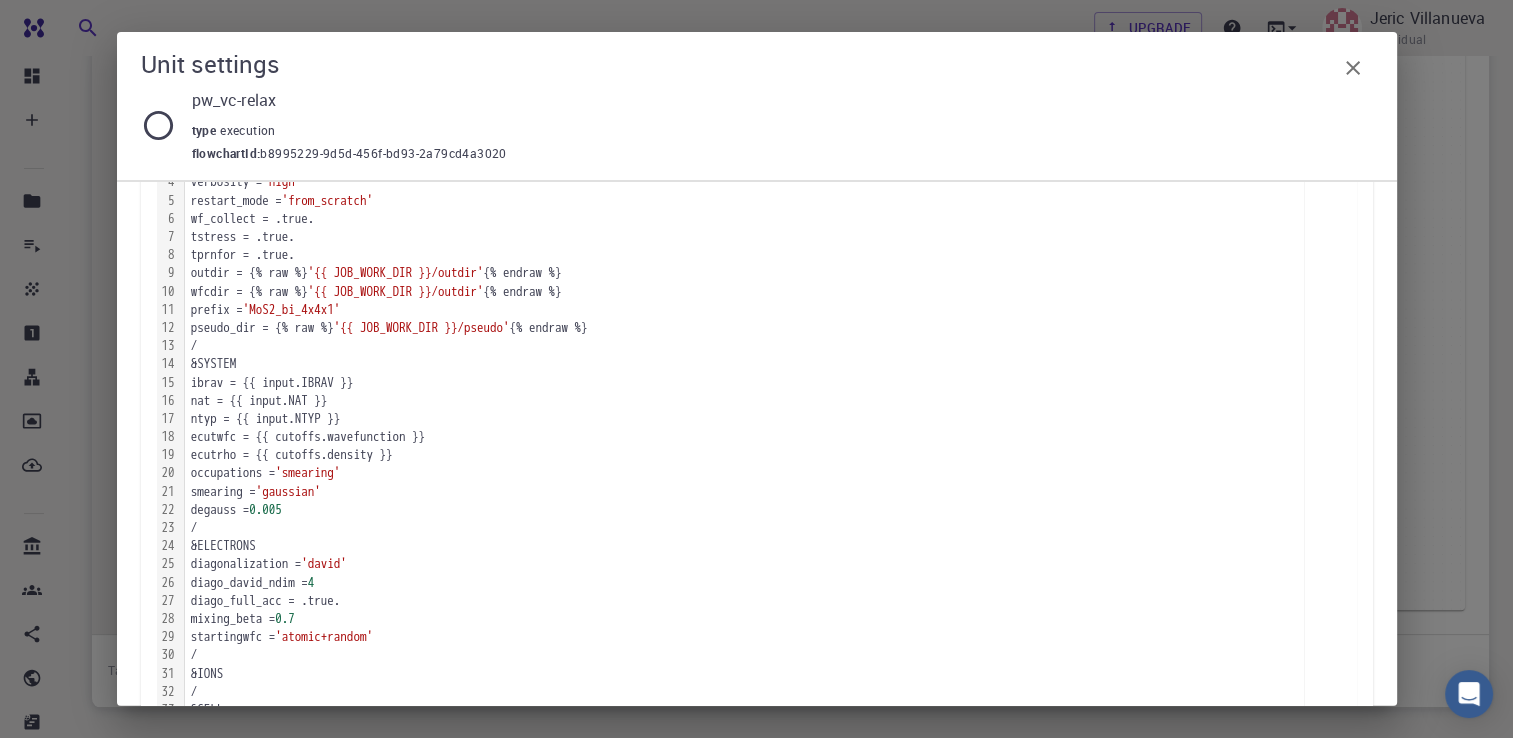 click 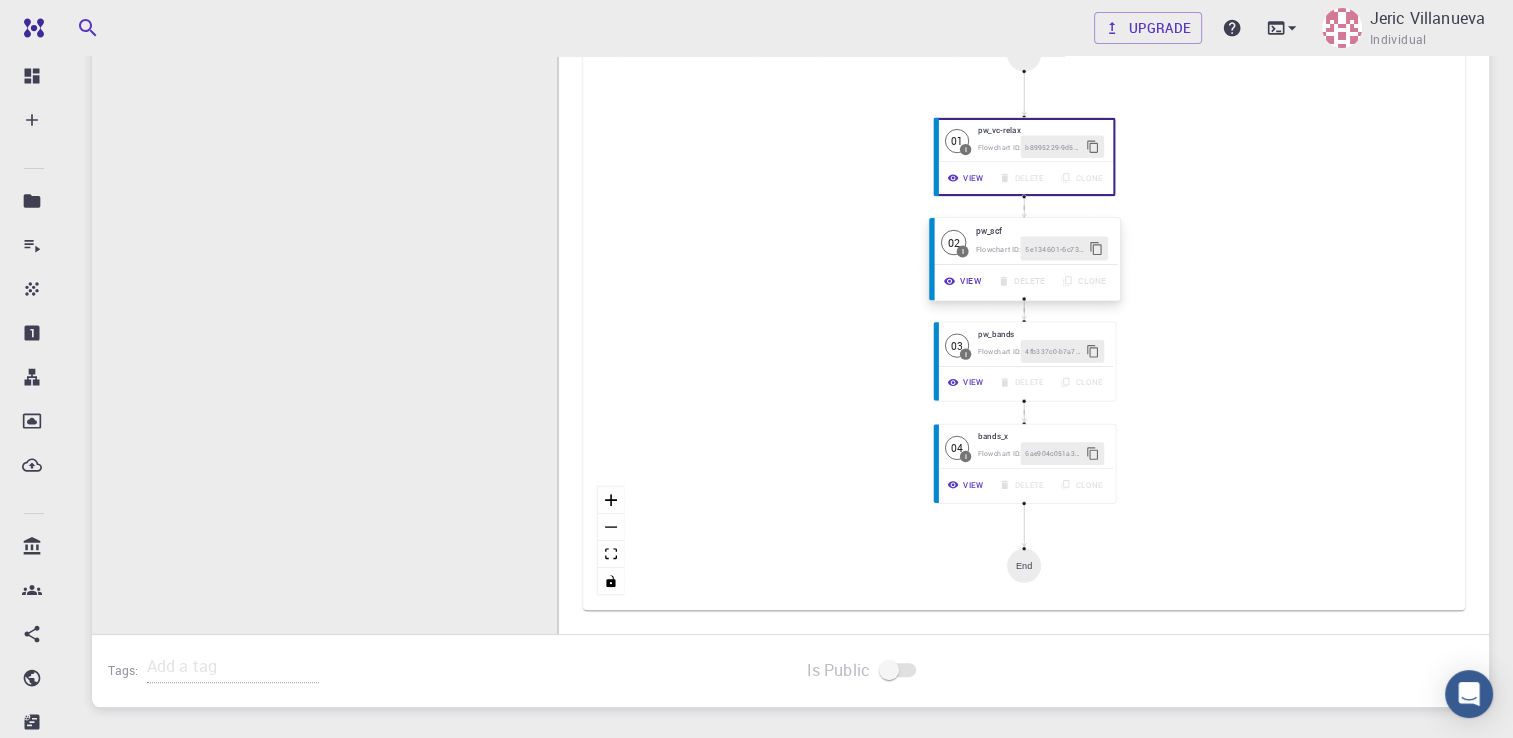 click on "View" at bounding box center [963, 281] 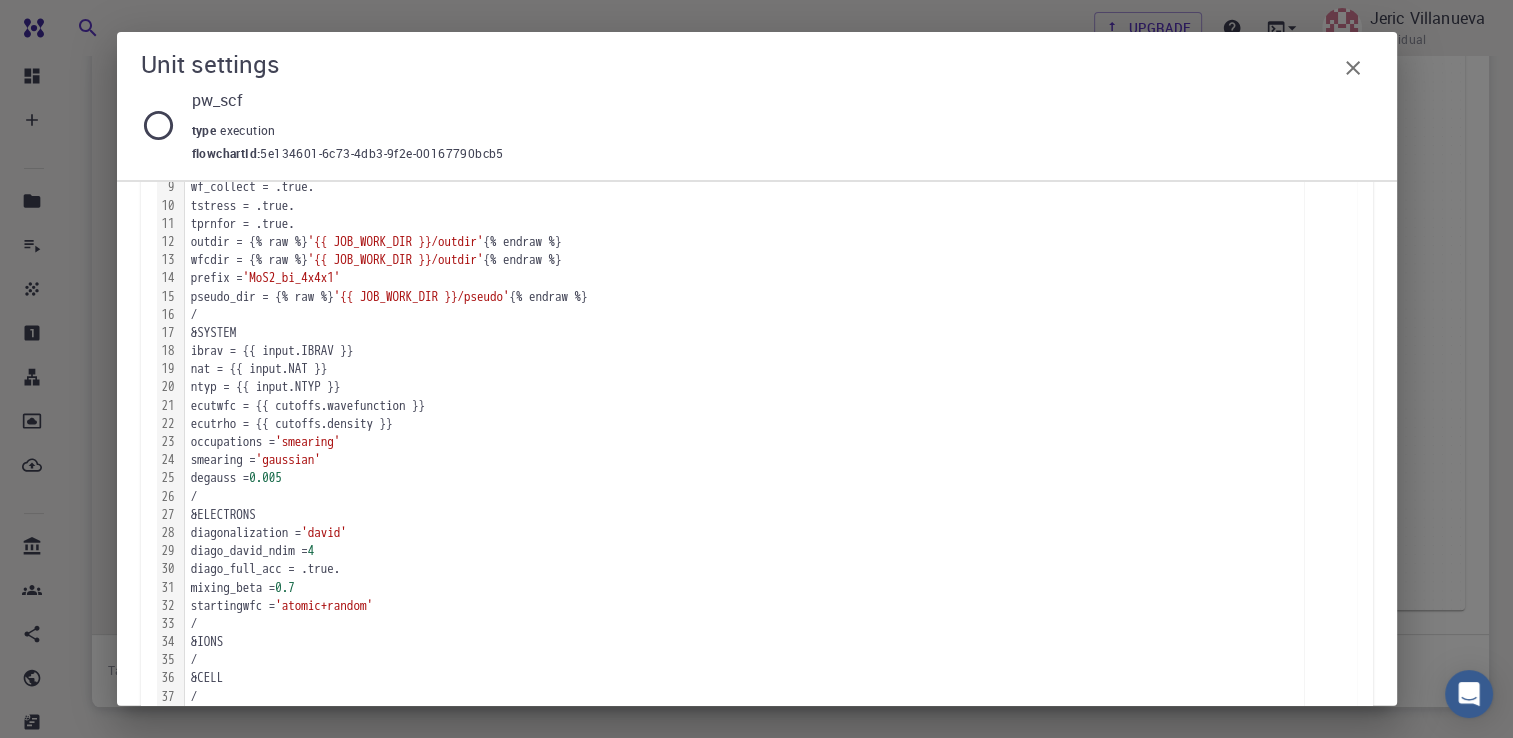 scroll, scrollTop: 453, scrollLeft: 0, axis: vertical 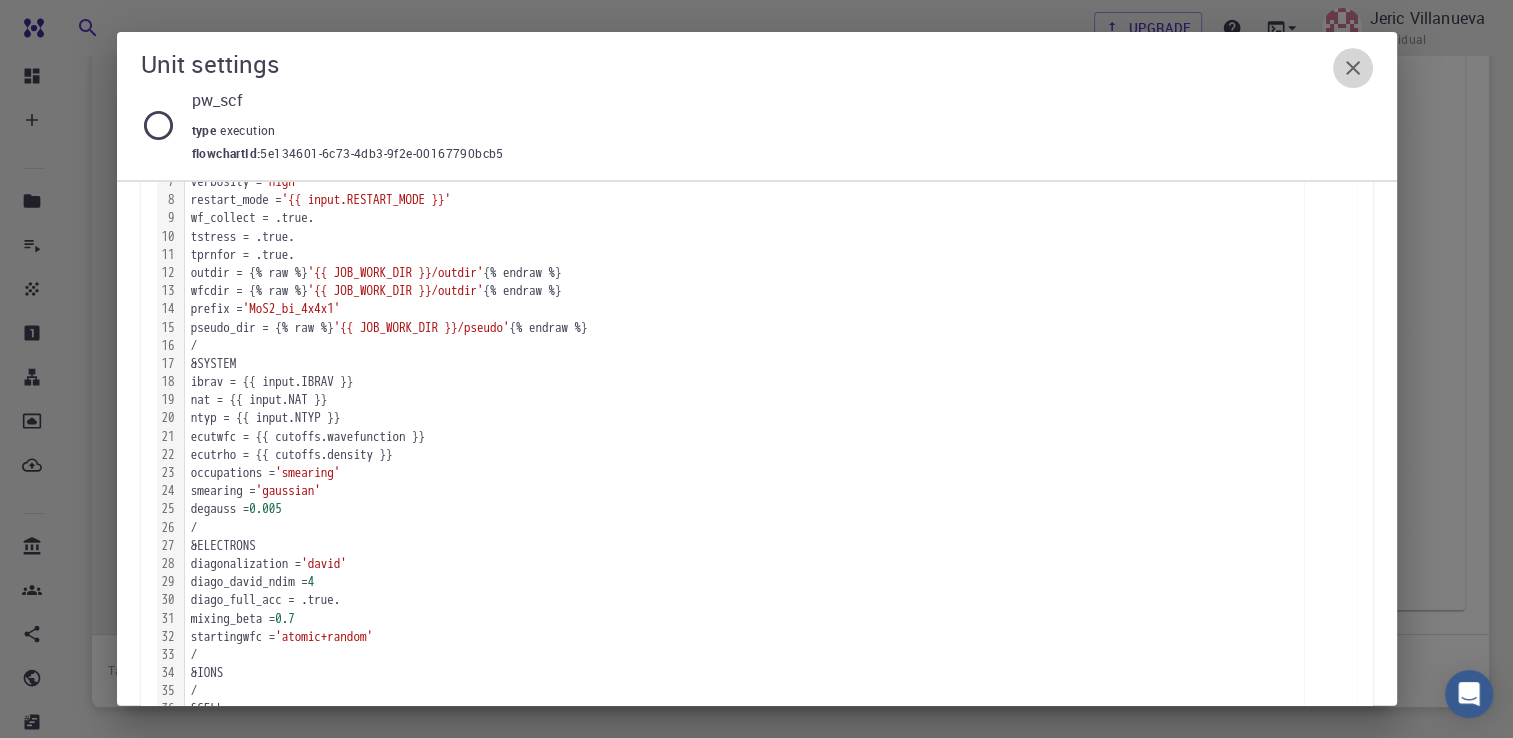 click at bounding box center [1353, 68] 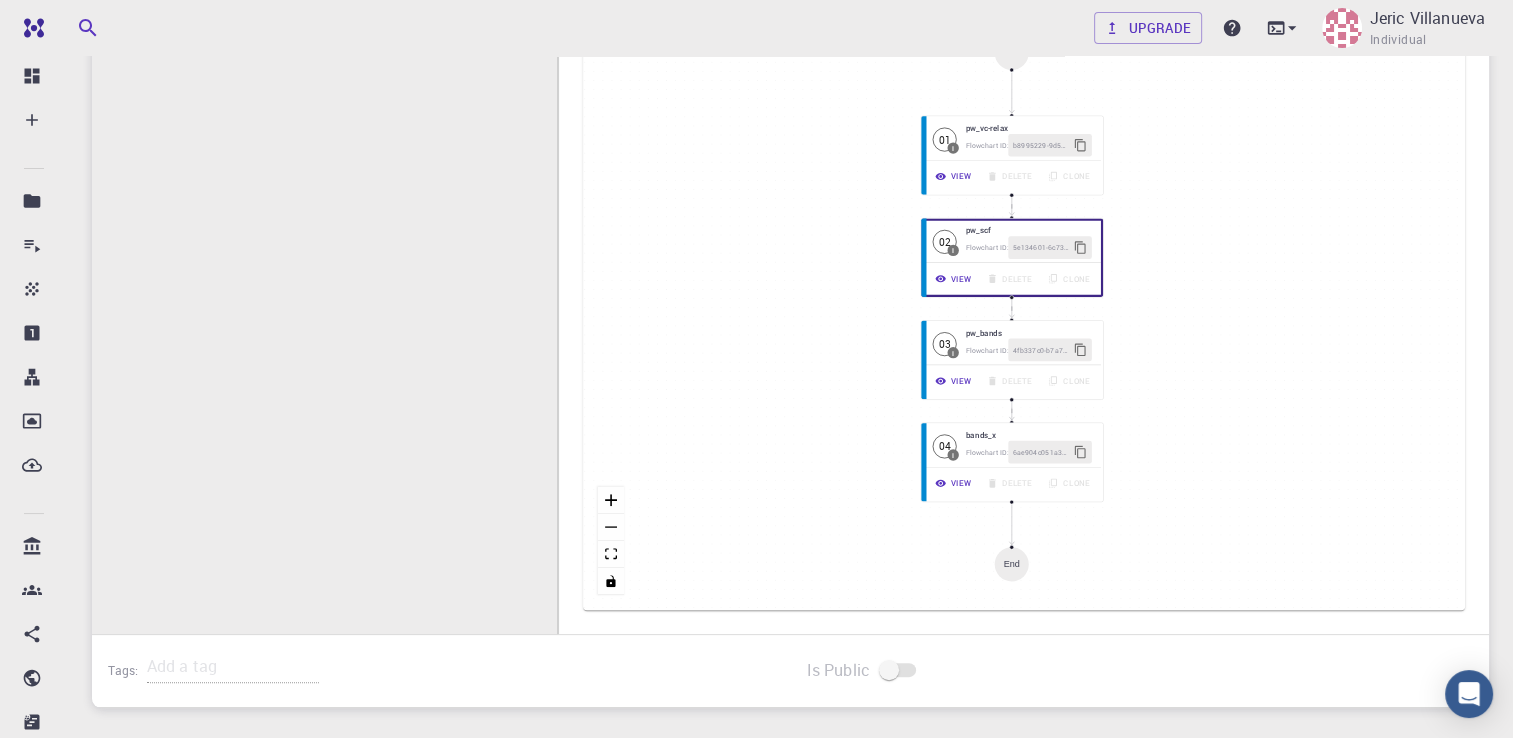 click on "I Bandstructure with SOC Flowchart ID:  f9cd5fcf5d61d8c7d222661e Copy Delete Overview Properties total-energy fermi-energy pressure atomic-forces total-force stress-tensor final-structure atomic-forces fermi-energy pressure stress-tensor total-energy total-energy-contributions total-force band-structure Draft Application Name Quantum Espresso espresso Name Version 6.3 6.3 Version Build Default Default Build Units 01 I pw_vc-relax b8995229-9d5d-456f-bd93-2a79cd4a3020 02 I pw_scf 5e134601-6c73-4db3-9f2e-00167790bcb5 03 I pw_bands 4fb337c0-b7a7-4258-8281-7e406aa9ec34 04 I bands_x 6ae904c051a31a7c2ab73aca" at bounding box center [324, 197] 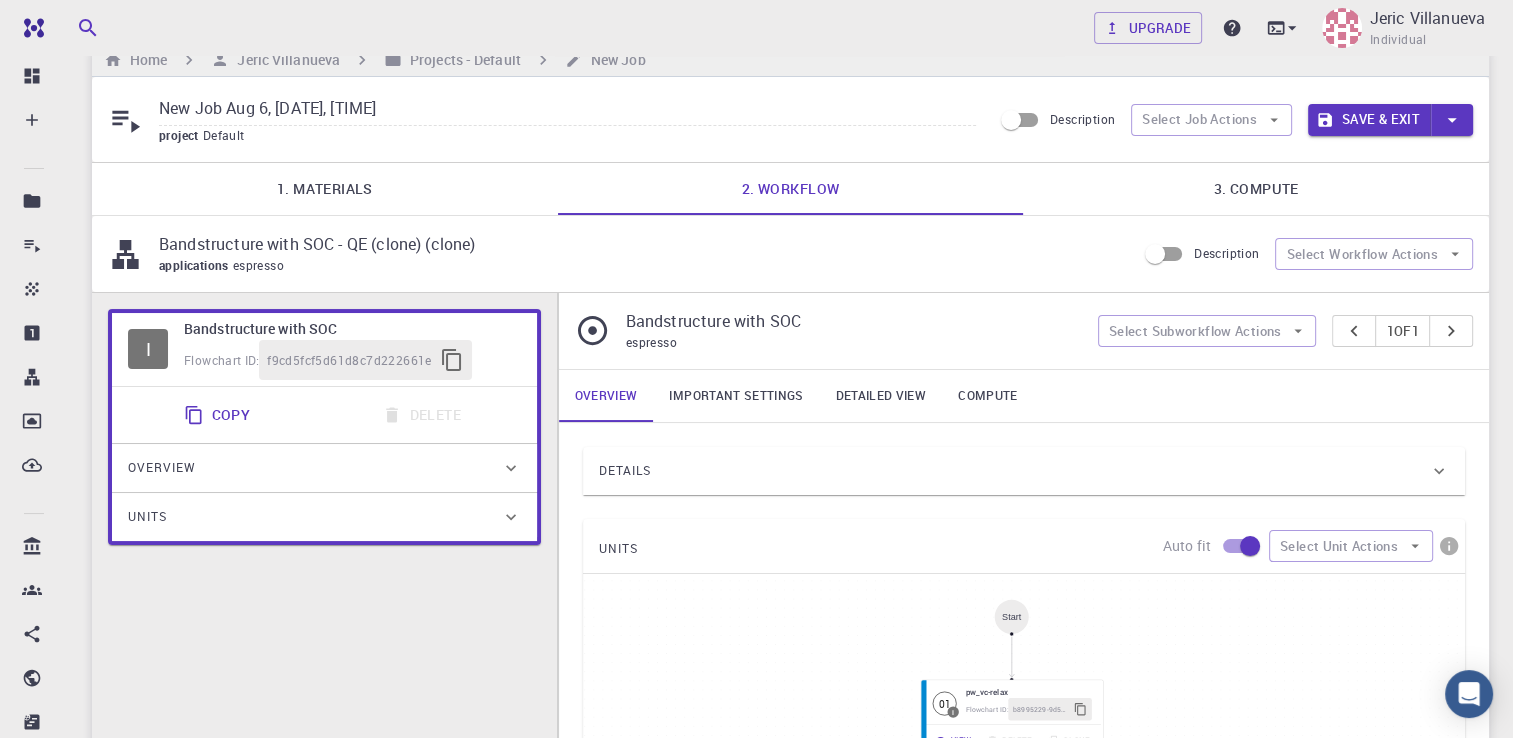 scroll, scrollTop: 0, scrollLeft: 0, axis: both 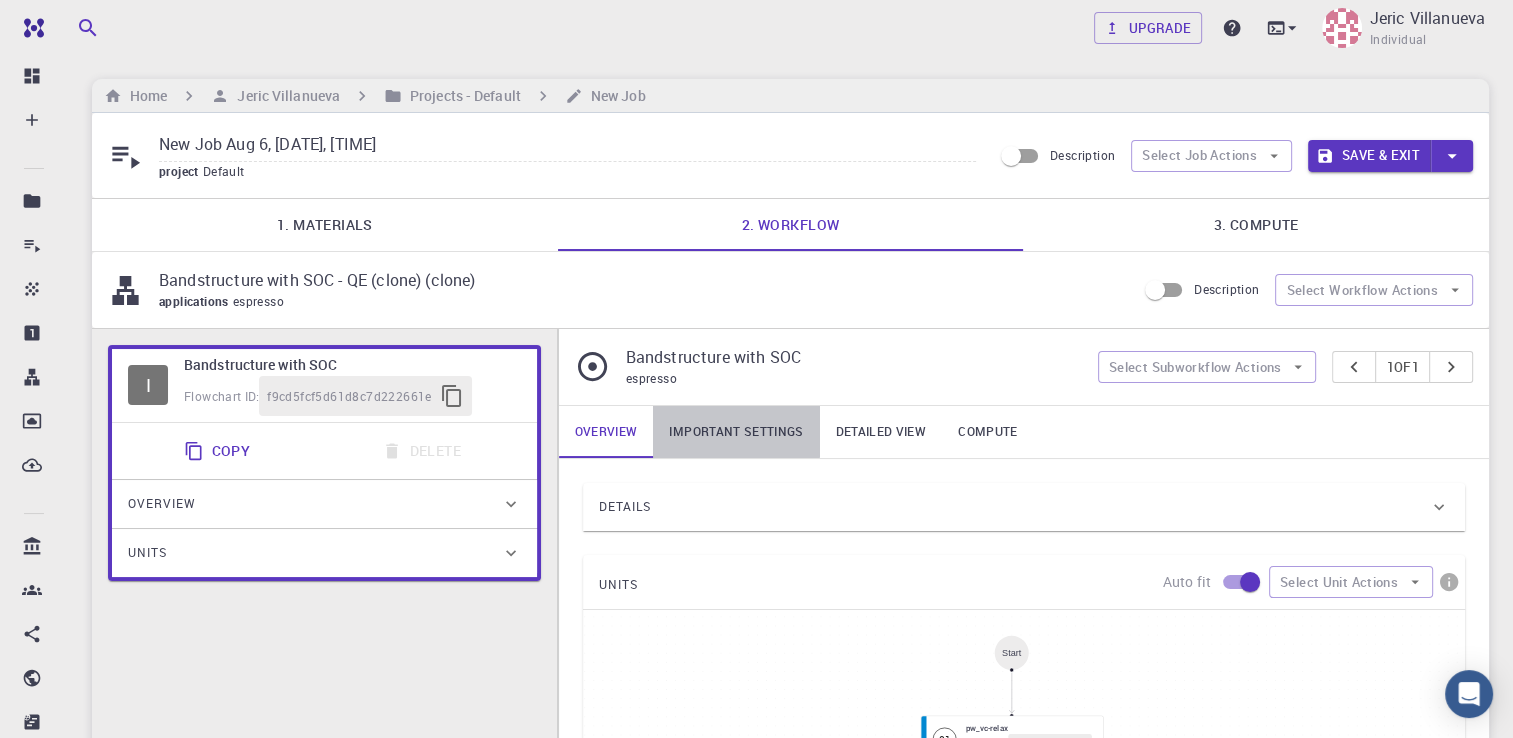 click on "Important settings" at bounding box center [736, 432] 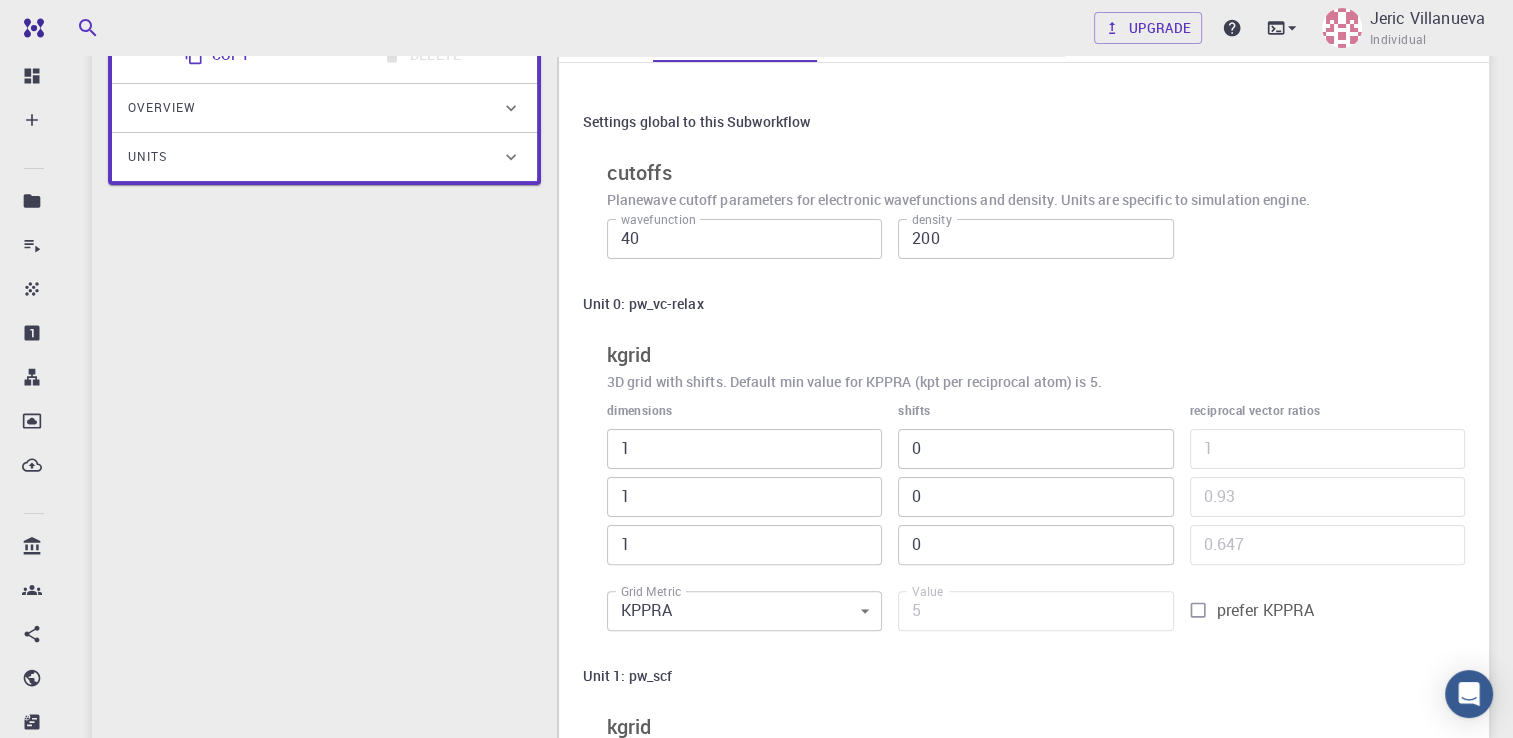 scroll, scrollTop: 400, scrollLeft: 0, axis: vertical 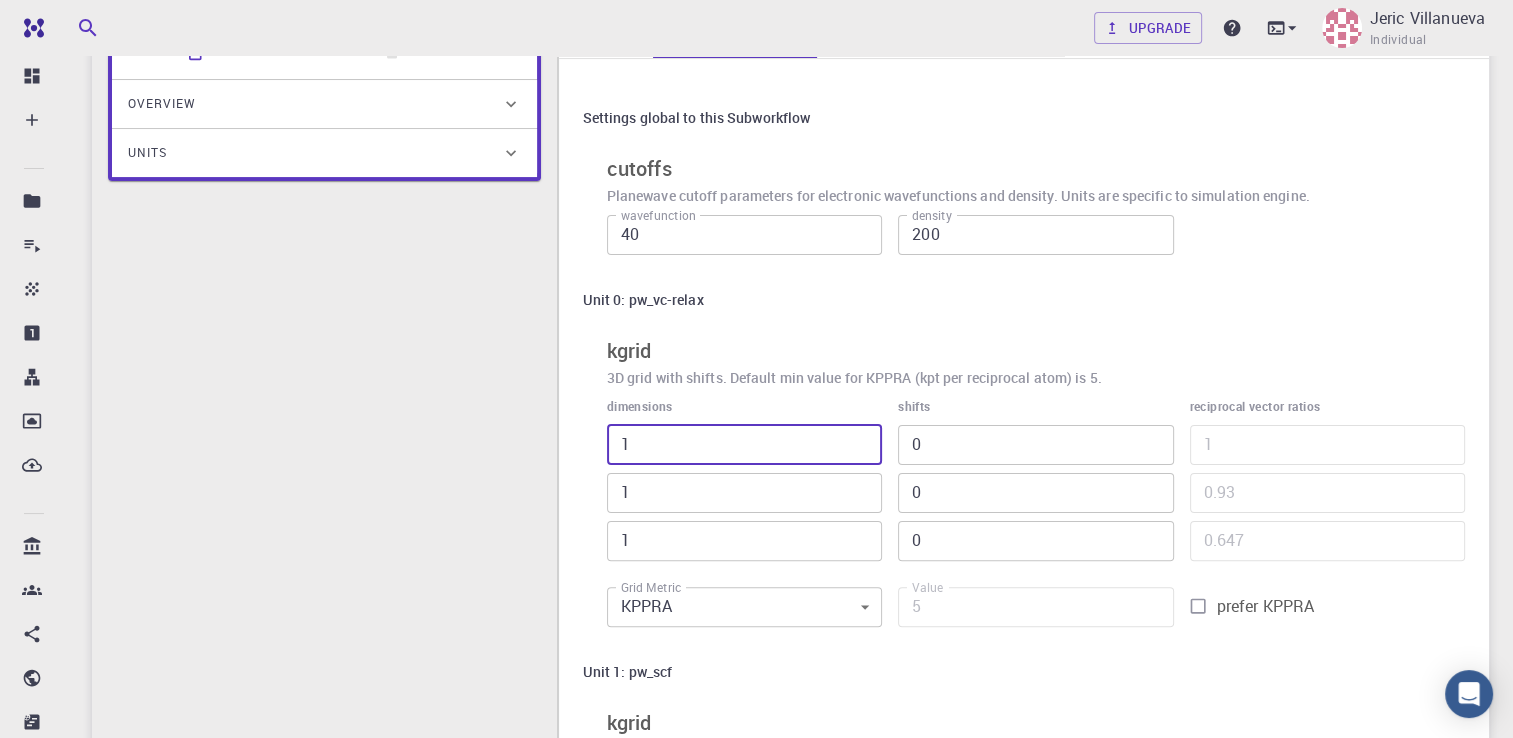 drag, startPoint x: 768, startPoint y: 454, endPoint x: 563, endPoint y: 450, distance: 205.03902 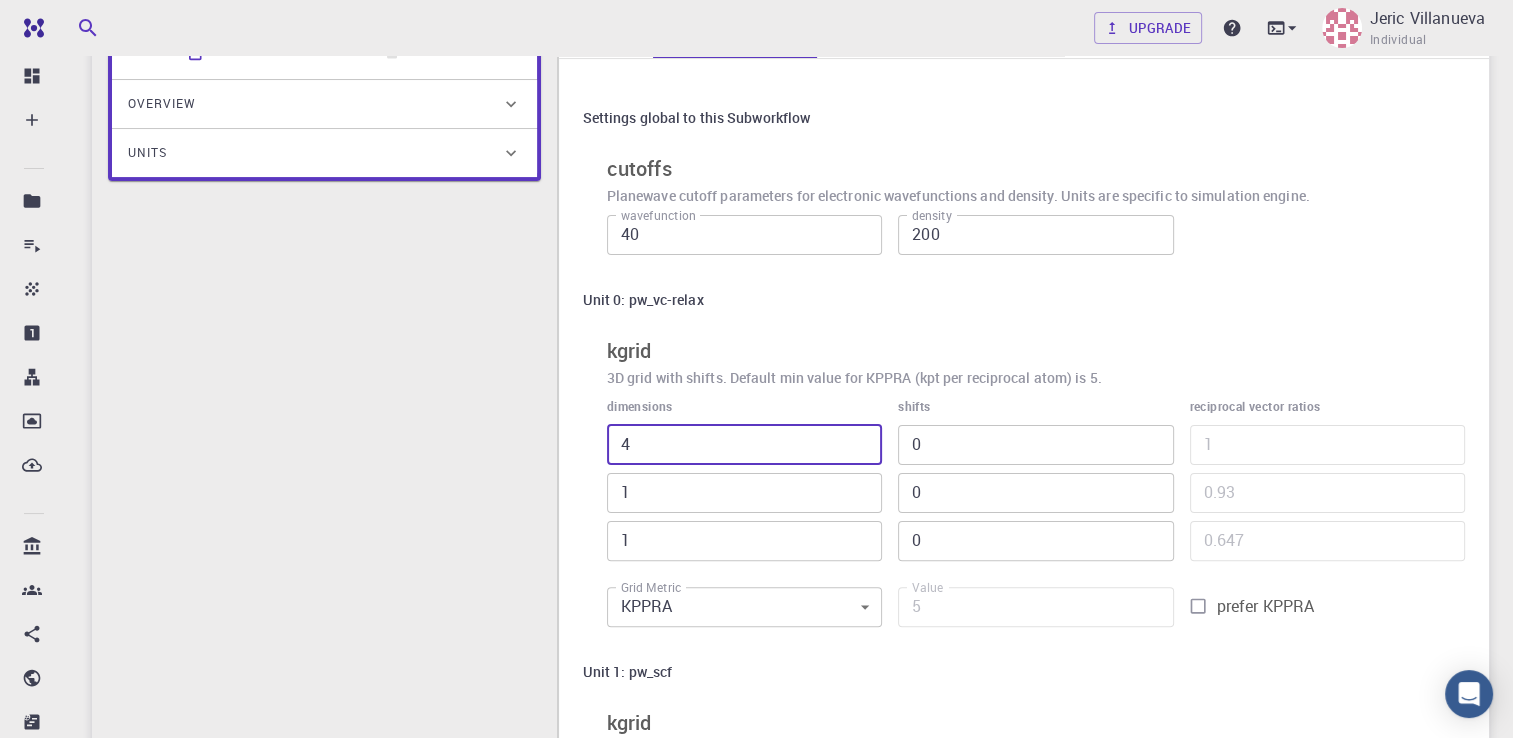 type on "4" 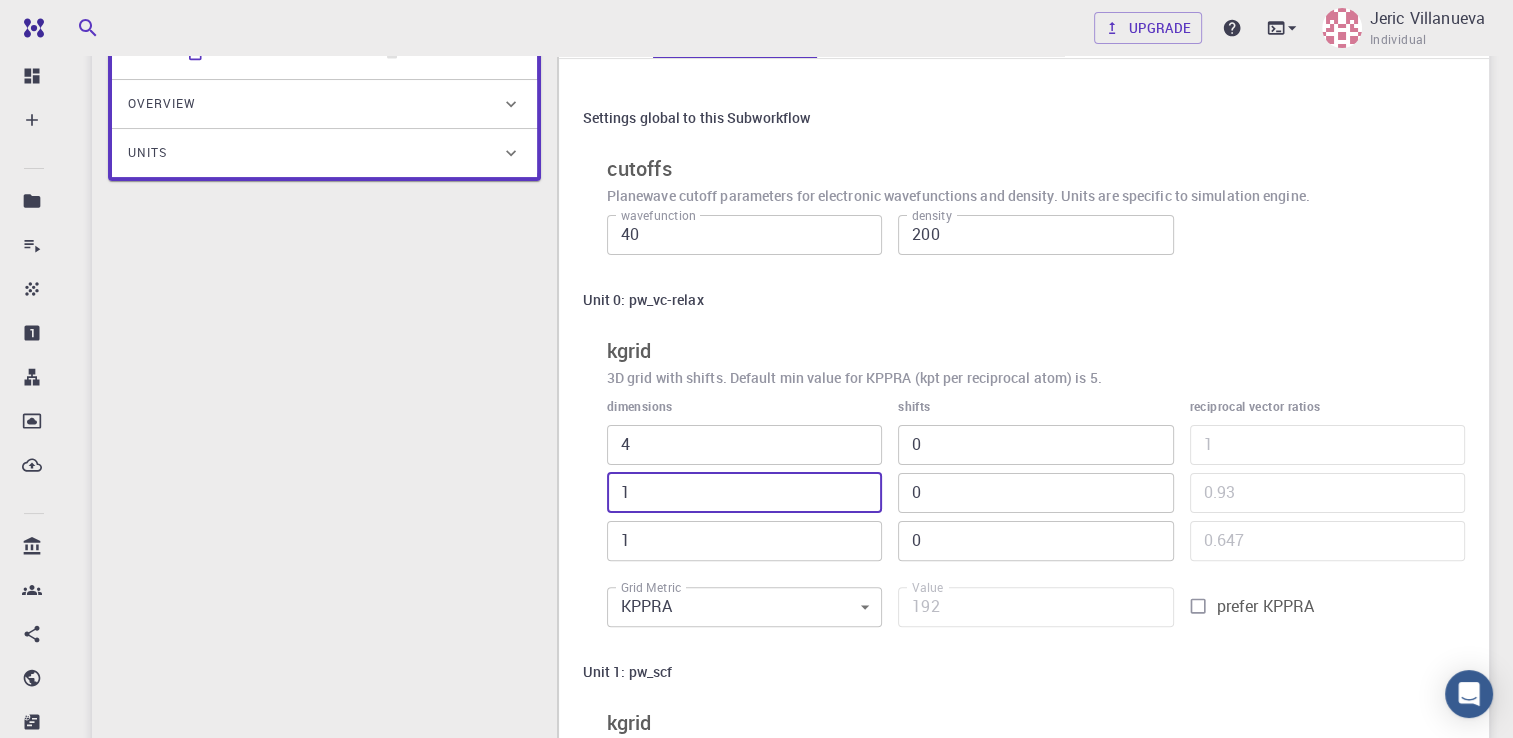 drag, startPoint x: 661, startPoint y: 498, endPoint x: 608, endPoint y: 502, distance: 53.15073 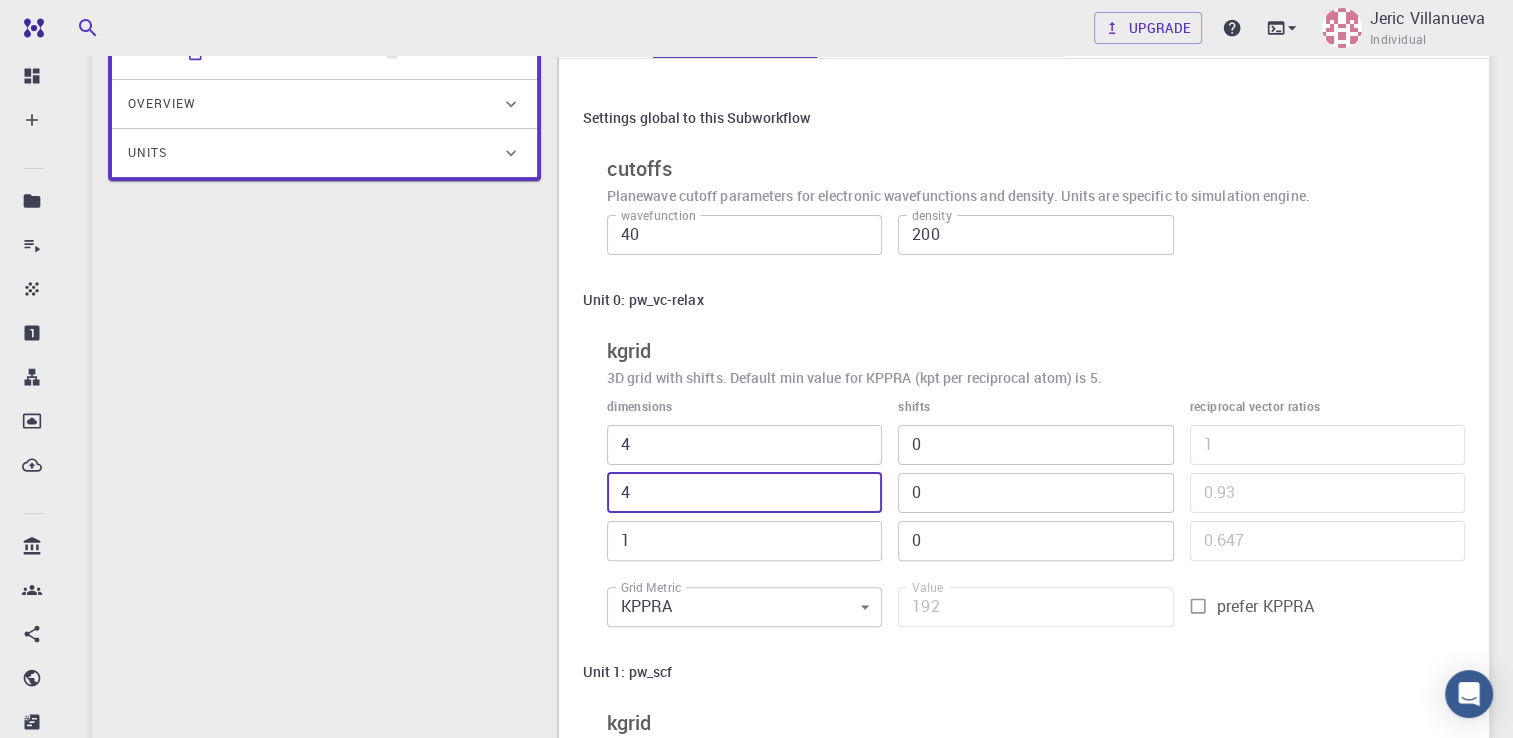 type on "768" 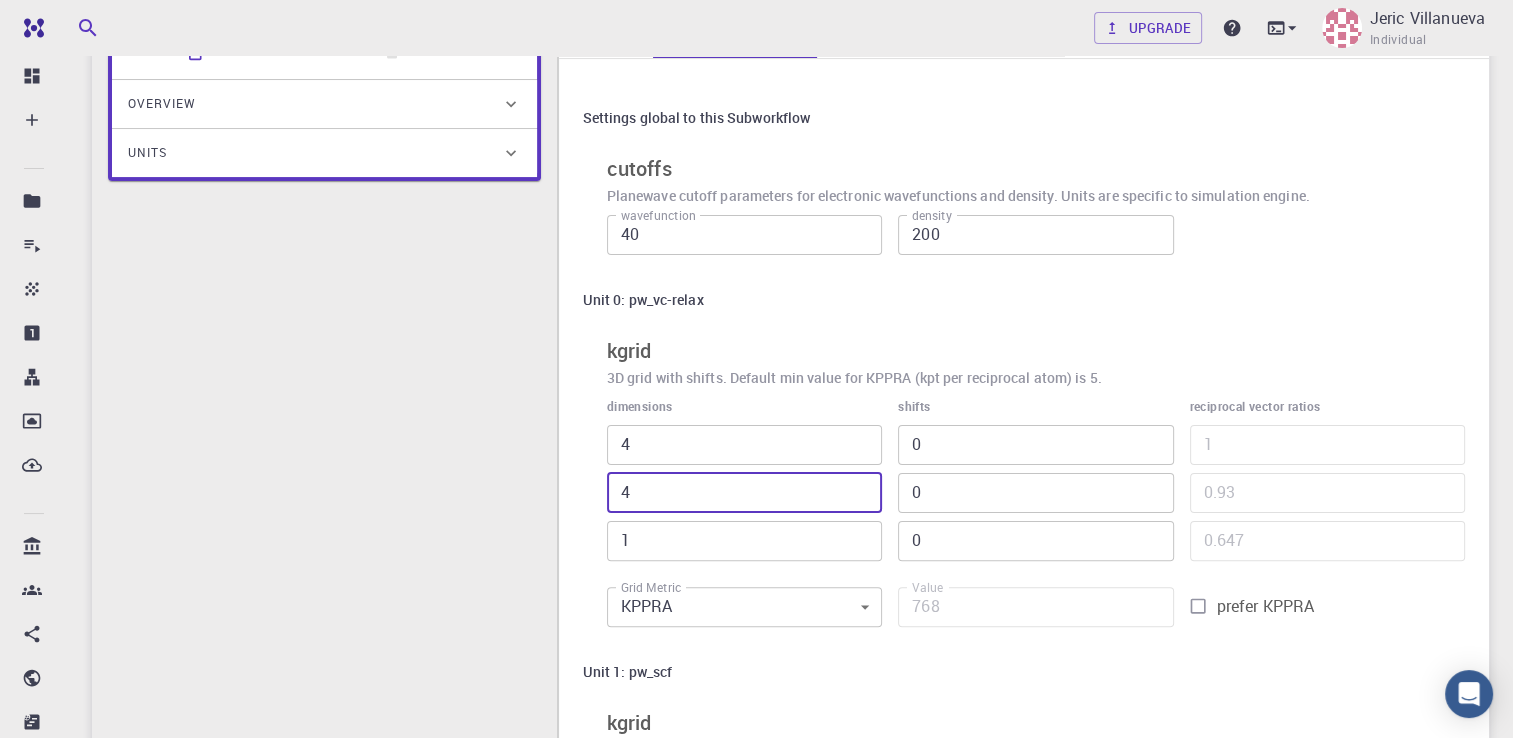 type on "4" 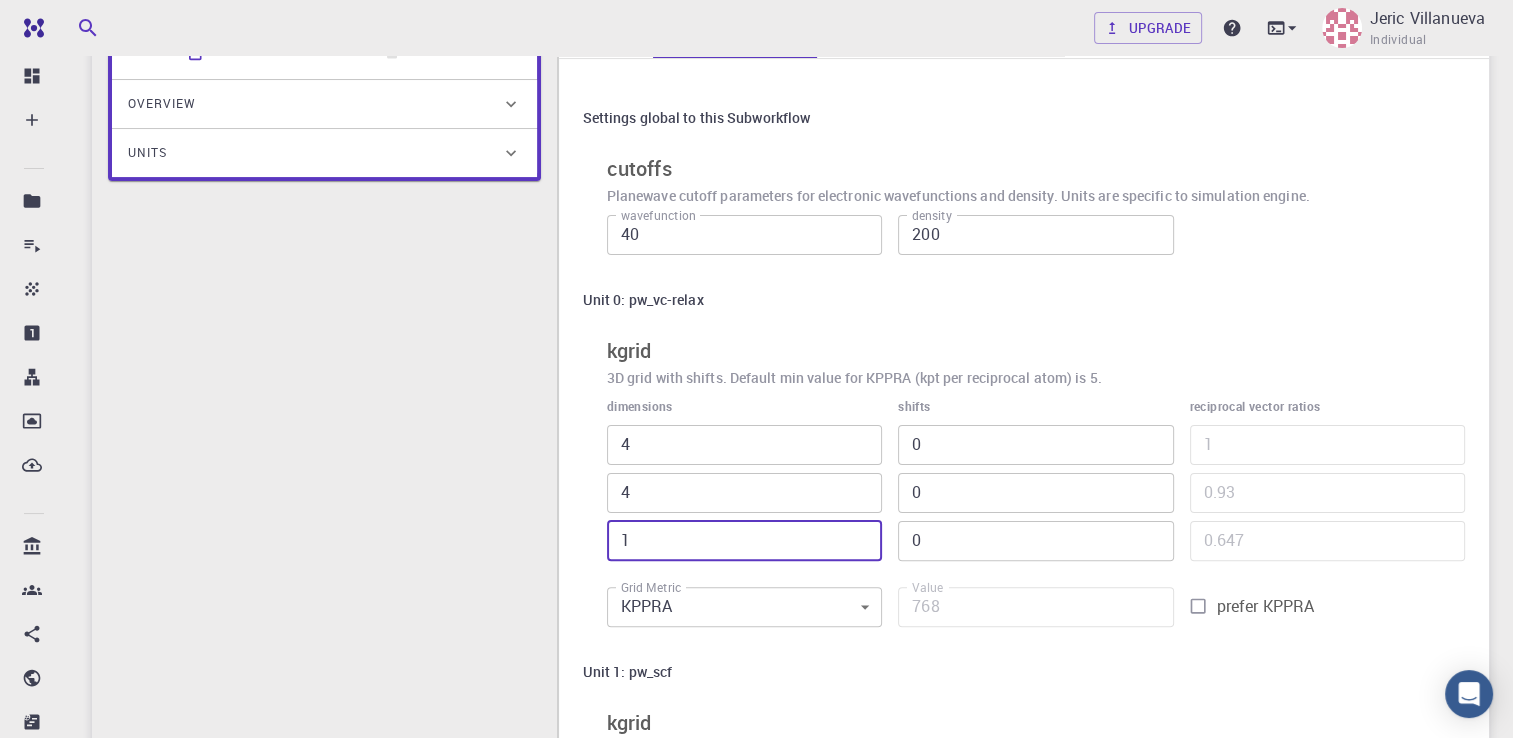 drag, startPoint x: 640, startPoint y: 532, endPoint x: 625, endPoint y: 535, distance: 15.297058 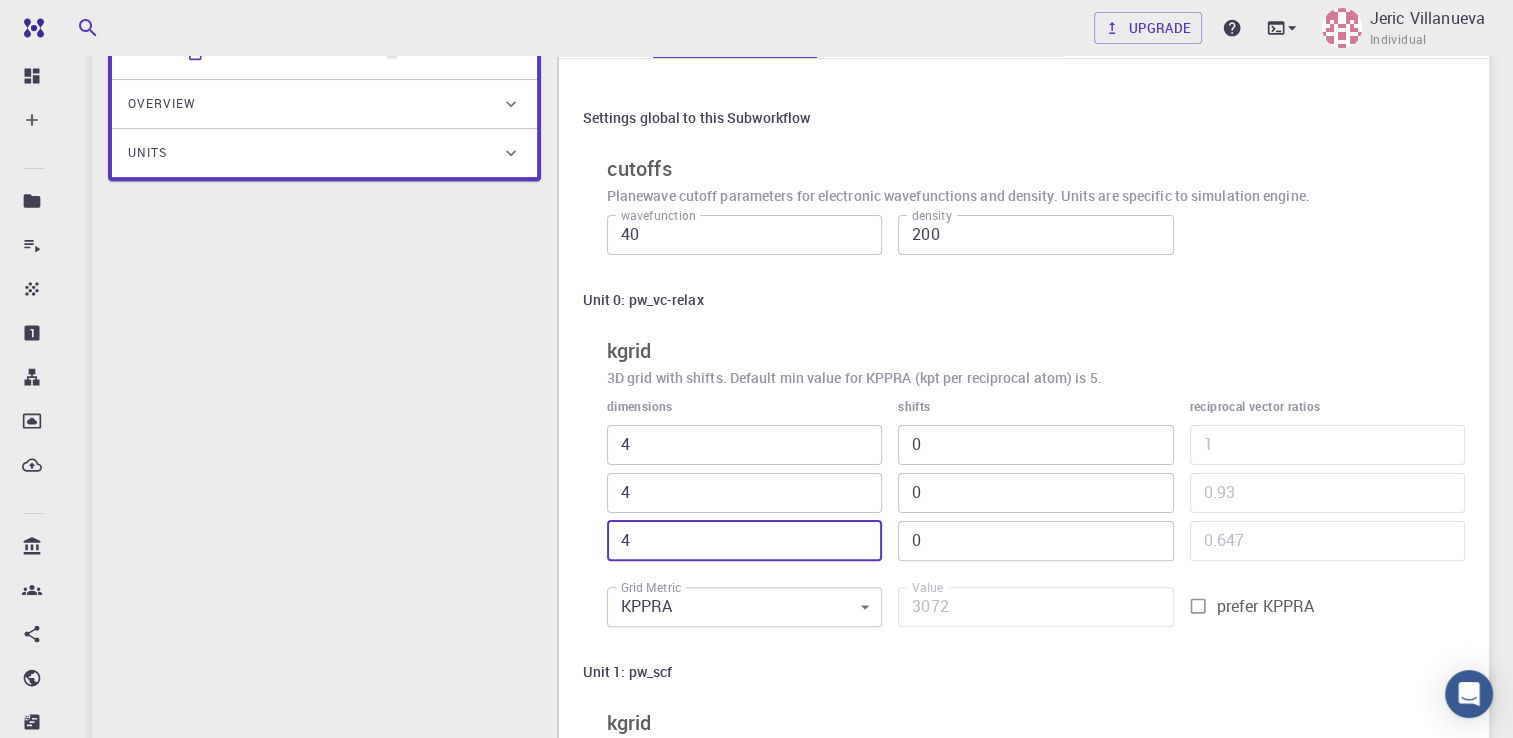 type on "4" 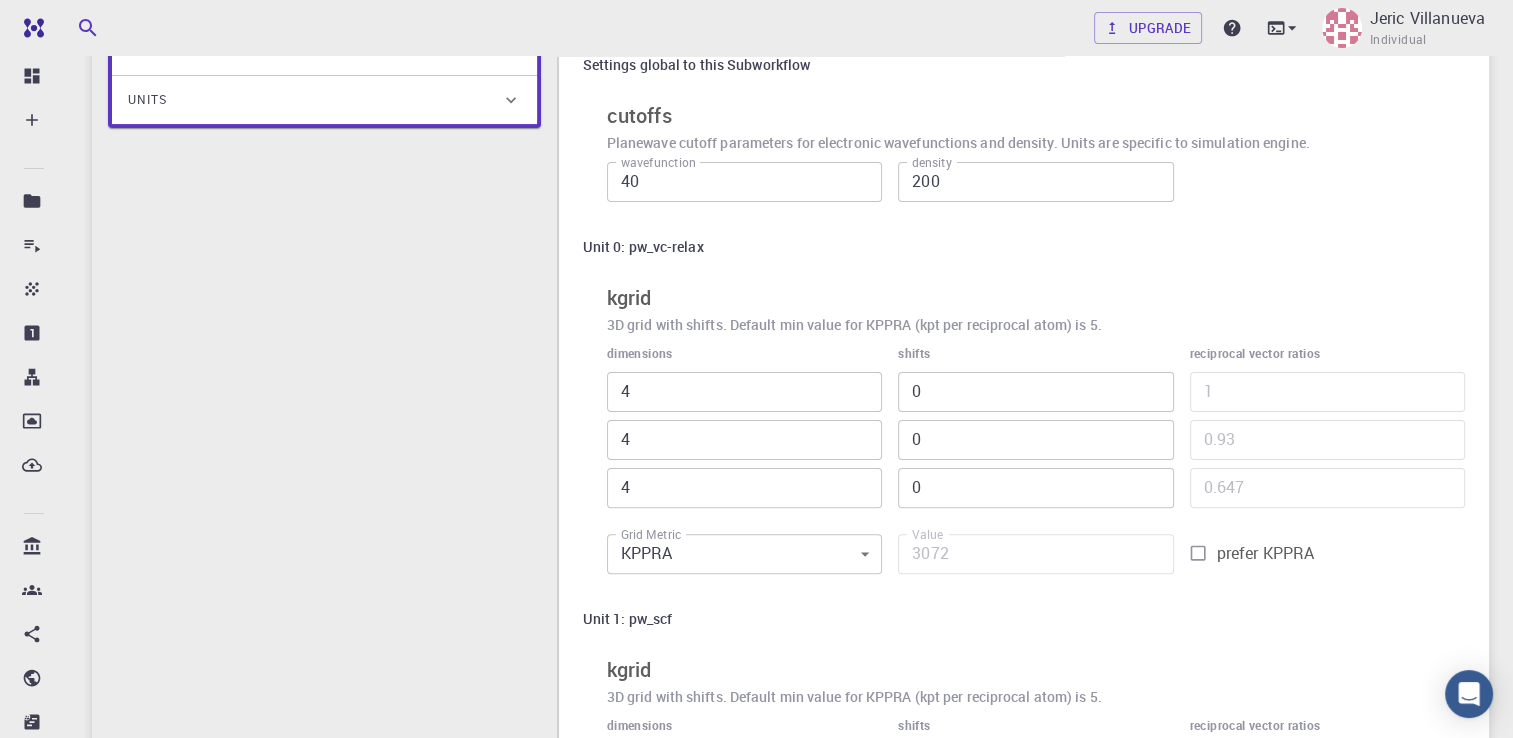 scroll, scrollTop: 600, scrollLeft: 0, axis: vertical 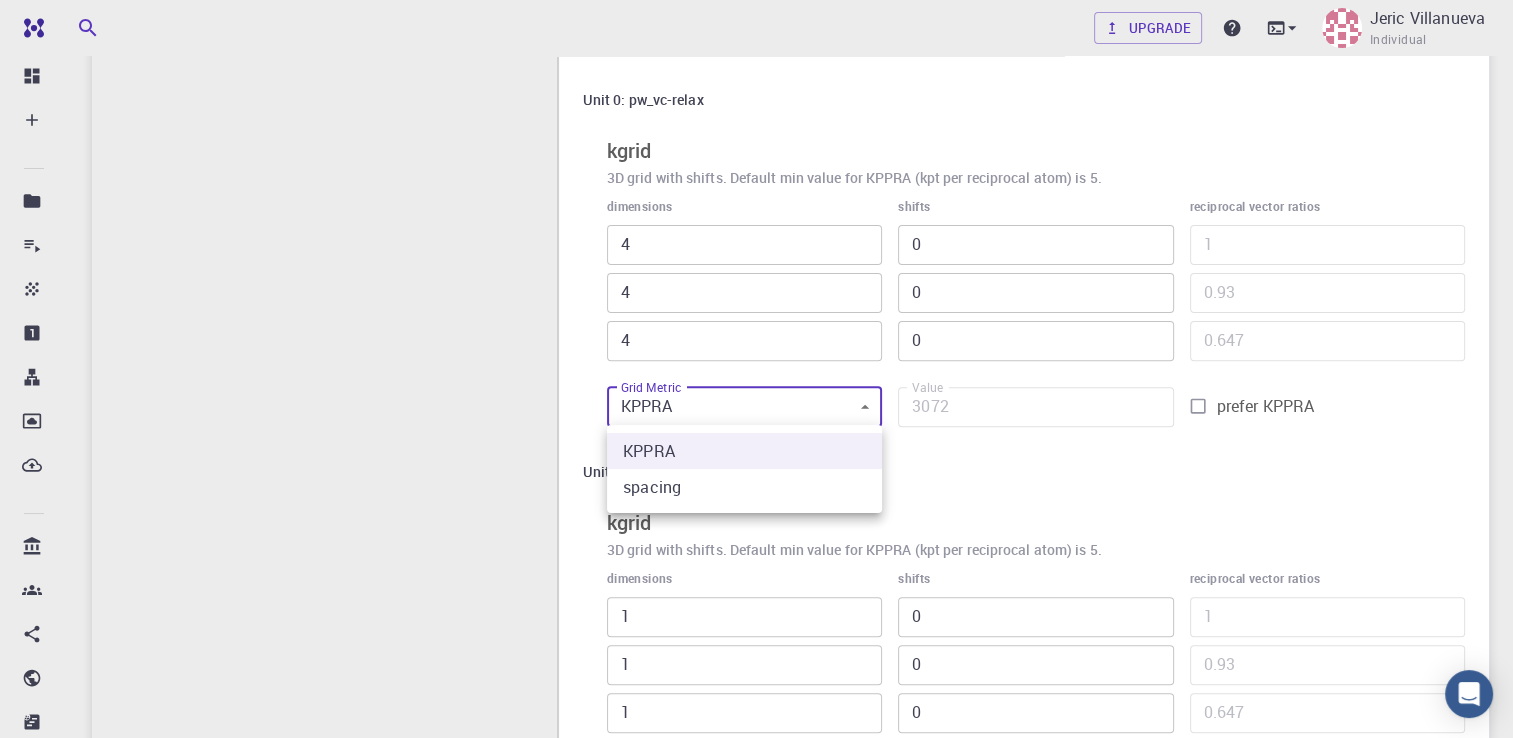 click on "Bandstructure with SOC - QE (clone) (clone) applications espresso Description Select Workflow Actions I Bandstructure with SOC Flowchart ID: f9cd5fcf5d61d8c7d222661e Copy Delete Overview Properties total-energy fermi-energy pressure atomic-forces total-force stress-tensor final-structure atomic-forces fermi-energy pressure stress-tensor total-energy total-energy-contributions total-force band-structure Draft Application Name Quantum Espresso espresso I" at bounding box center (756, 987) 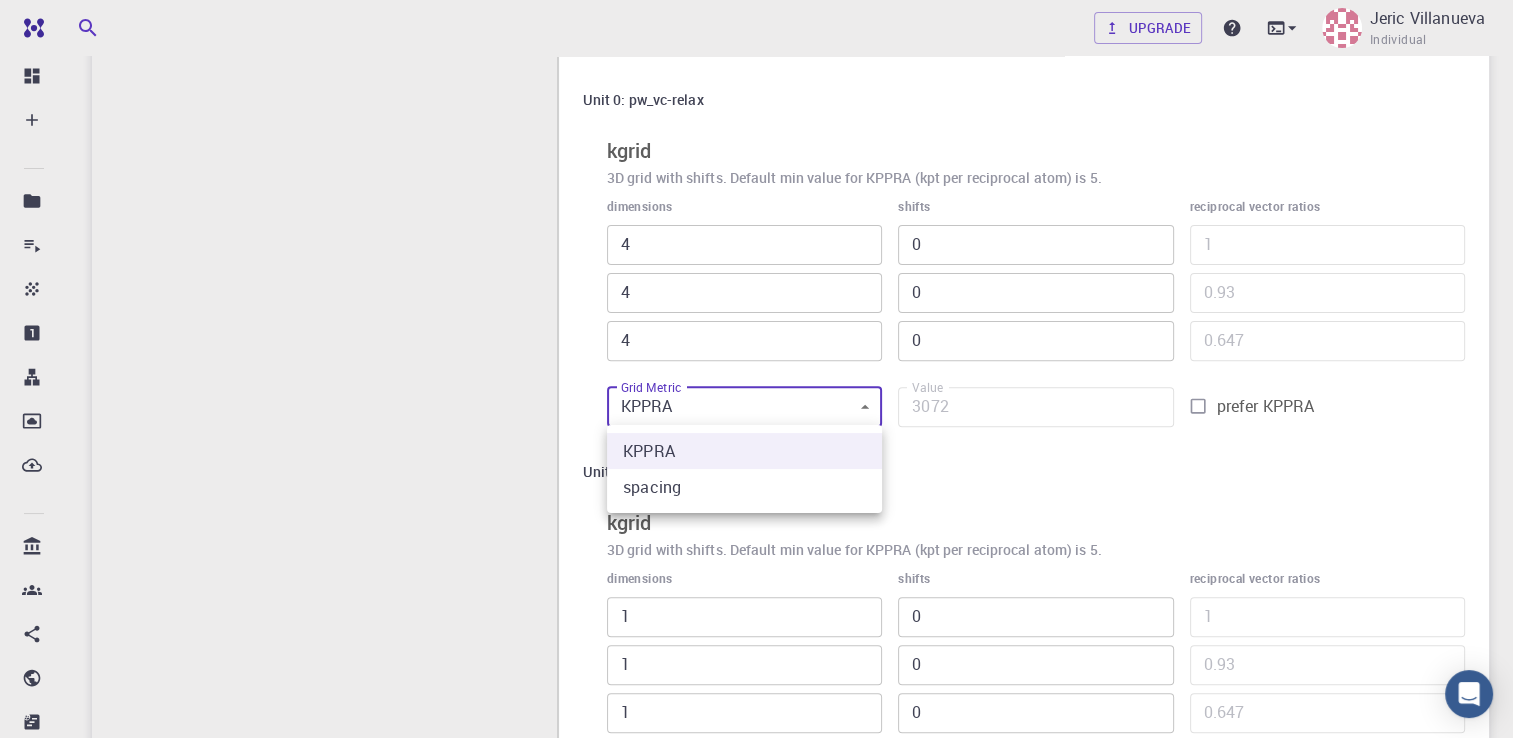 click at bounding box center (756, 369) 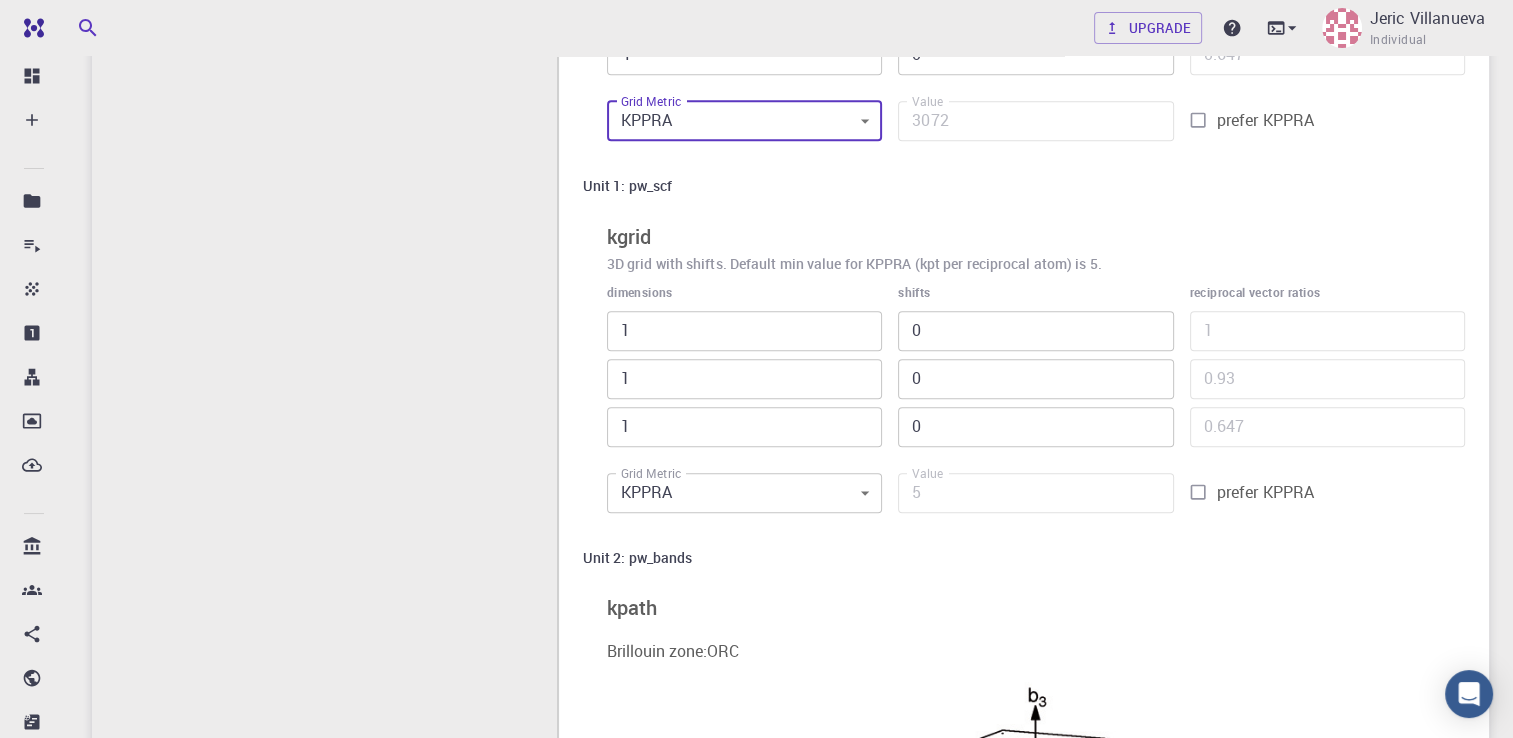 scroll, scrollTop: 900, scrollLeft: 0, axis: vertical 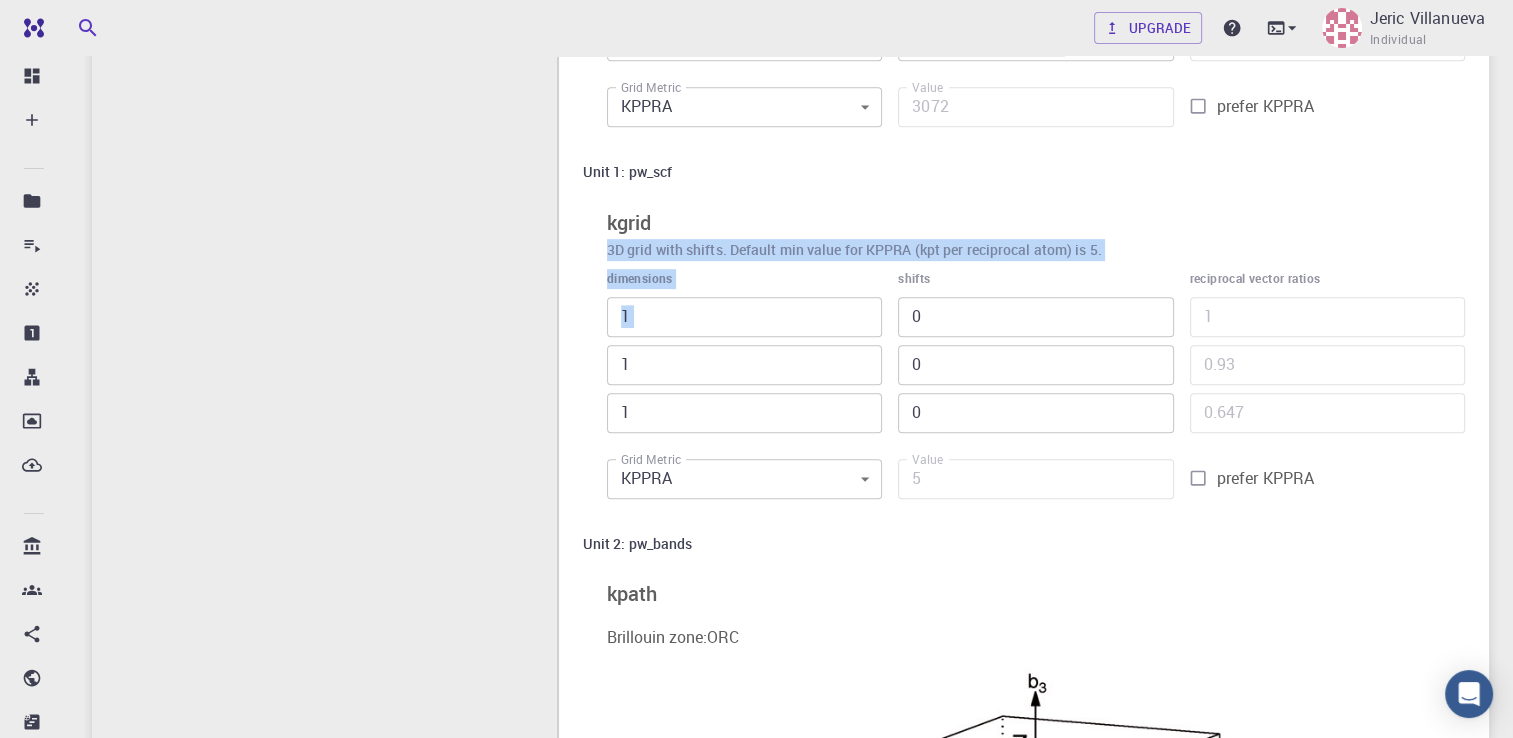 drag, startPoint x: 722, startPoint y: 335, endPoint x: 568, endPoint y: 329, distance: 154.11684 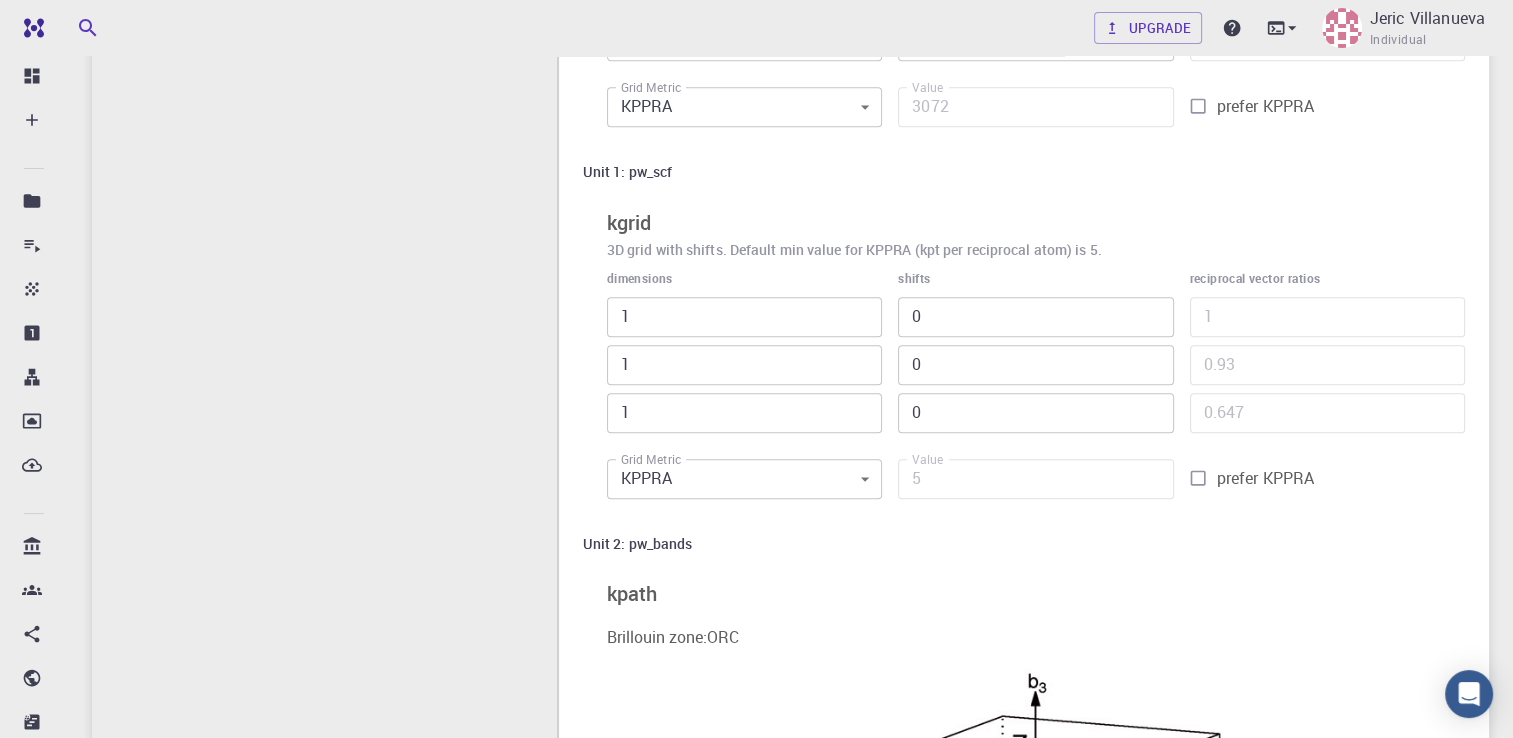 click on "kgrid" at bounding box center (1036, 223) 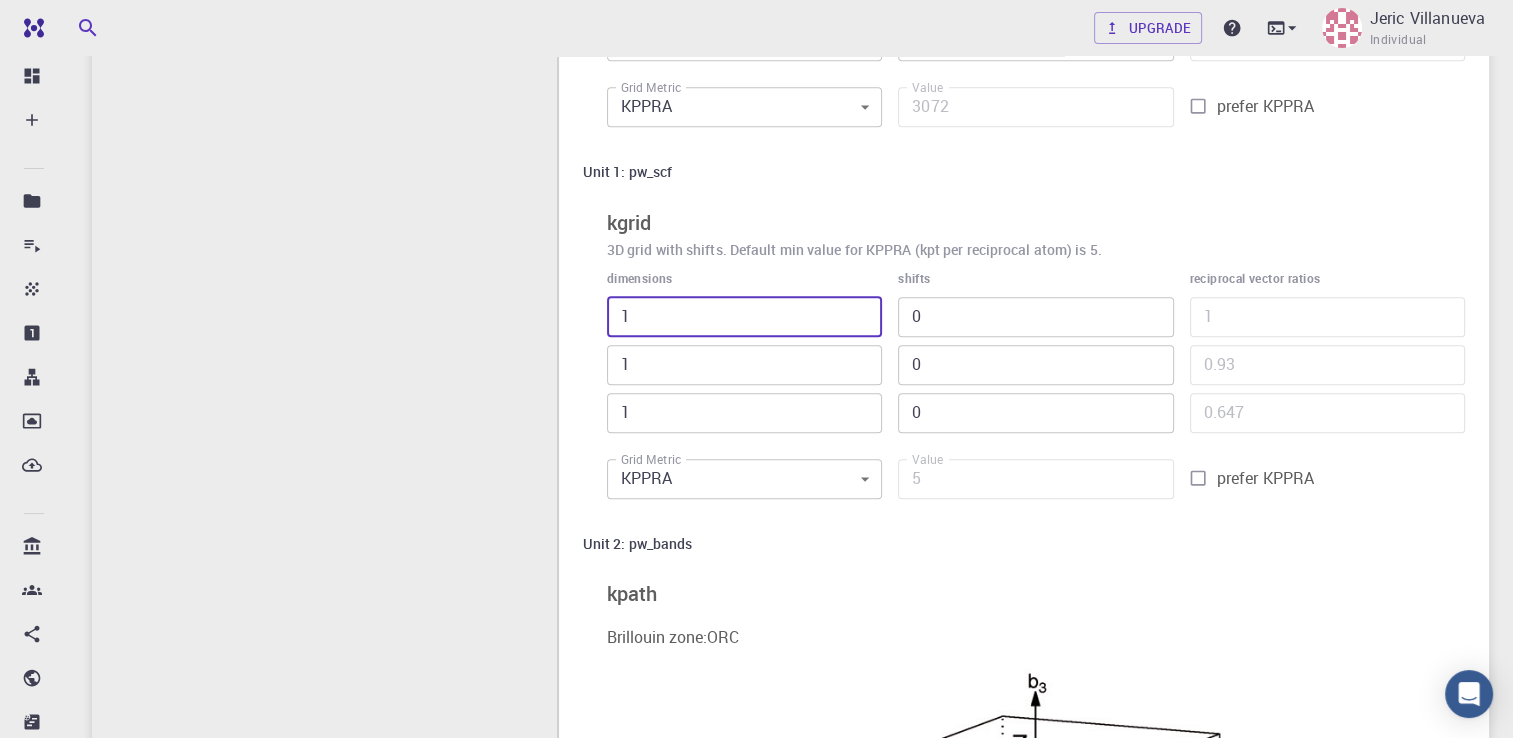 type on "4" 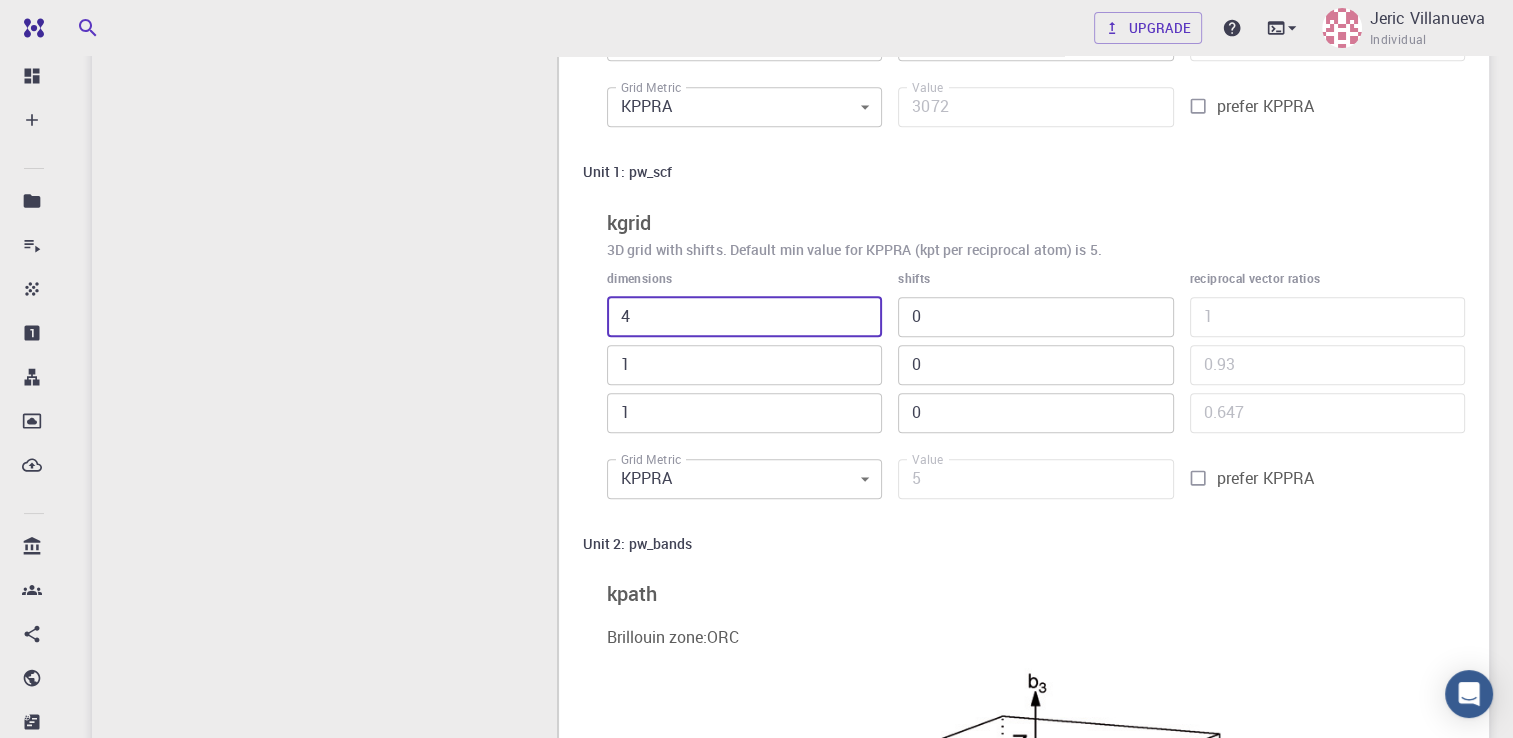 type on "192" 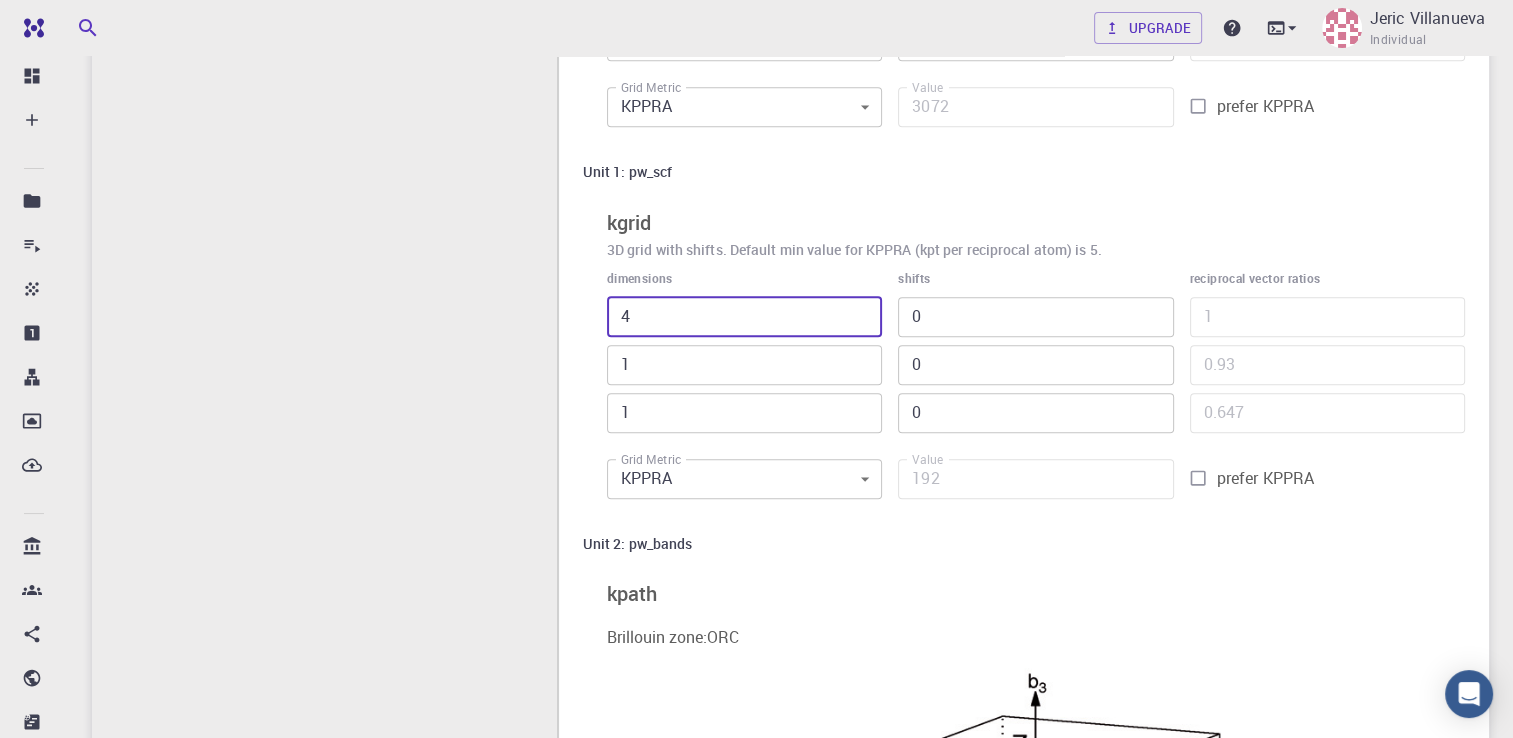 type on "4" 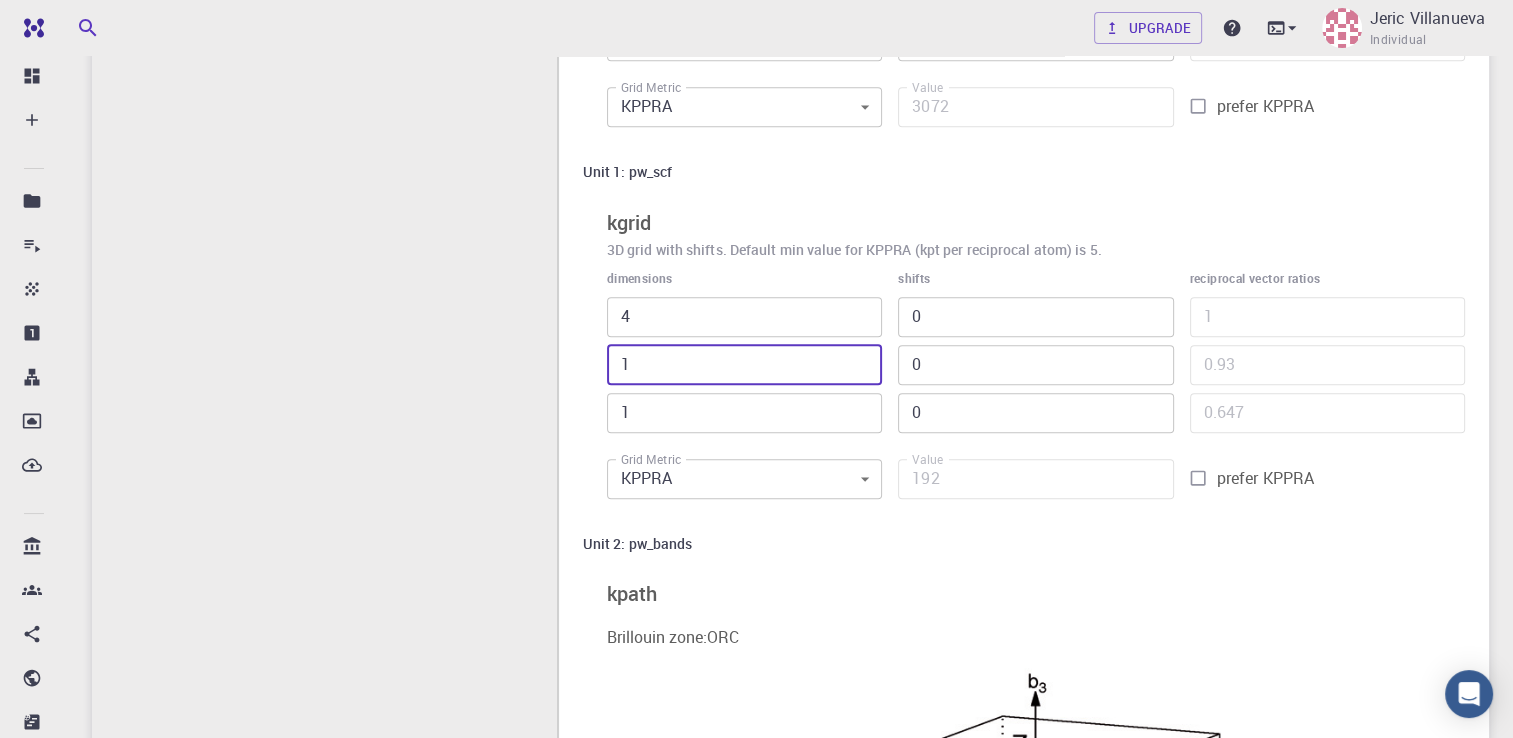 type on "4" 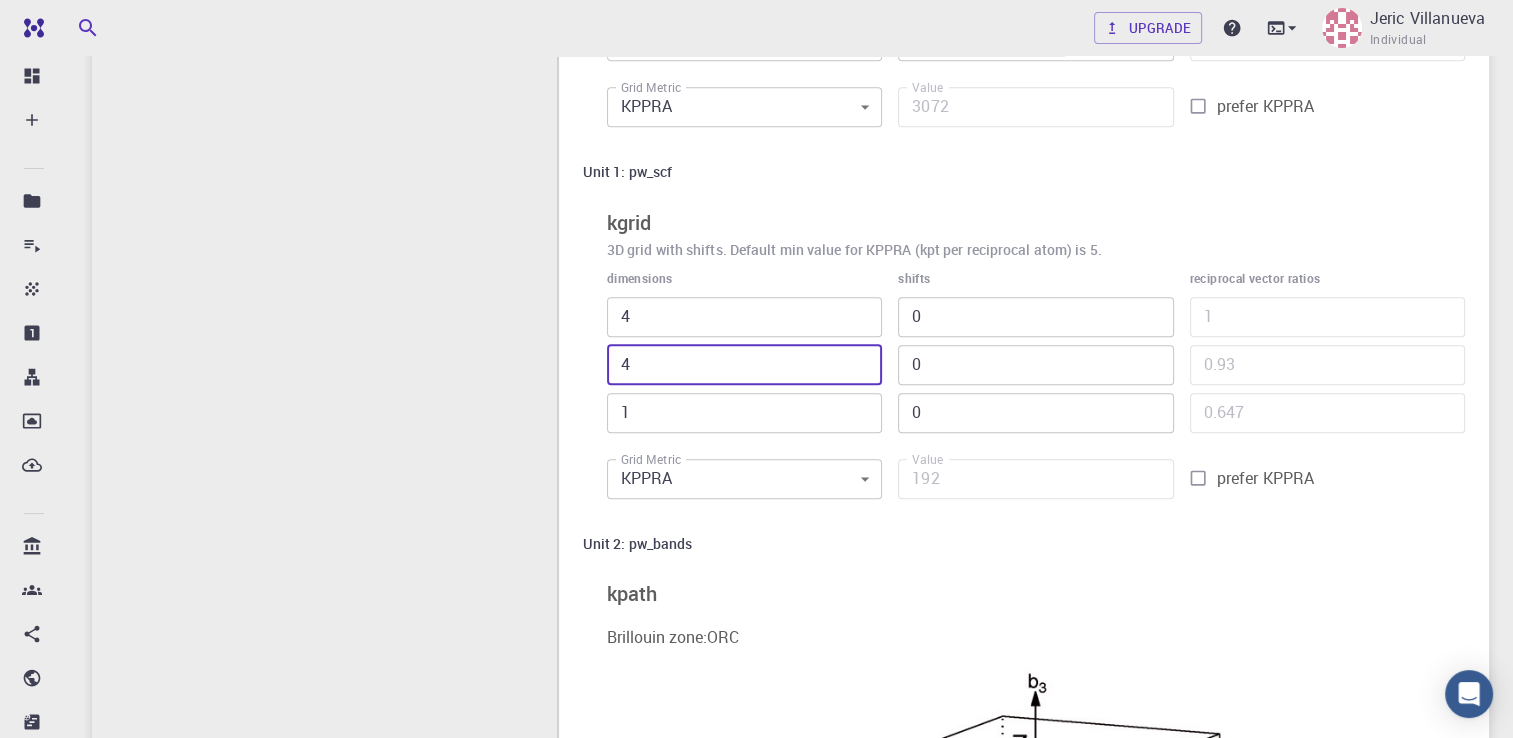 type on "768" 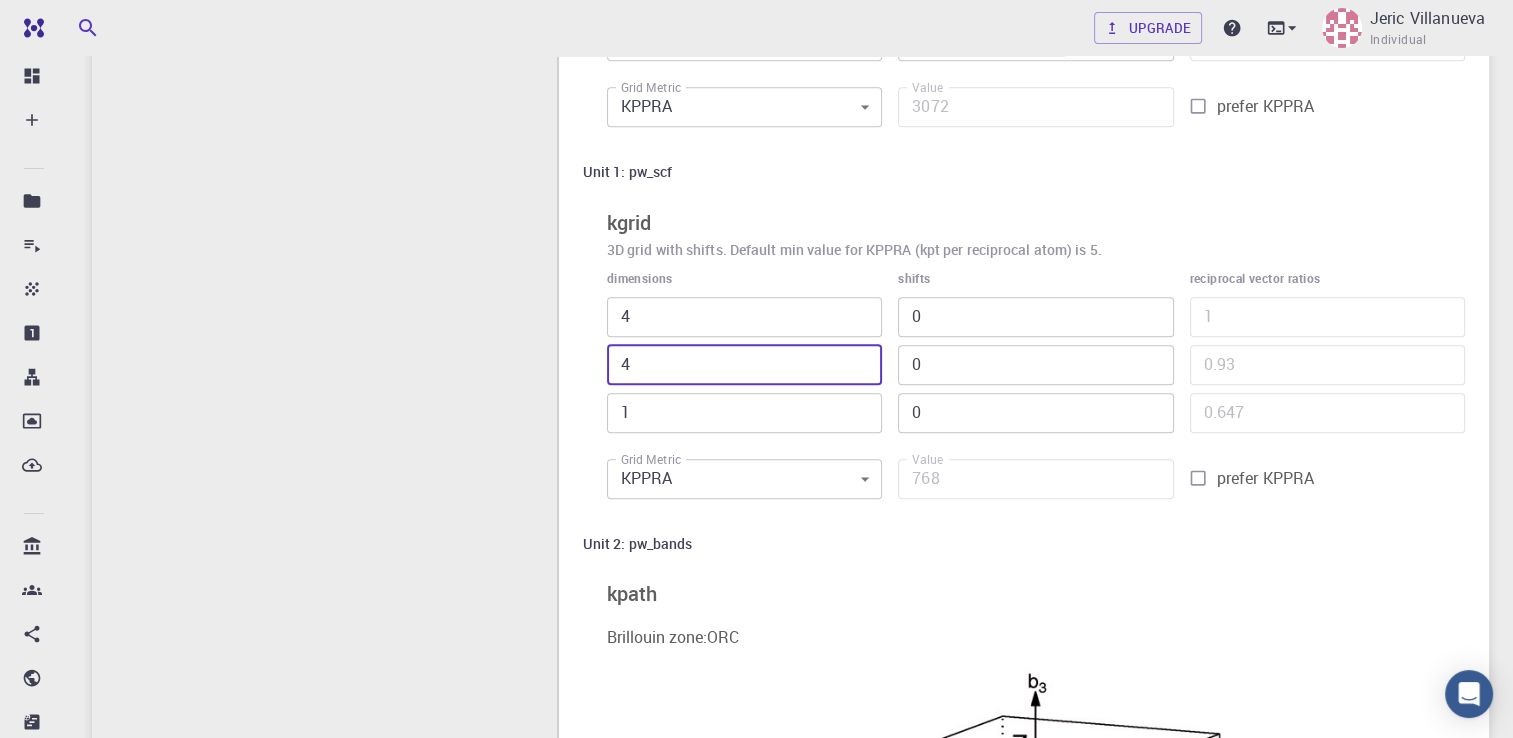 type on "4" 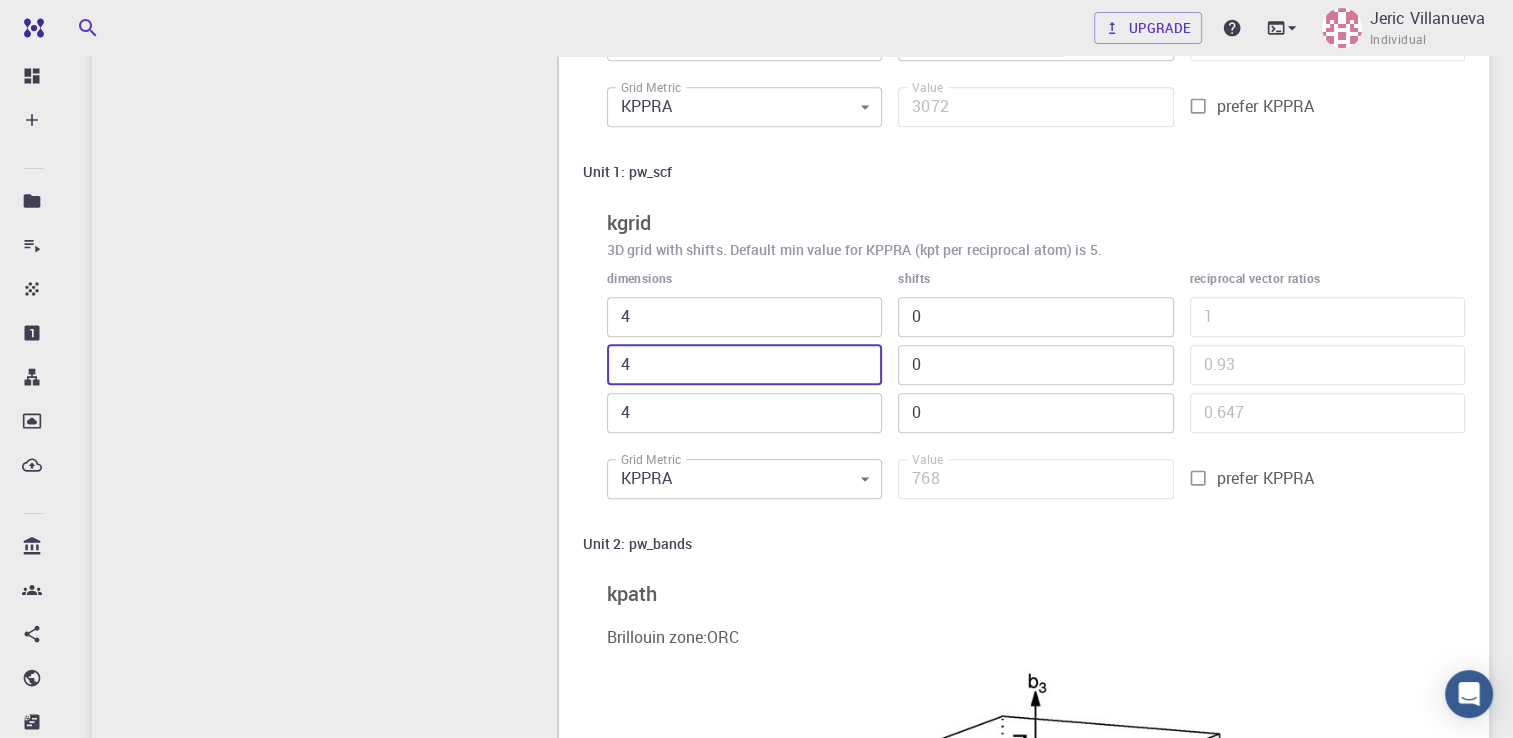 type on "3072" 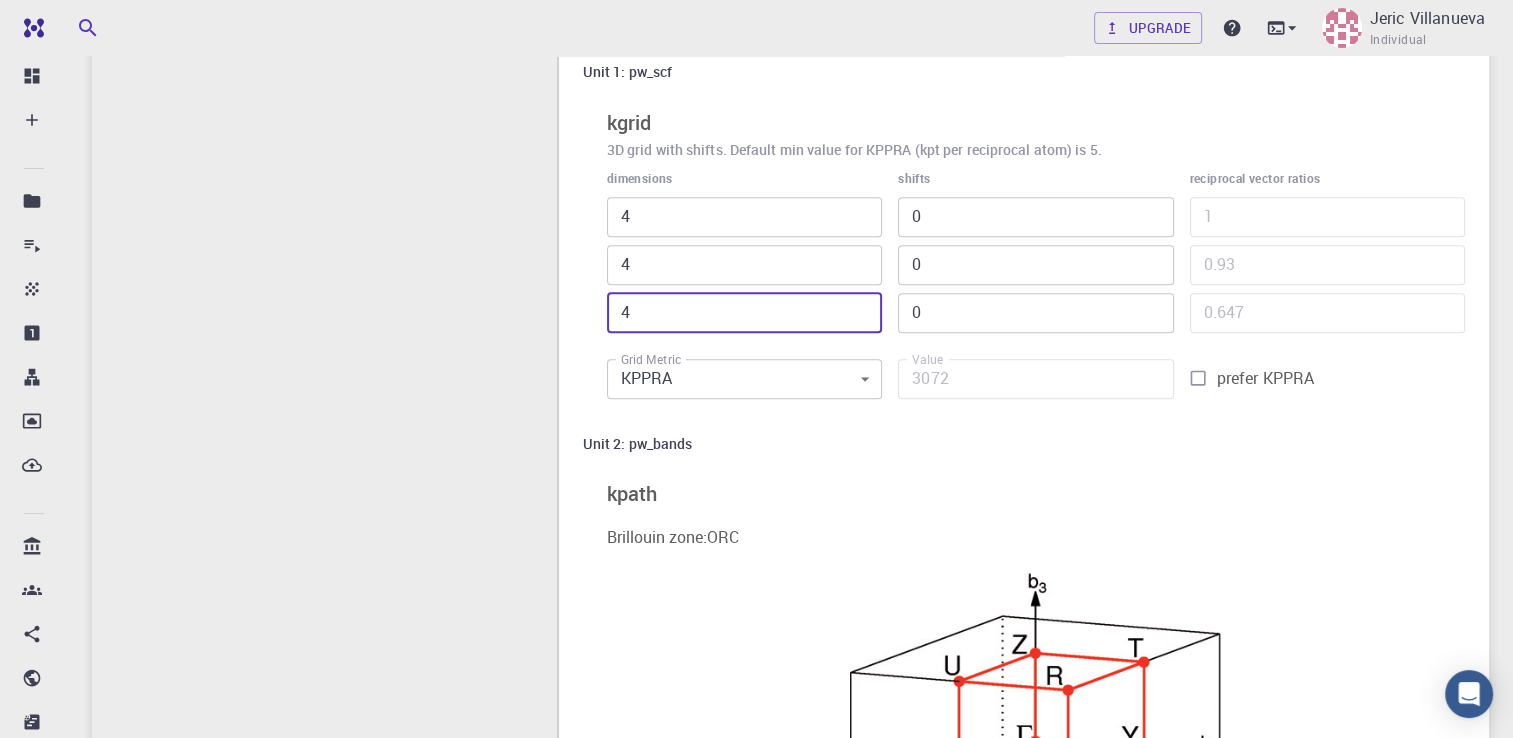 type on "3" 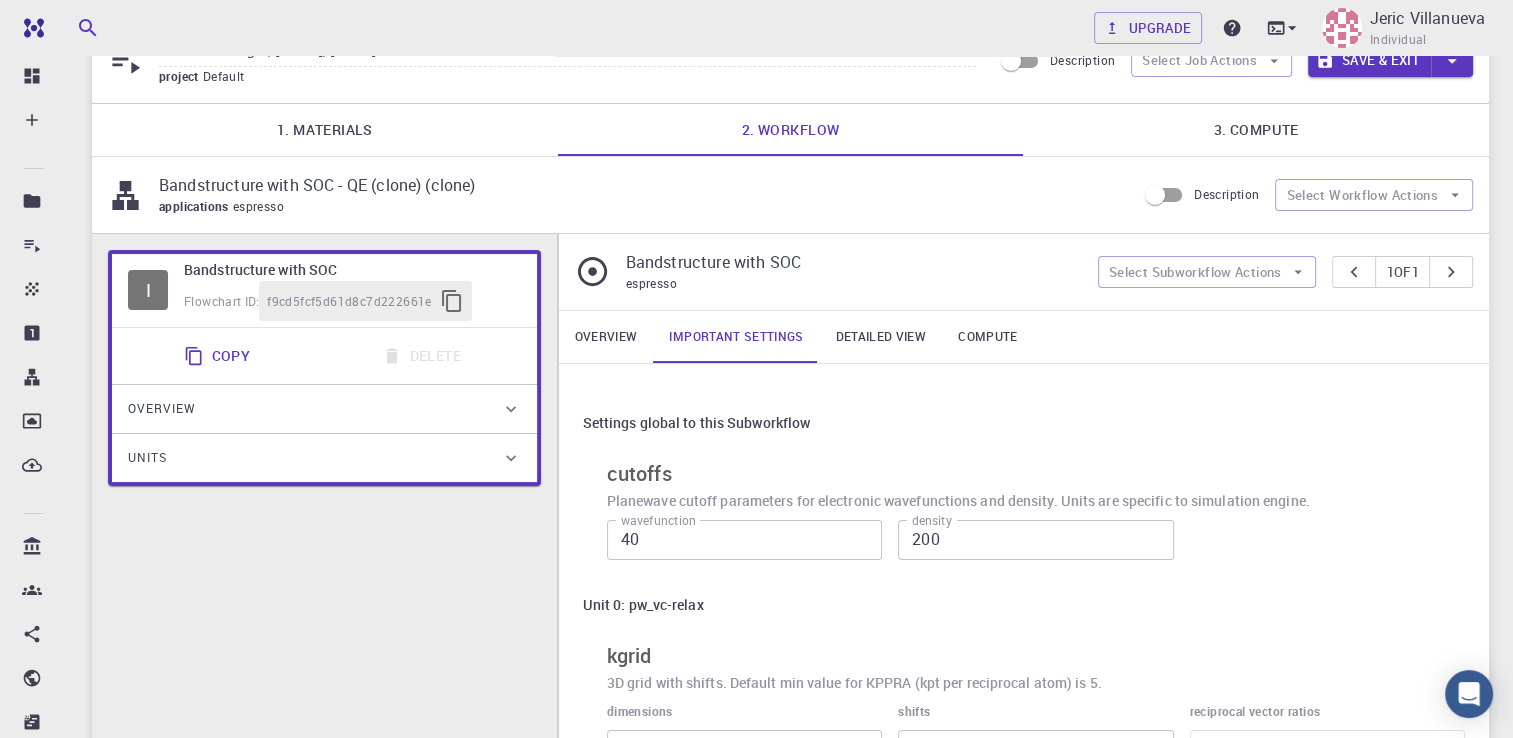 scroll, scrollTop: 0, scrollLeft: 0, axis: both 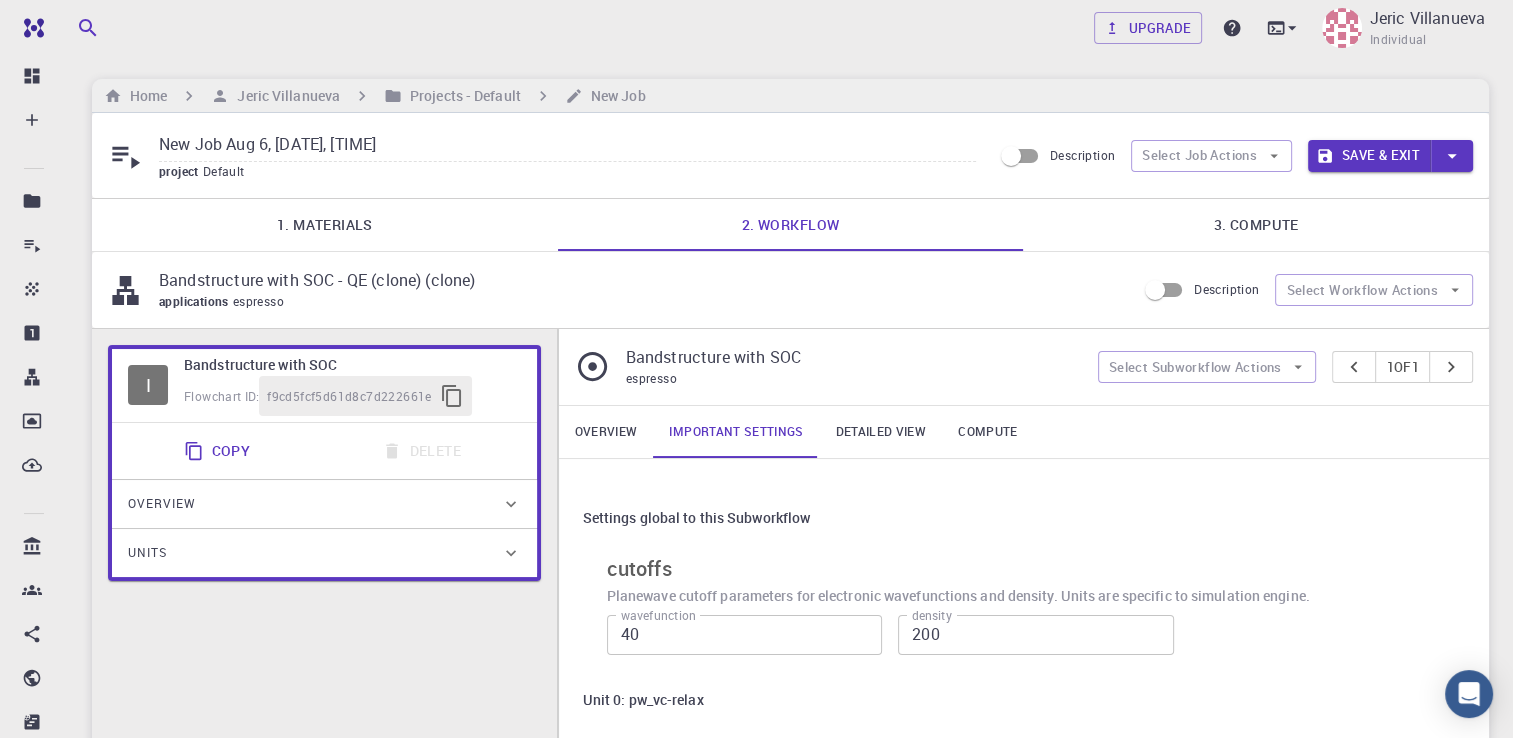 type on "3" 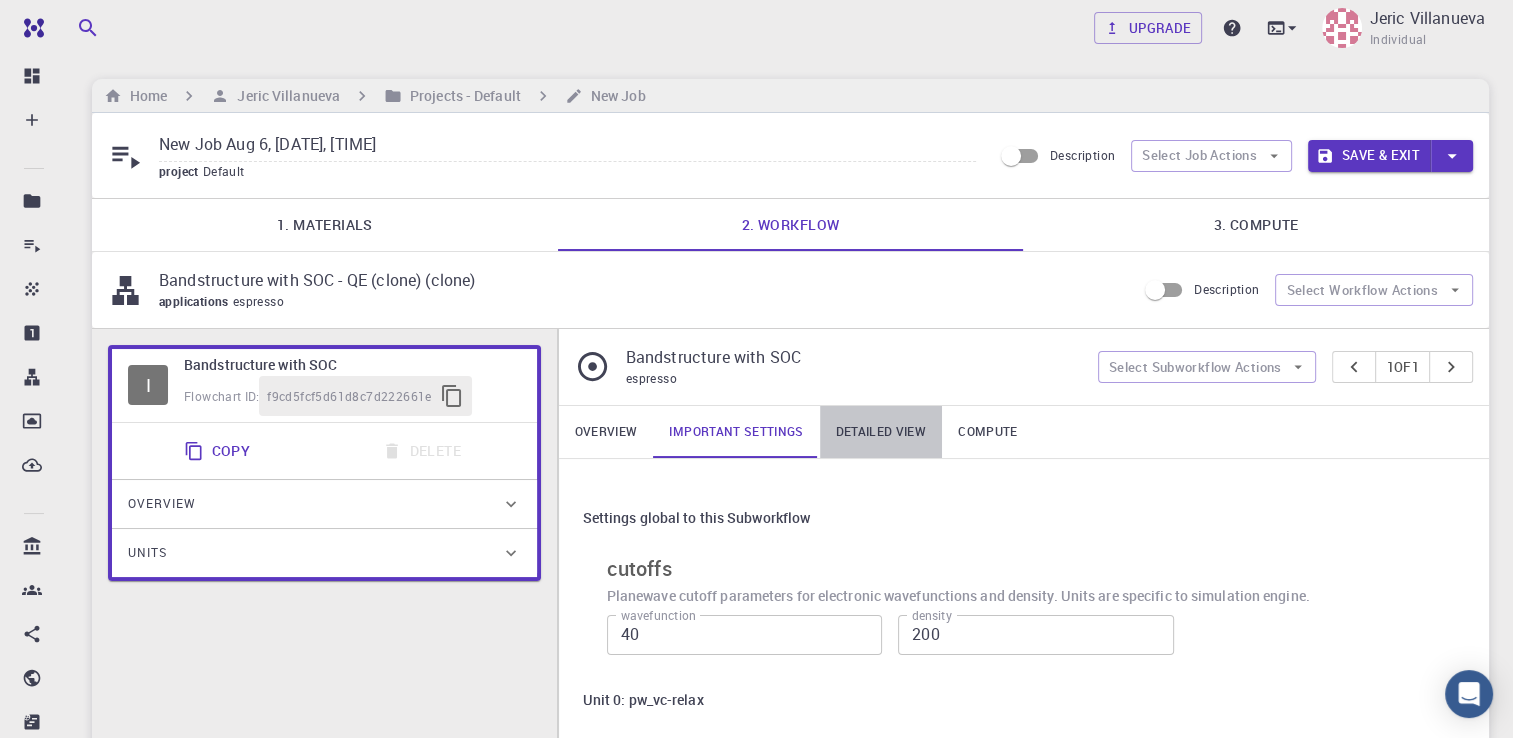click on "Detailed view" at bounding box center (881, 432) 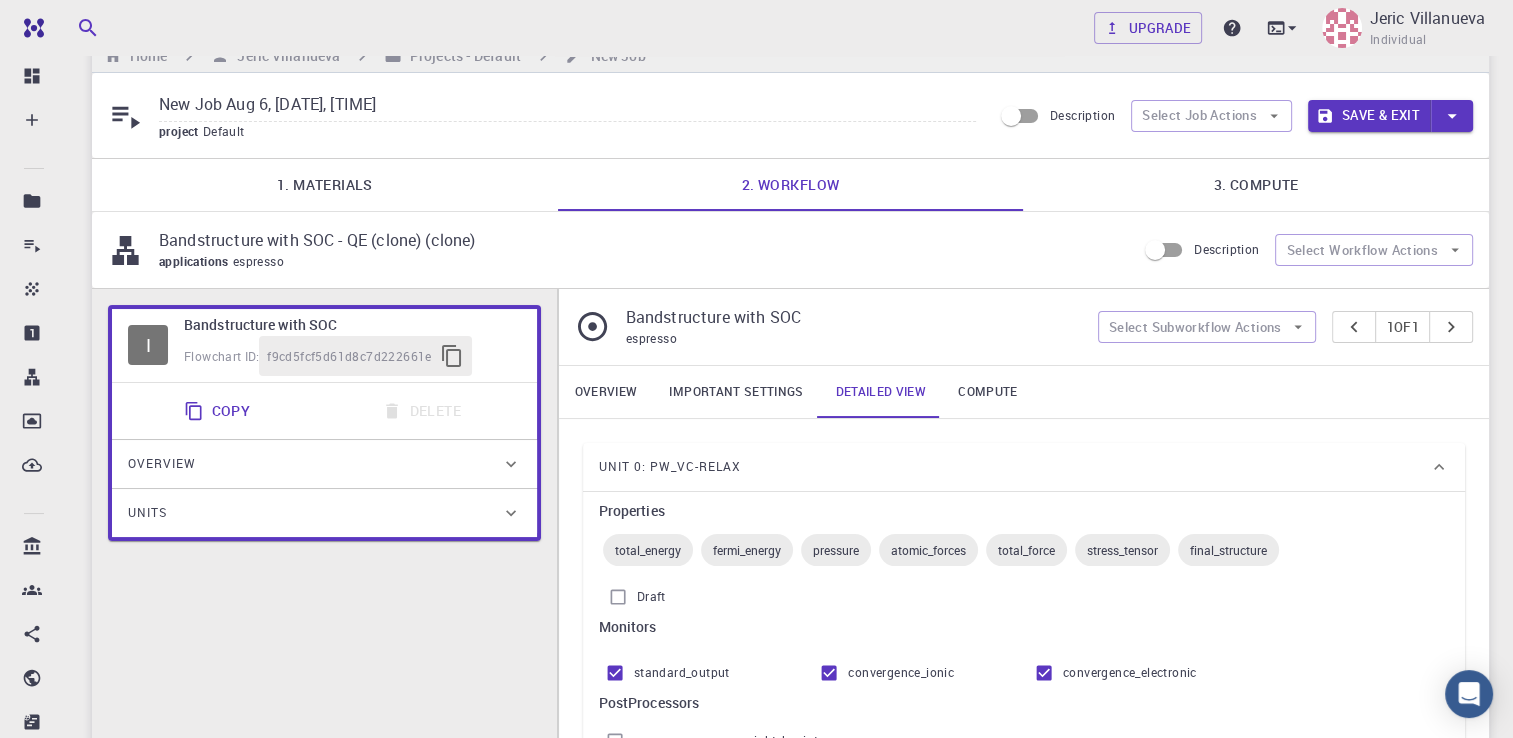 scroll, scrollTop: 0, scrollLeft: 0, axis: both 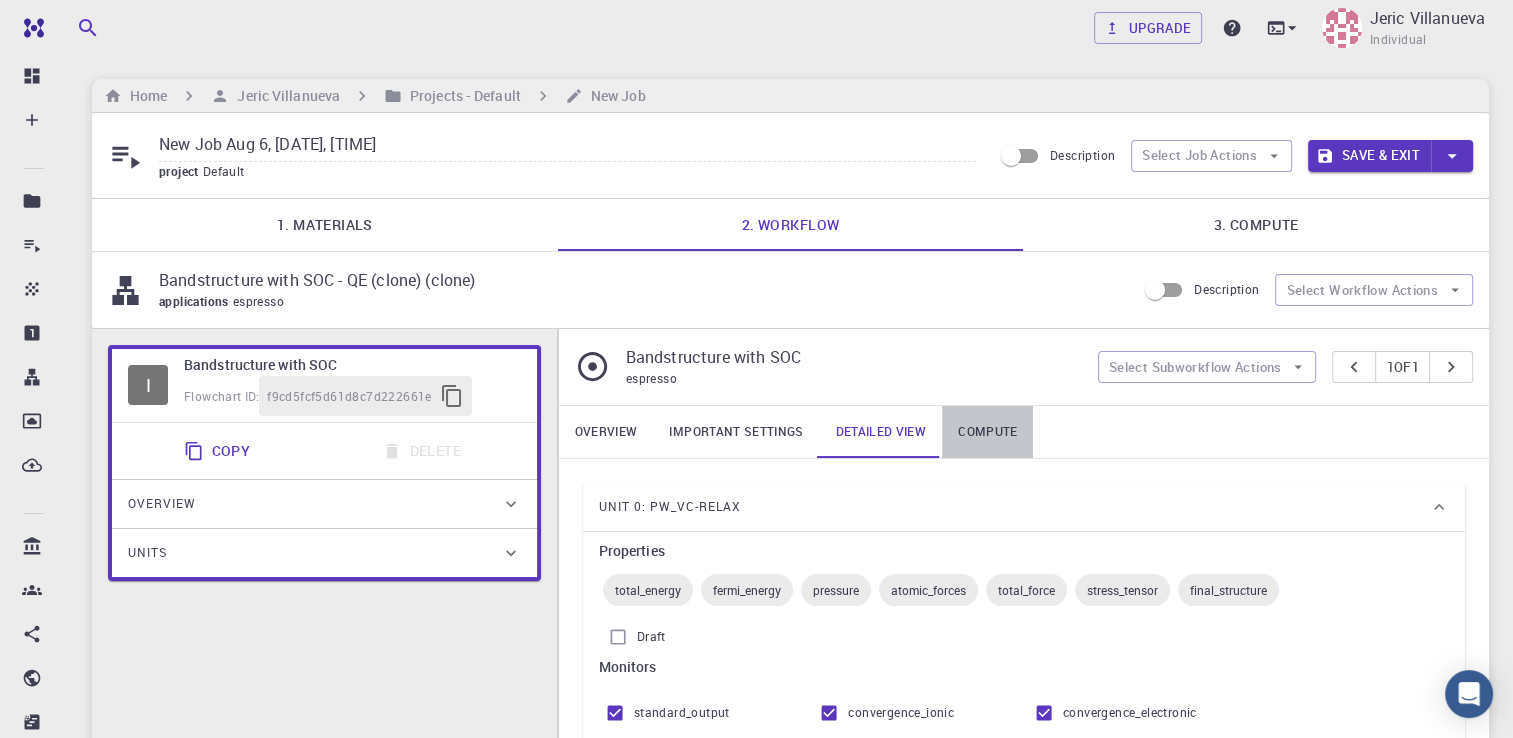 click on "Compute" at bounding box center [987, 432] 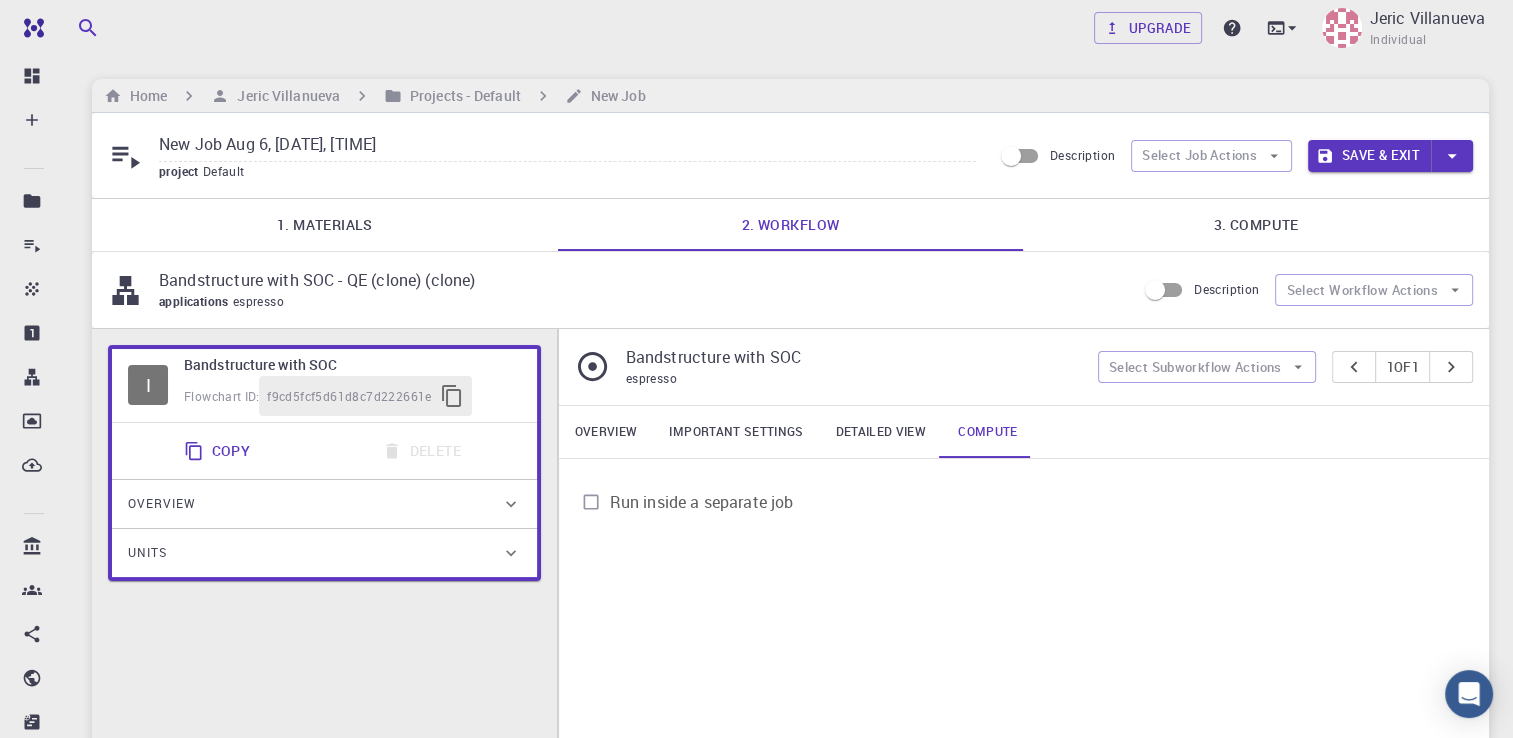 click on "Overview" at bounding box center [606, 432] 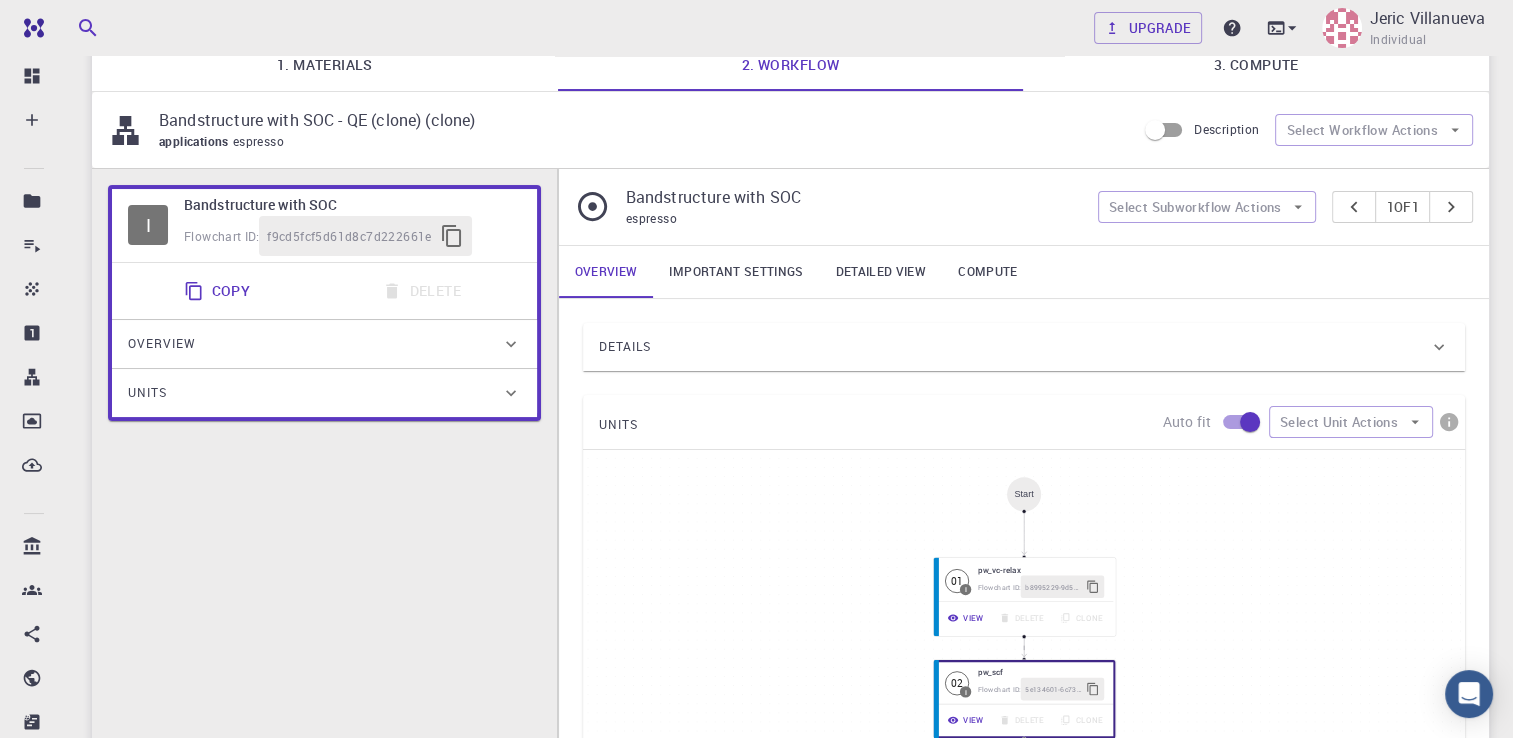 scroll, scrollTop: 200, scrollLeft: 0, axis: vertical 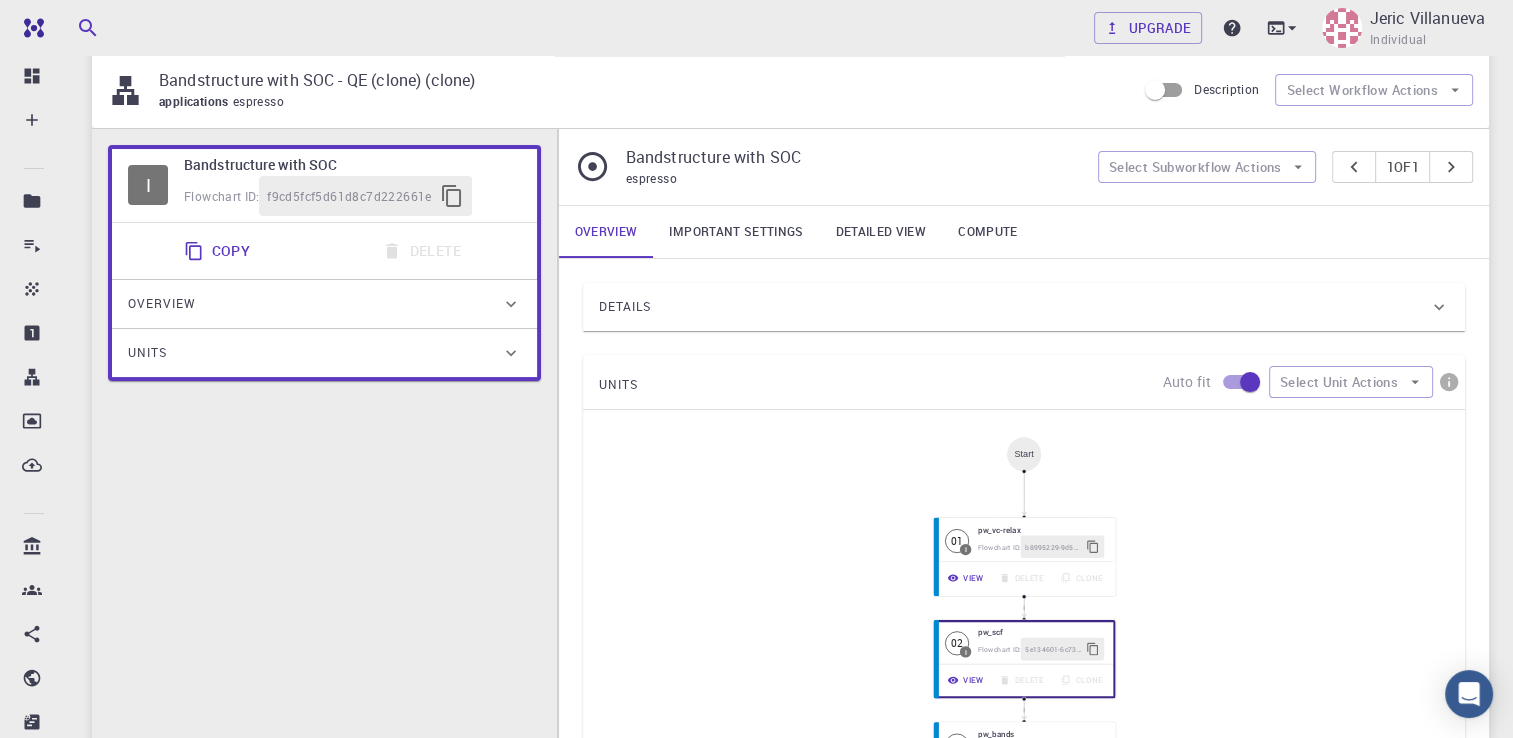 click on "Important settings" at bounding box center [736, 232] 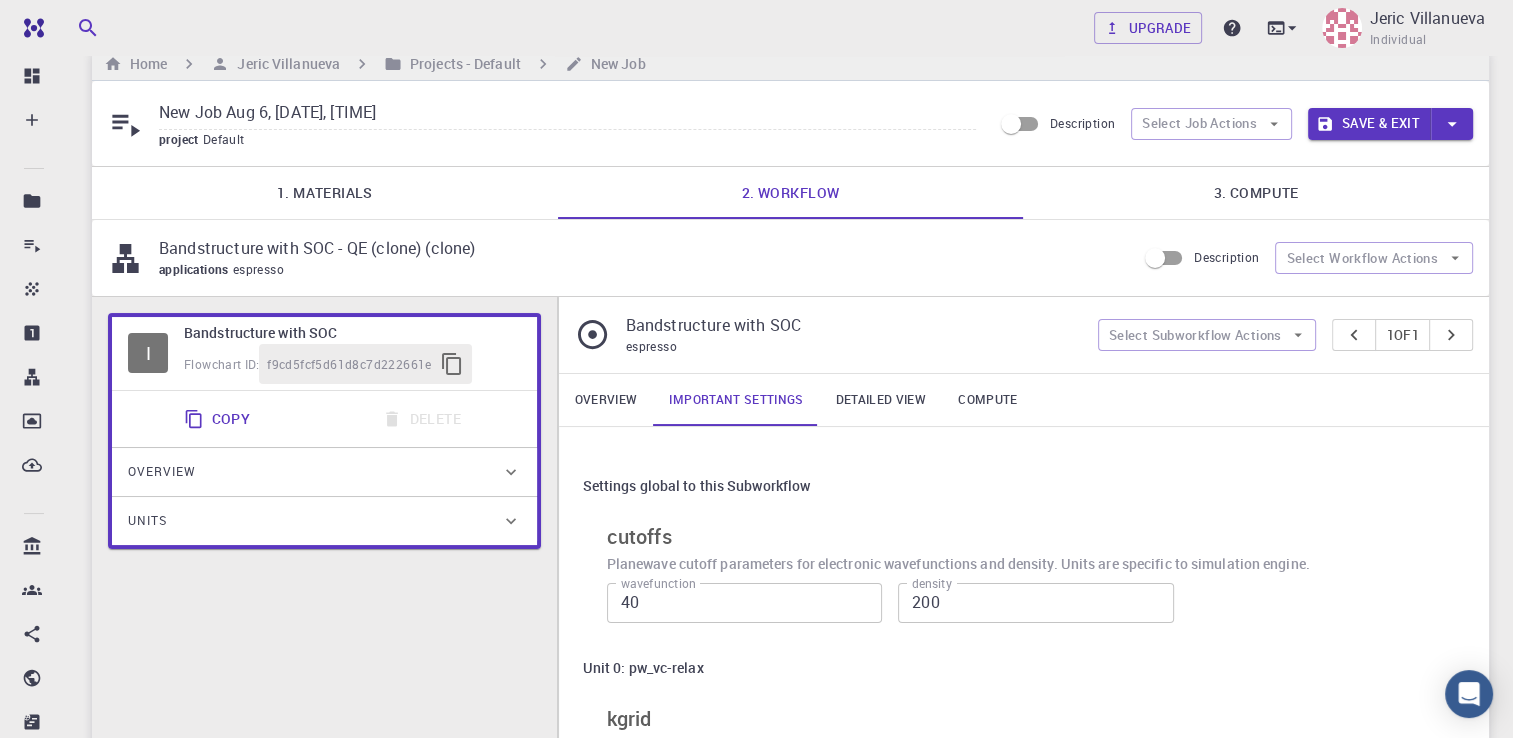 scroll, scrollTop: 0, scrollLeft: 0, axis: both 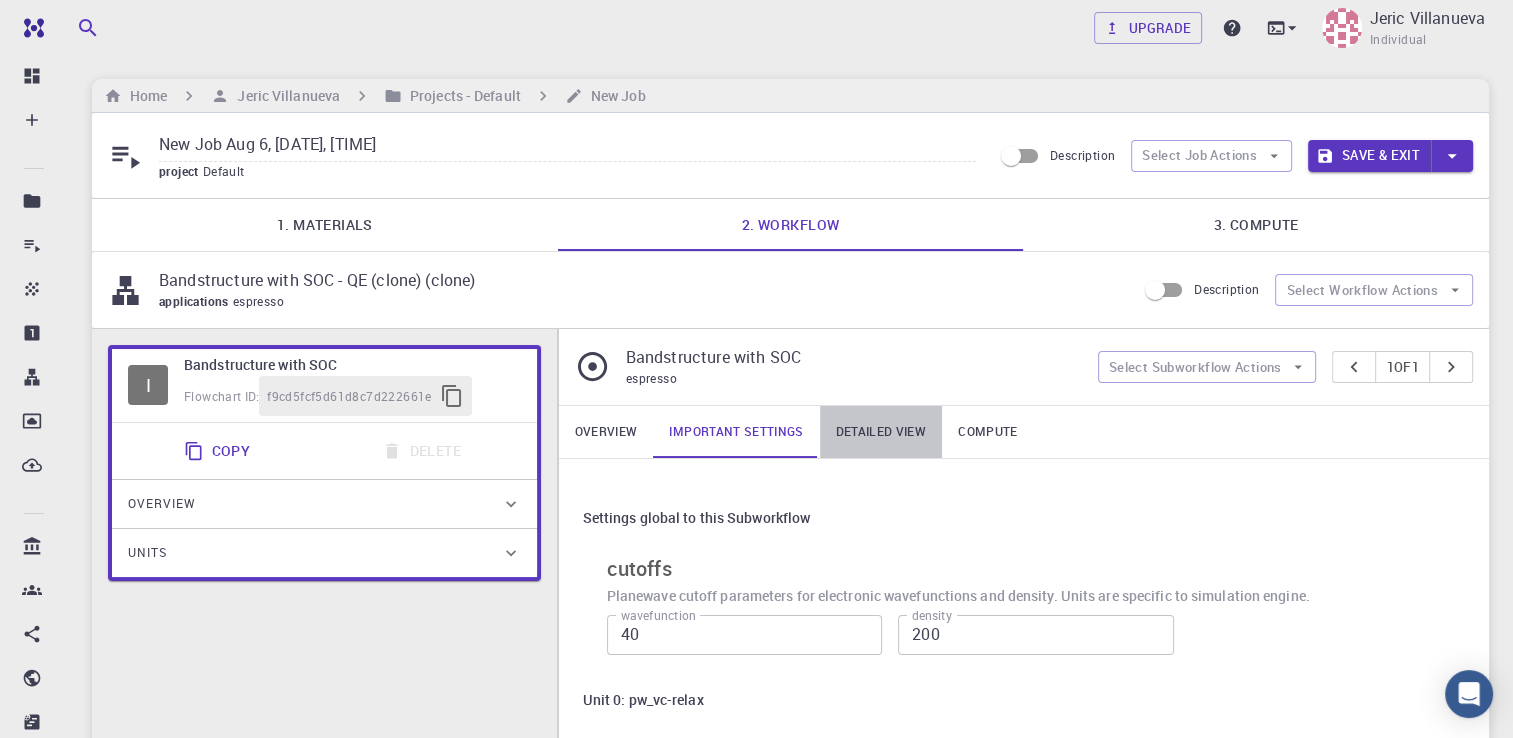 click on "Detailed view" at bounding box center (881, 432) 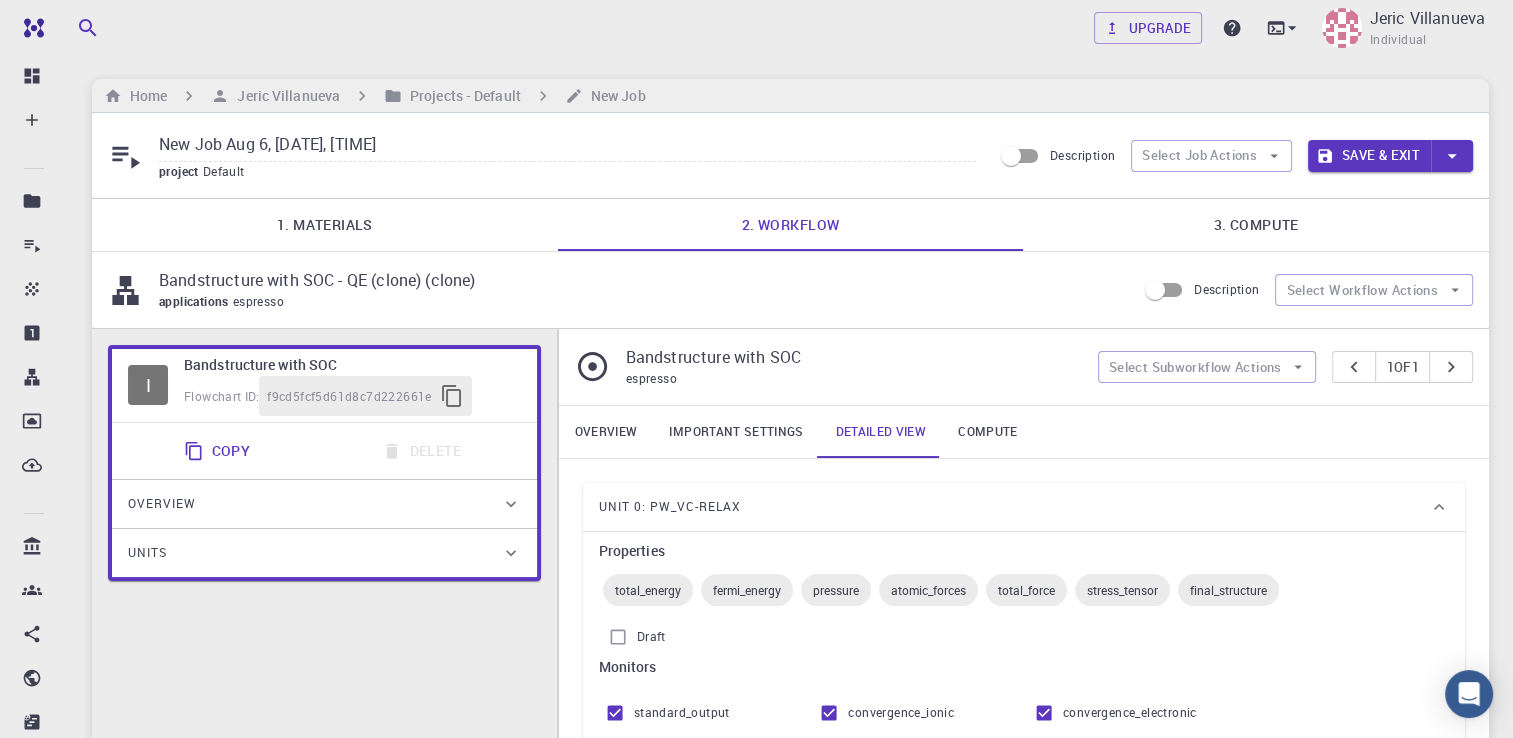 click on "Overview" at bounding box center (606, 432) 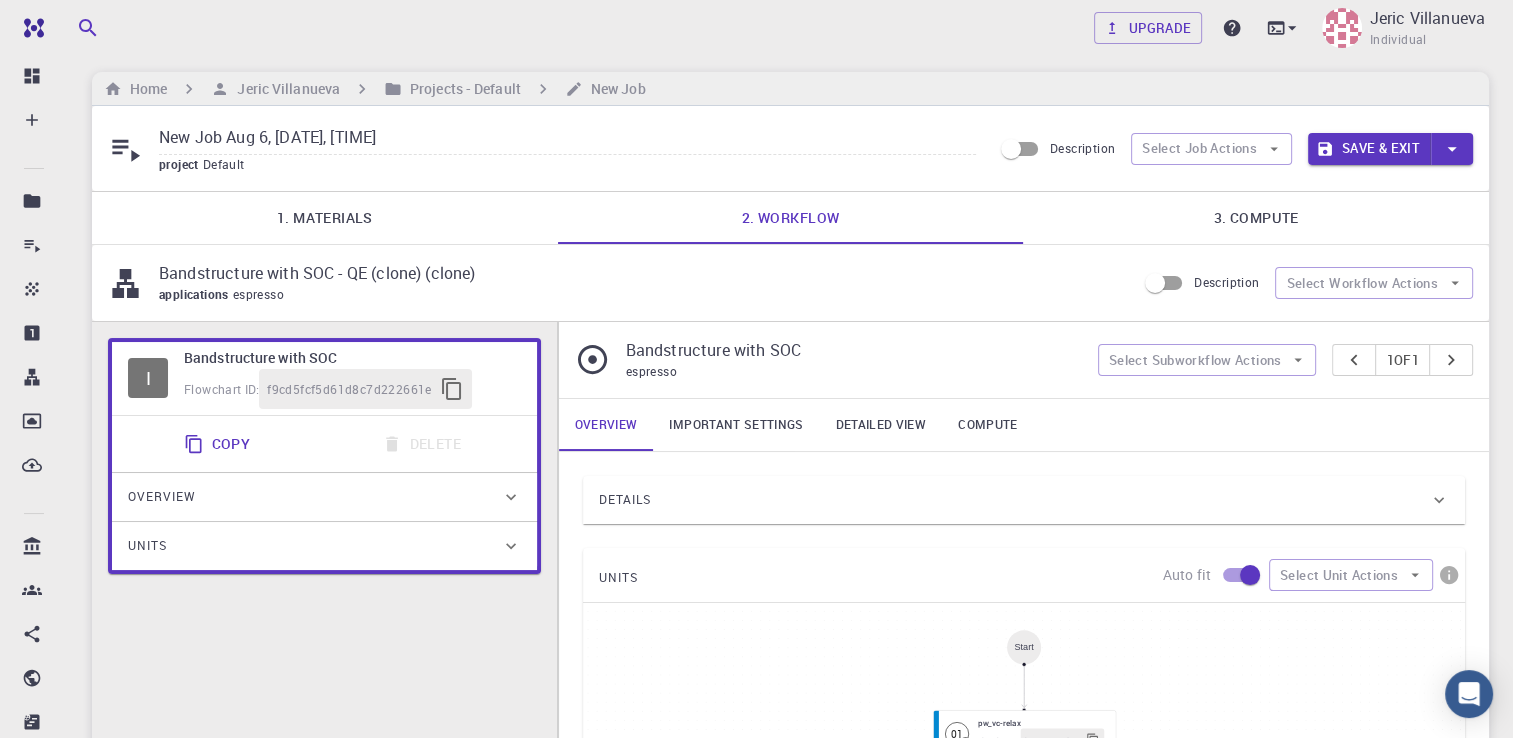 scroll, scrollTop: 0, scrollLeft: 0, axis: both 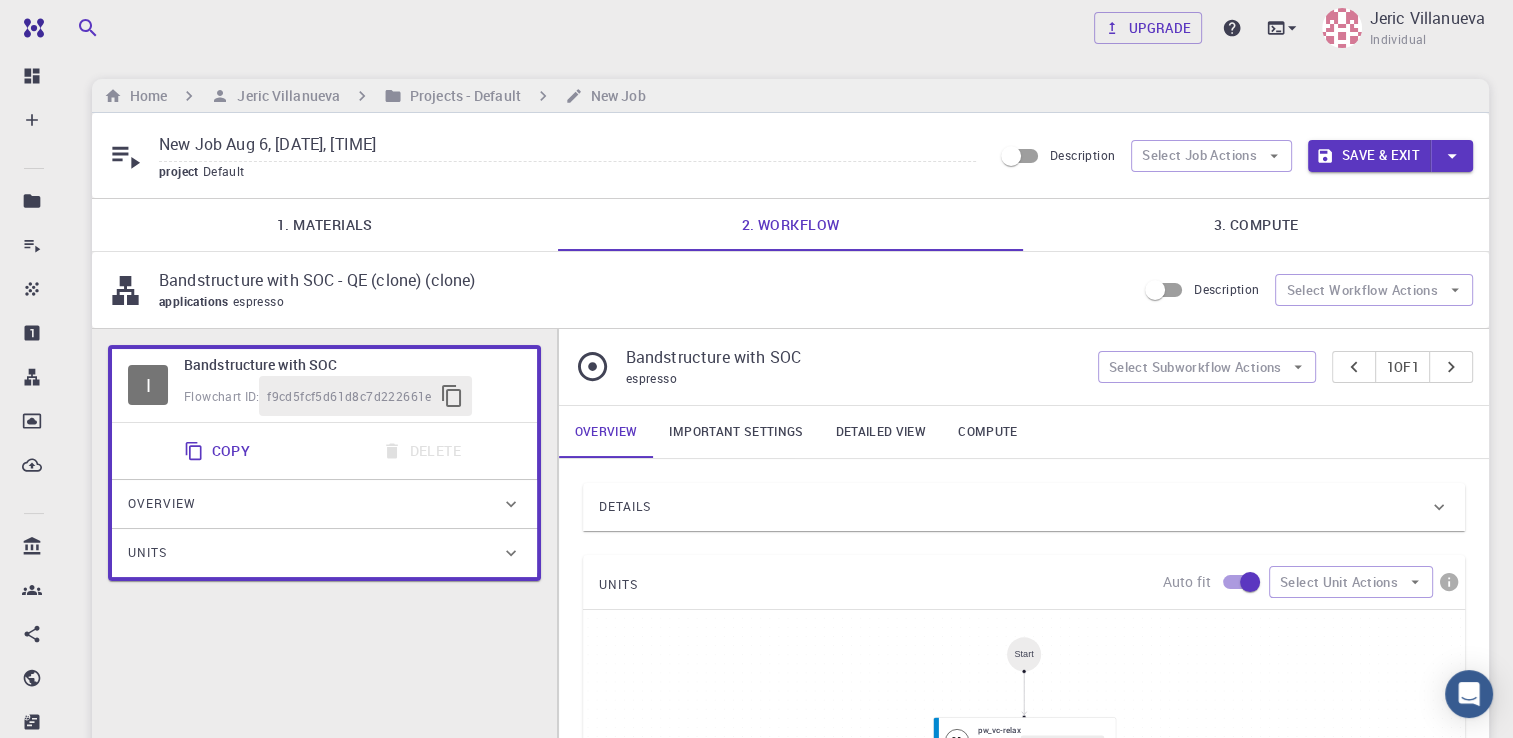 click on "Overview" at bounding box center [314, 504] 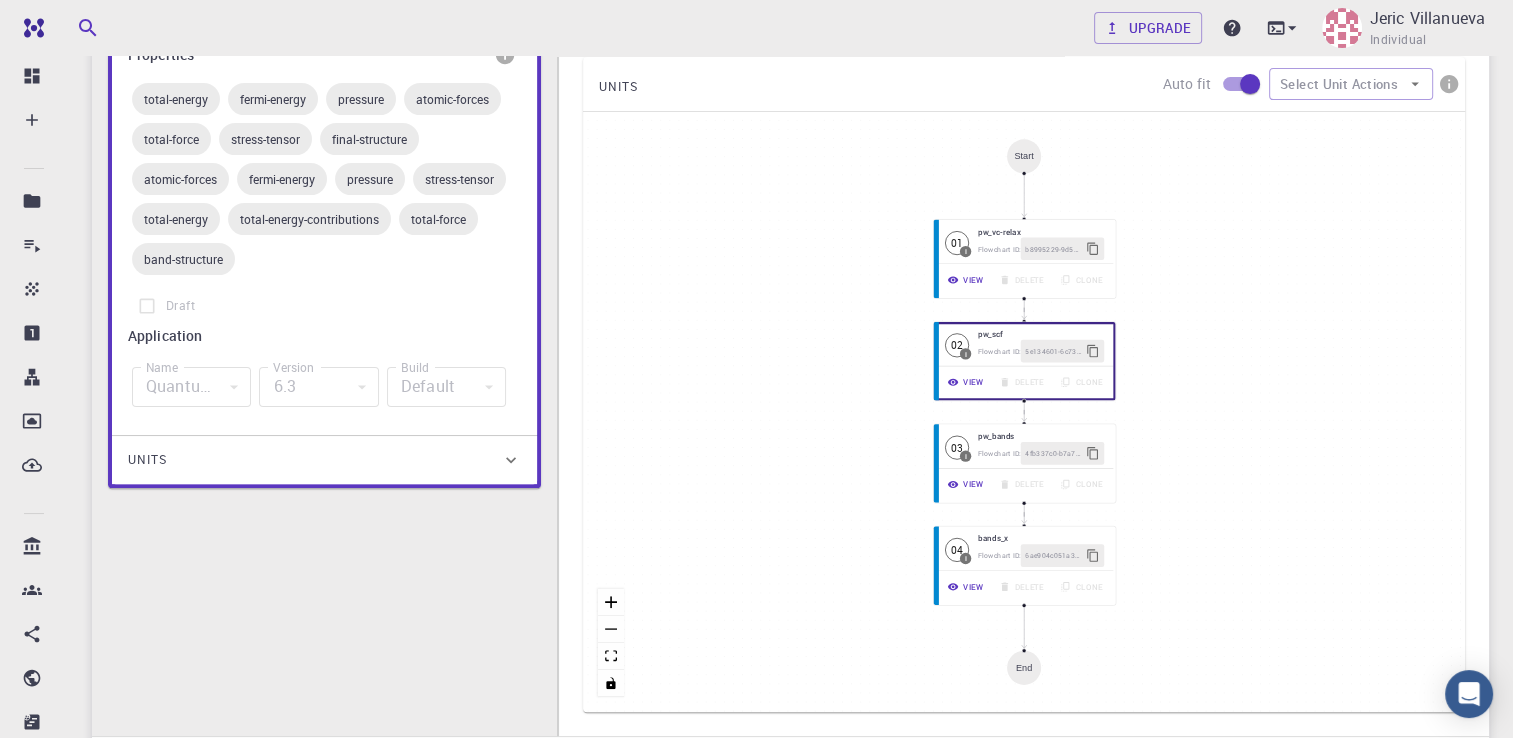 scroll, scrollTop: 500, scrollLeft: 0, axis: vertical 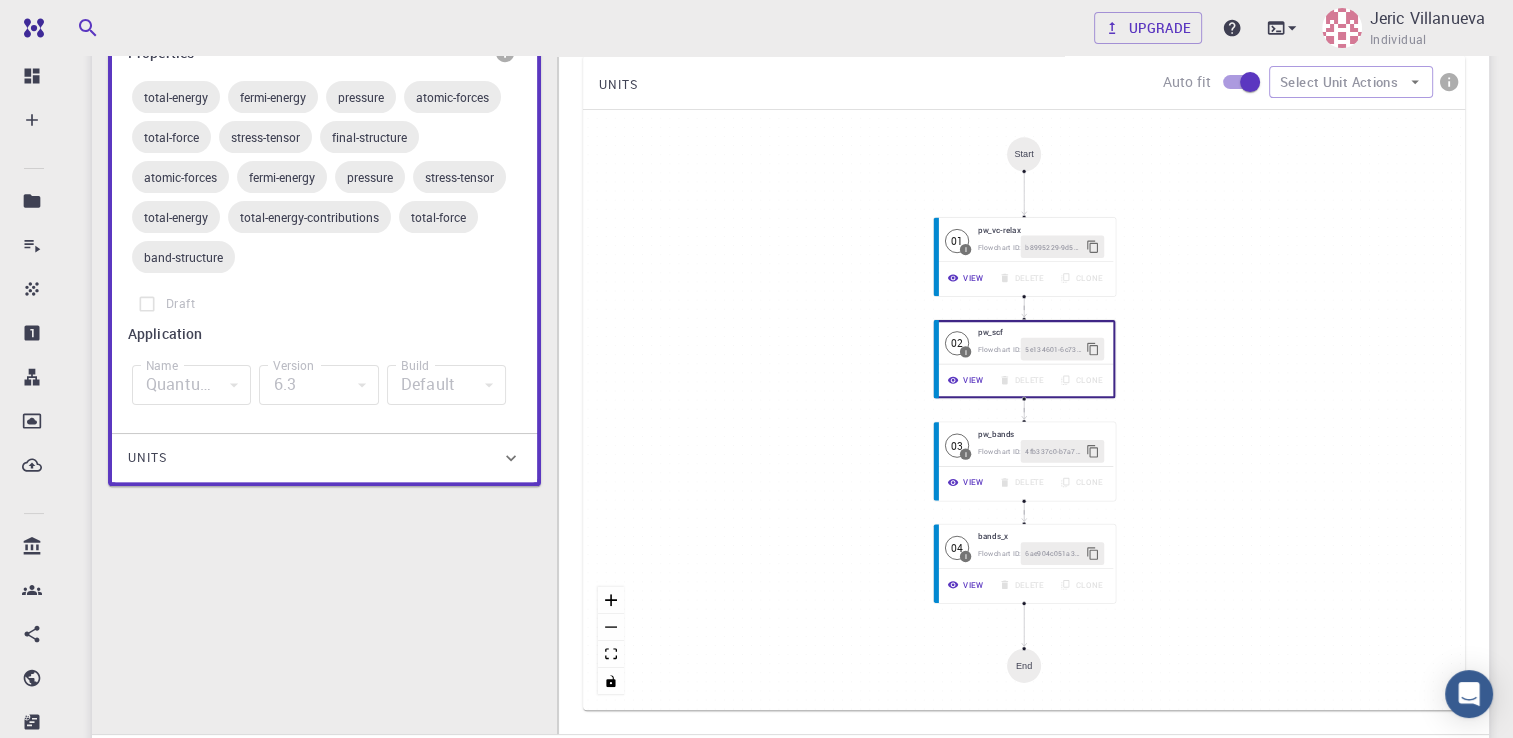 click on "Units" at bounding box center (314, 458) 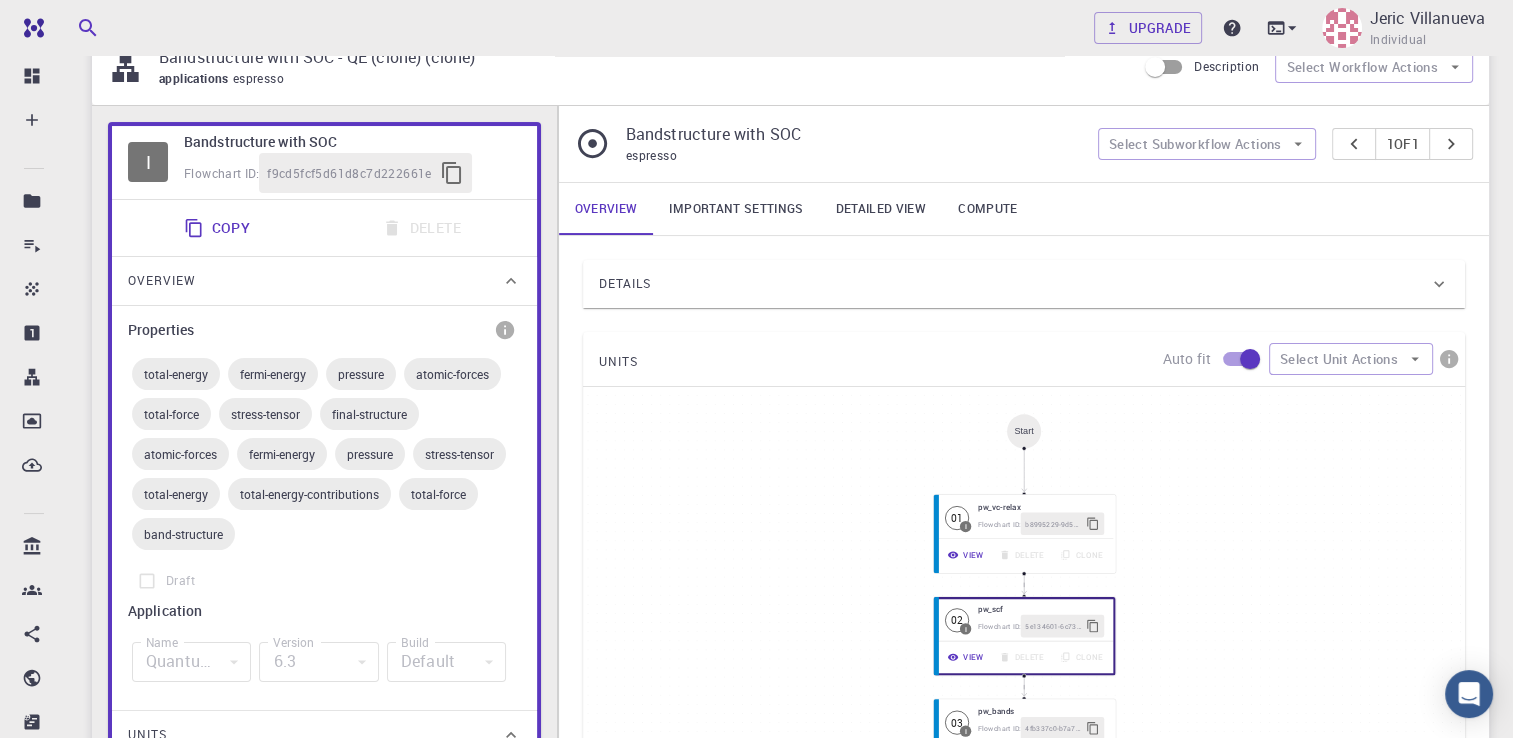 scroll, scrollTop: 0, scrollLeft: 0, axis: both 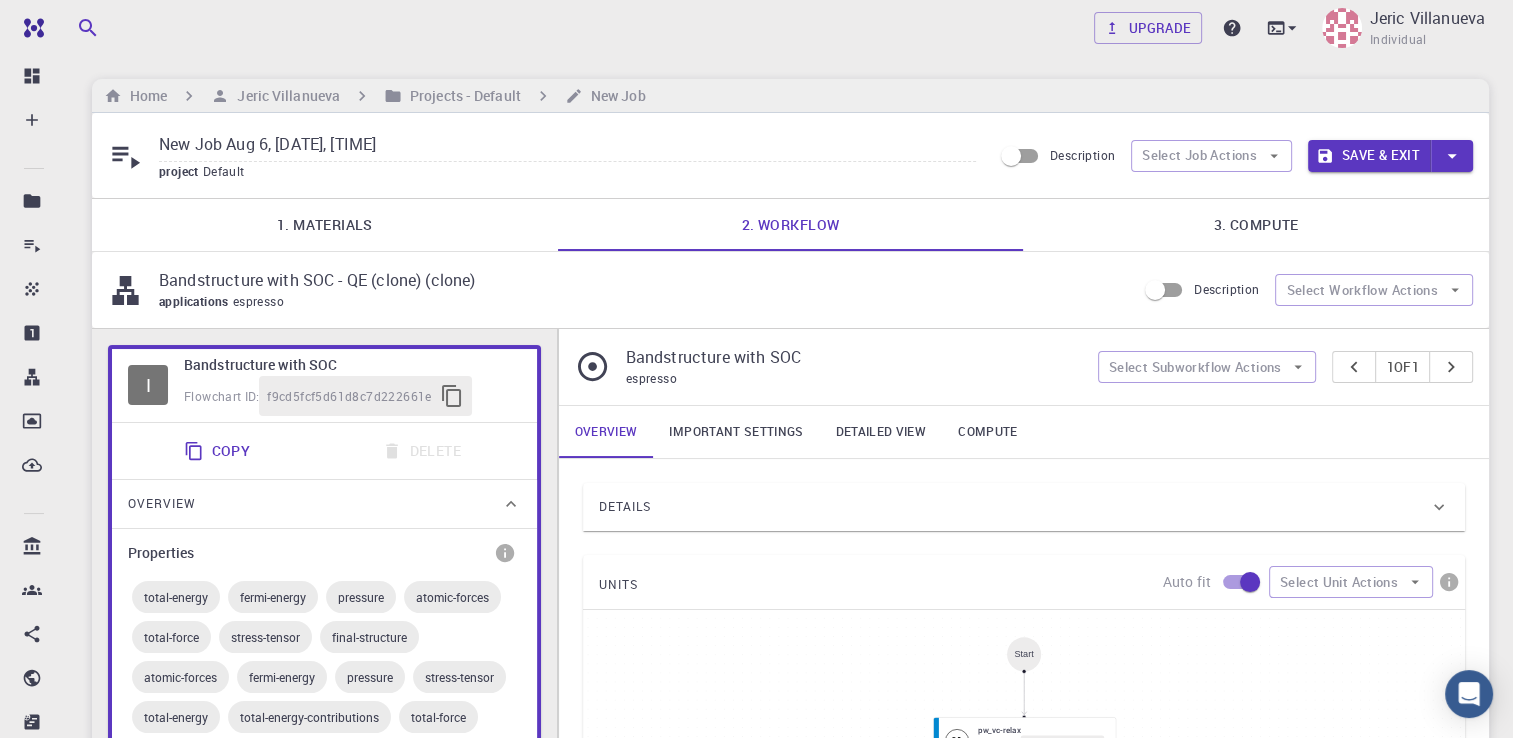 click on "Detailed view" at bounding box center (881, 432) 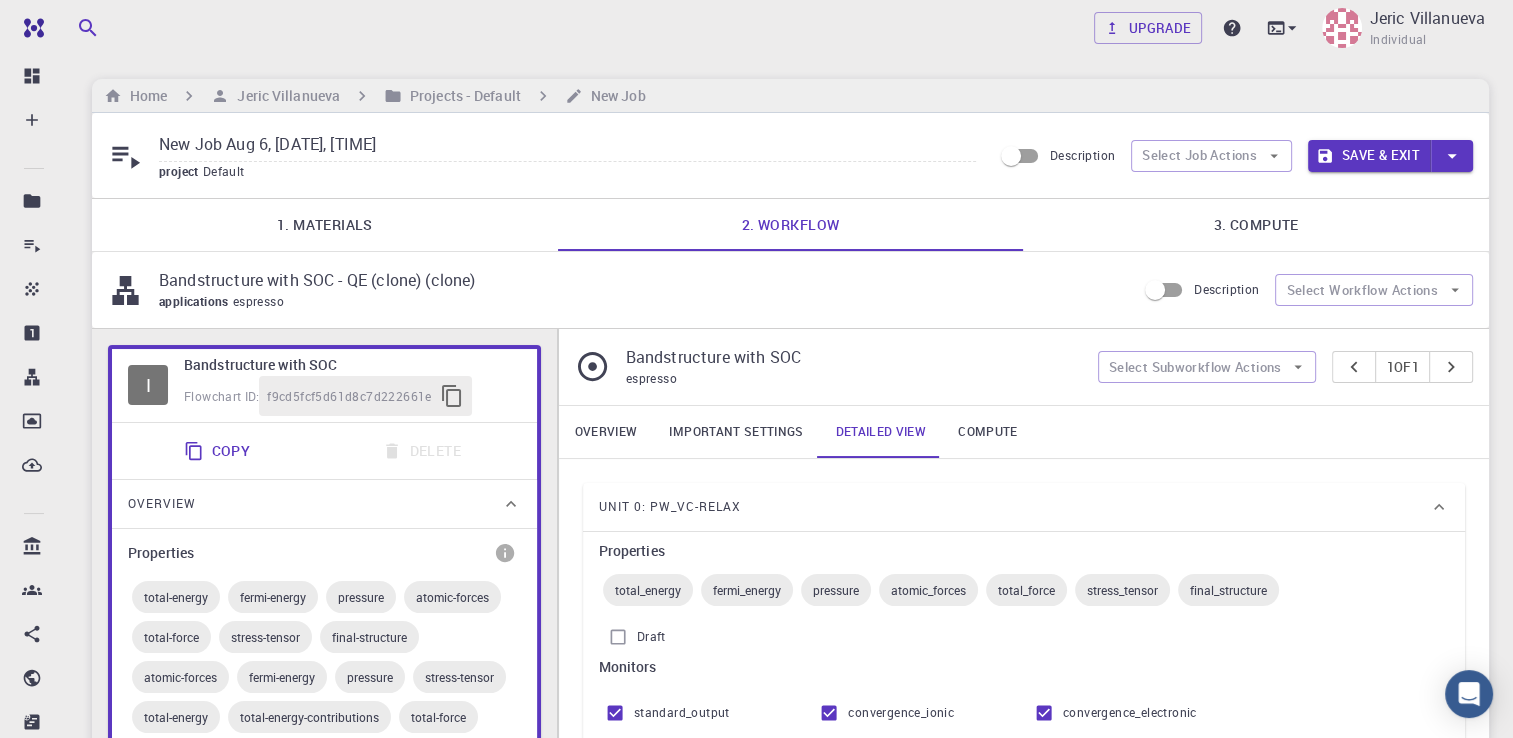 click on "Compute" at bounding box center (987, 432) 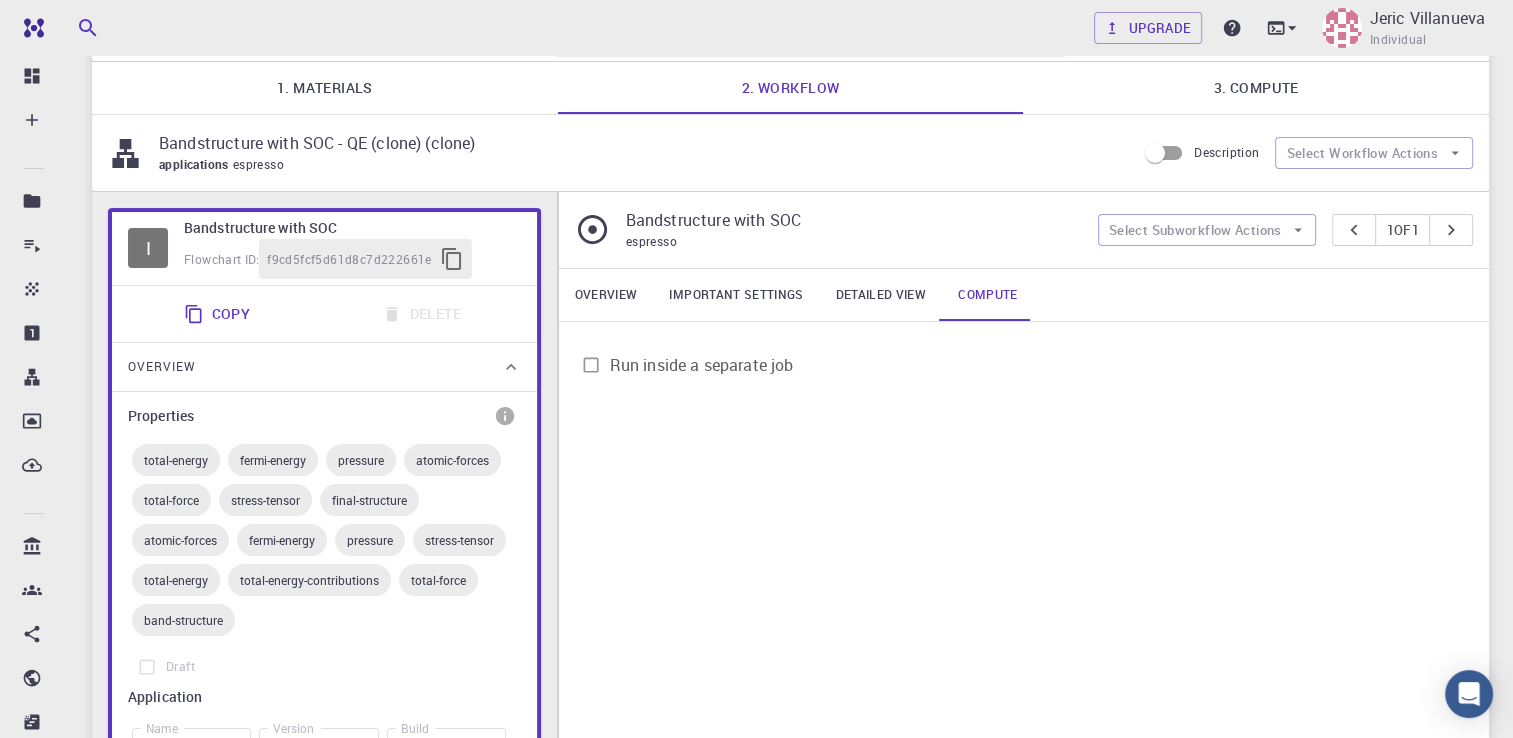 scroll, scrollTop: 0, scrollLeft: 0, axis: both 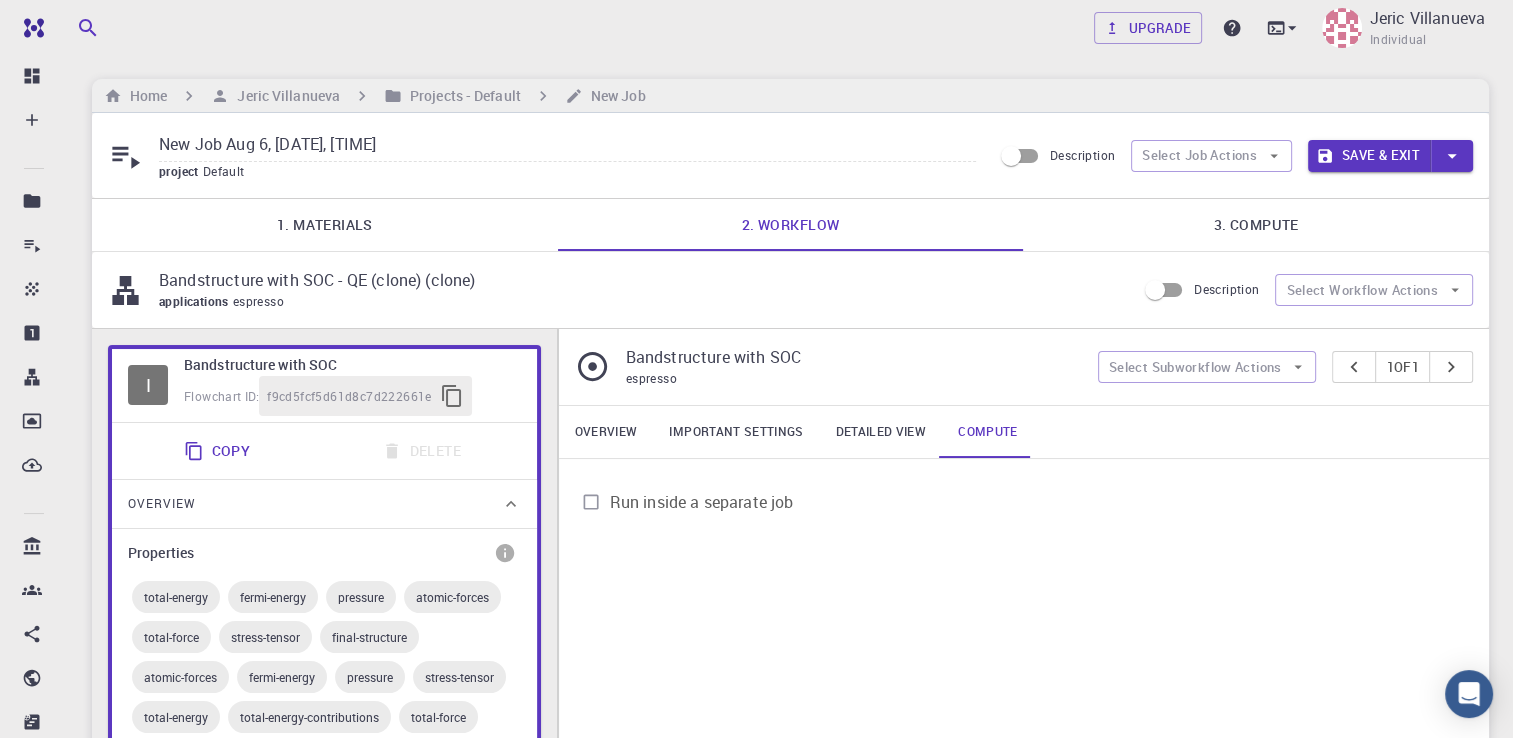 click on "3. Compute" at bounding box center [1256, 225] 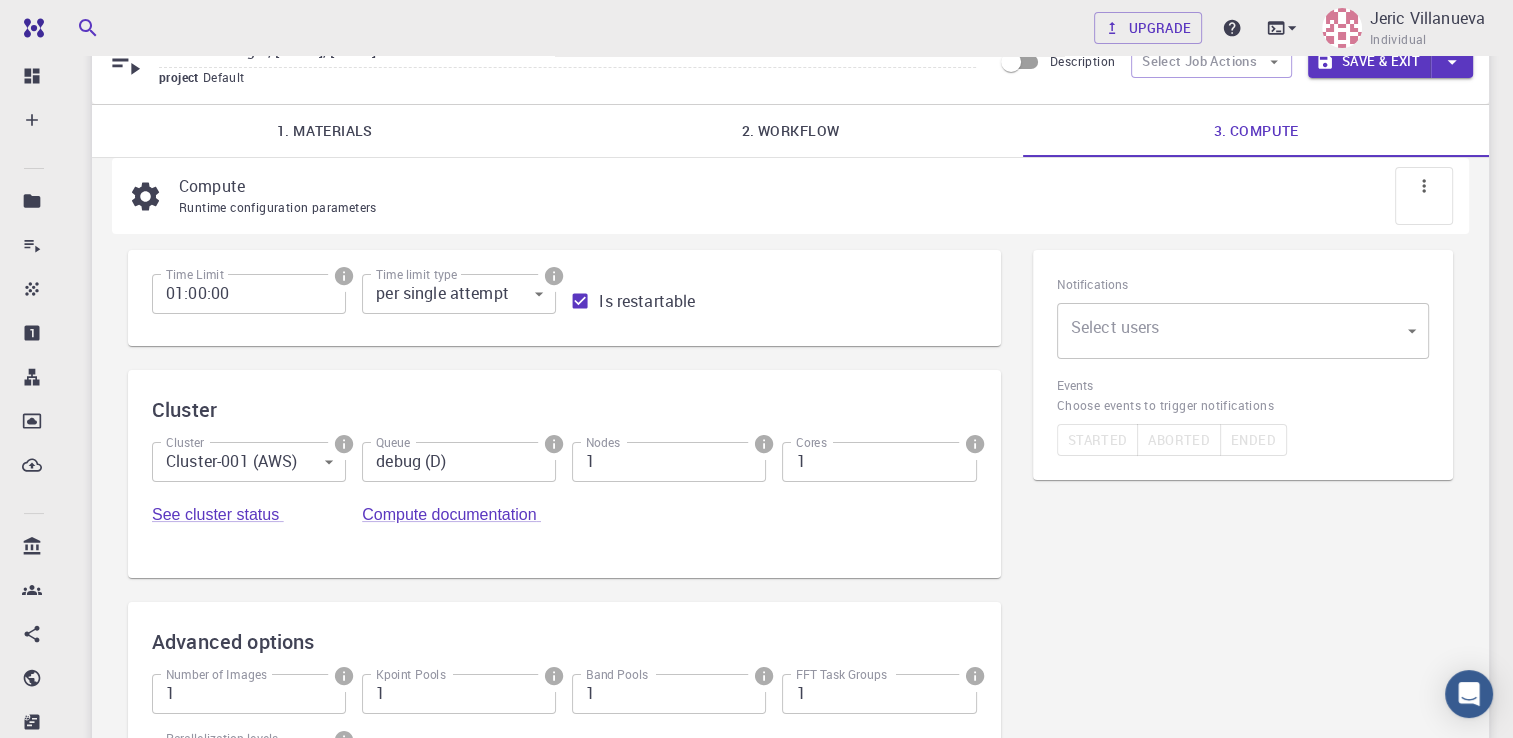 scroll, scrollTop: 100, scrollLeft: 0, axis: vertical 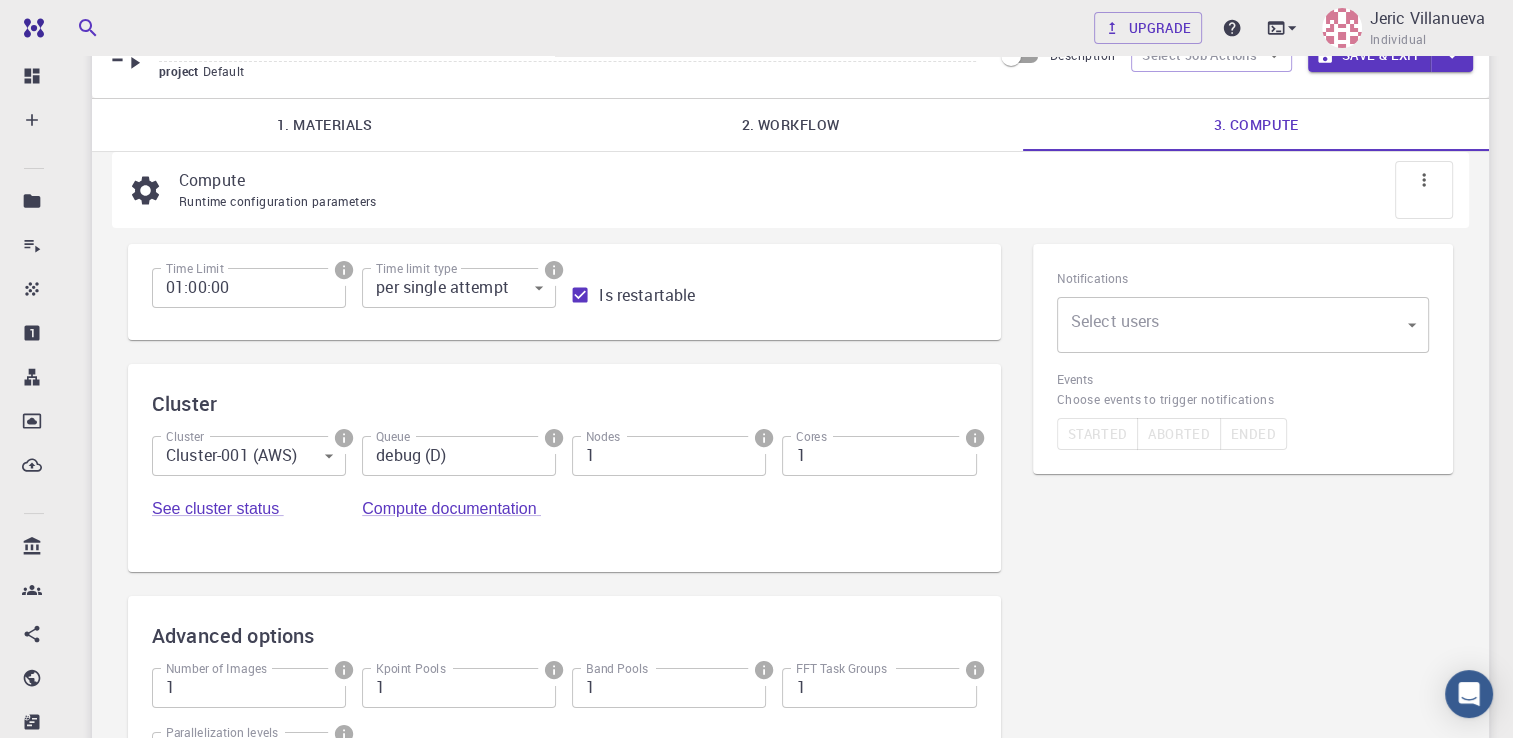 click on "Compute load: Low Upgrade [FIRST] [LAST] Individual Home [FIRST] [LAST] Projects - Default New Job New Job Aug 6, [DATE], [TIME] project Default Description Select Job Actions Save & Exit 1. Materials 2. Workflow 3. Compute Compute Runtime configuration parameters Time Limit 01:00:00 Time Limit   Time limit type per single attempt 0 Time limit type     Is restartable Cluster Cluster-001 (AWS) 1 Cluster   Queue debug (D) Queue   Nodes 1 Nodes   Cores 1 Cores   See cluster status   Compute documentation  Advanced options Number of Images 1 Number of Images   Kpoint Pools 1 Kpoint Pools   Band Pools 1 Band Pools   FFT Task Groups 1 FFT Task Groups   1   Select users" at bounding box center [756, 455] 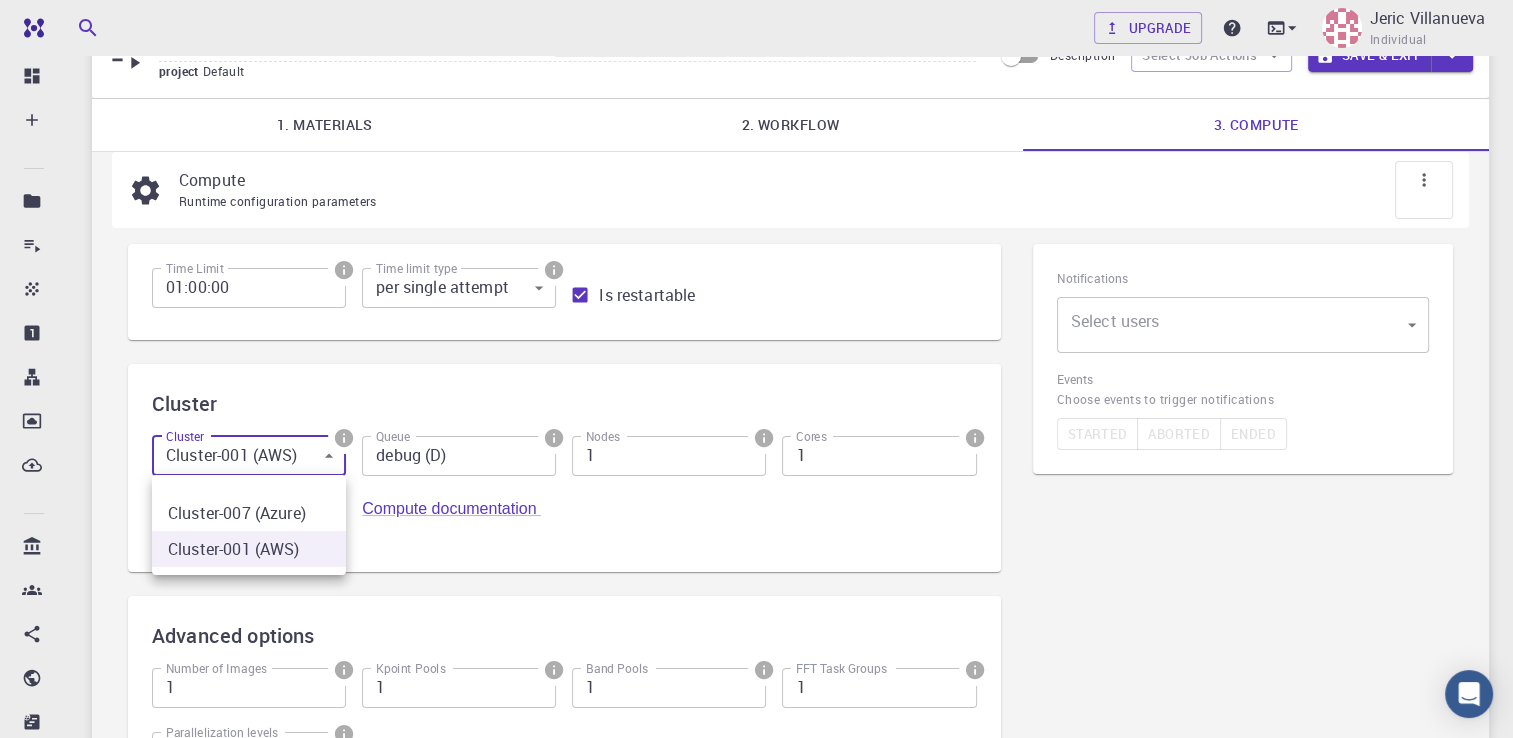 click at bounding box center [756, 369] 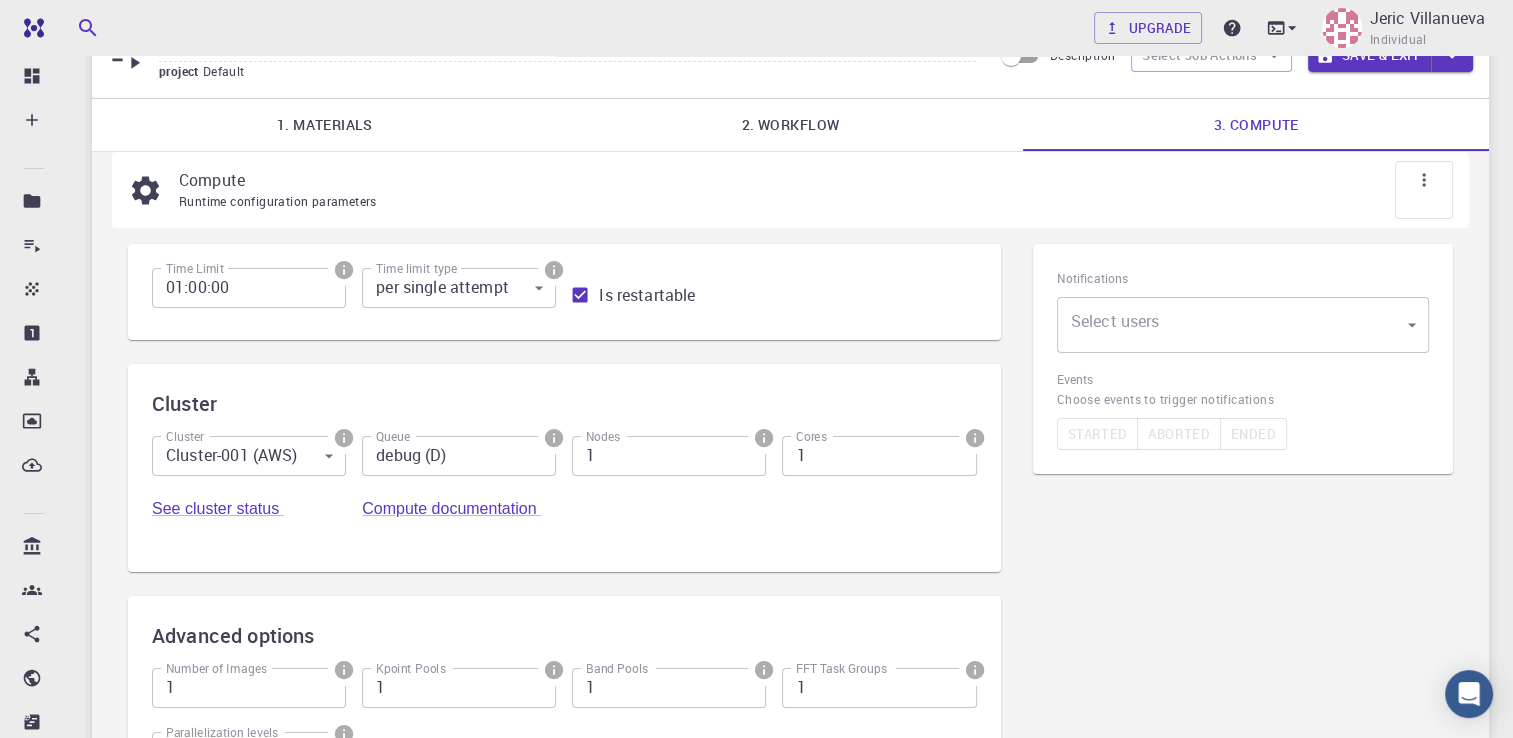 click on "Cluster Cluster-001 (AWS) 1 Cluster   Queue debug (D) Queue   Nodes 1 Nodes   Cores 1 Cores   See cluster status   Compute documentation" at bounding box center (556, 484) 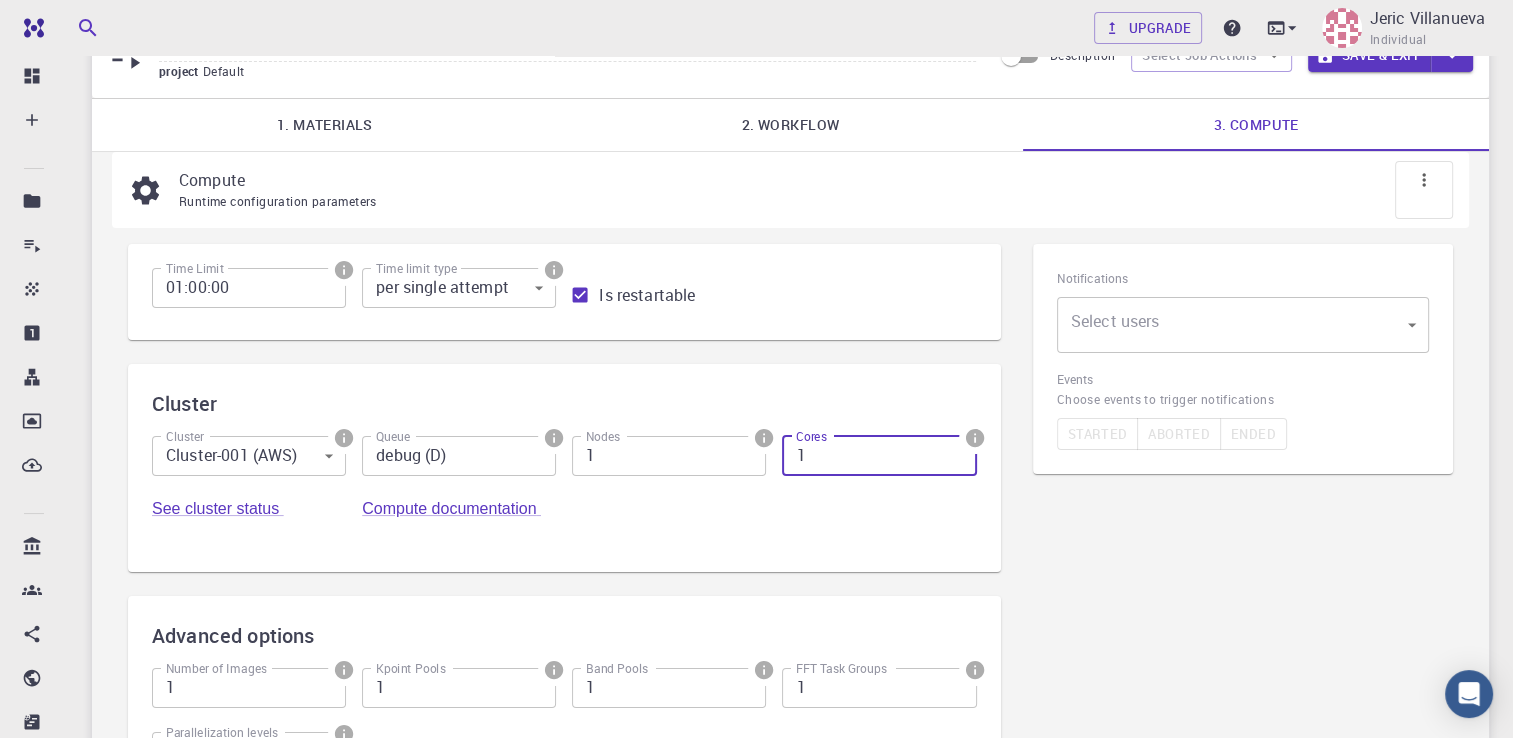 click 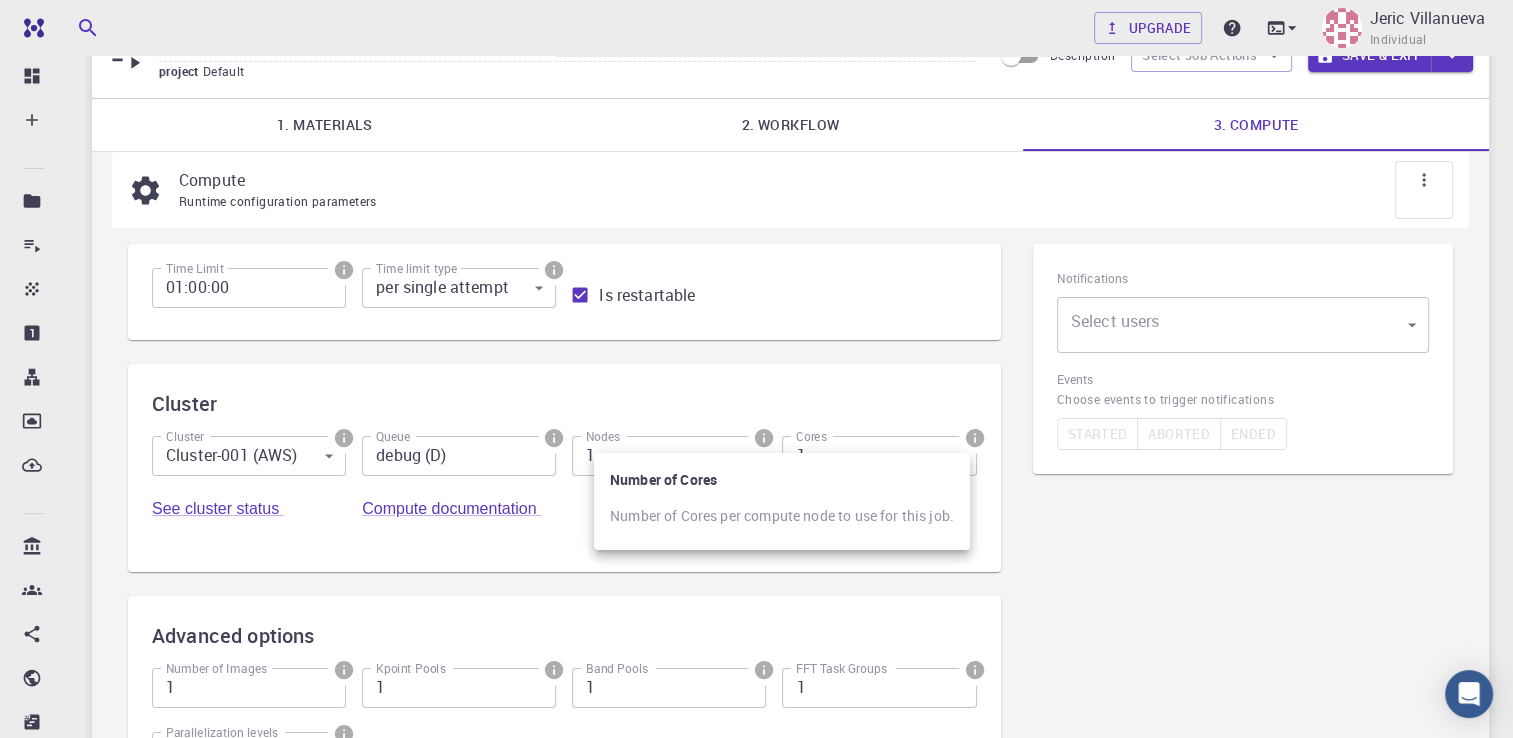 click at bounding box center [756, 369] 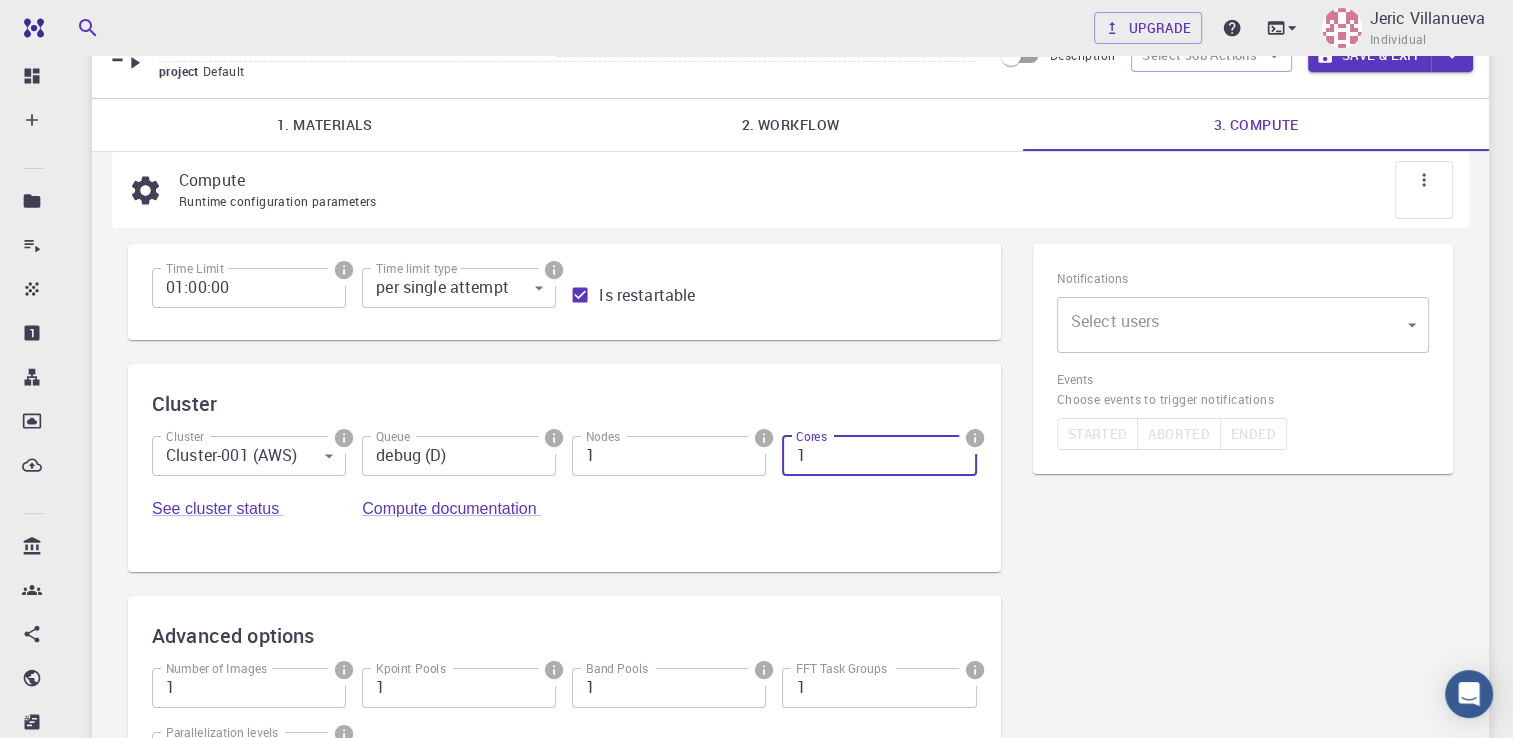 drag, startPoint x: 796, startPoint y: 457, endPoint x: 780, endPoint y: 457, distance: 16 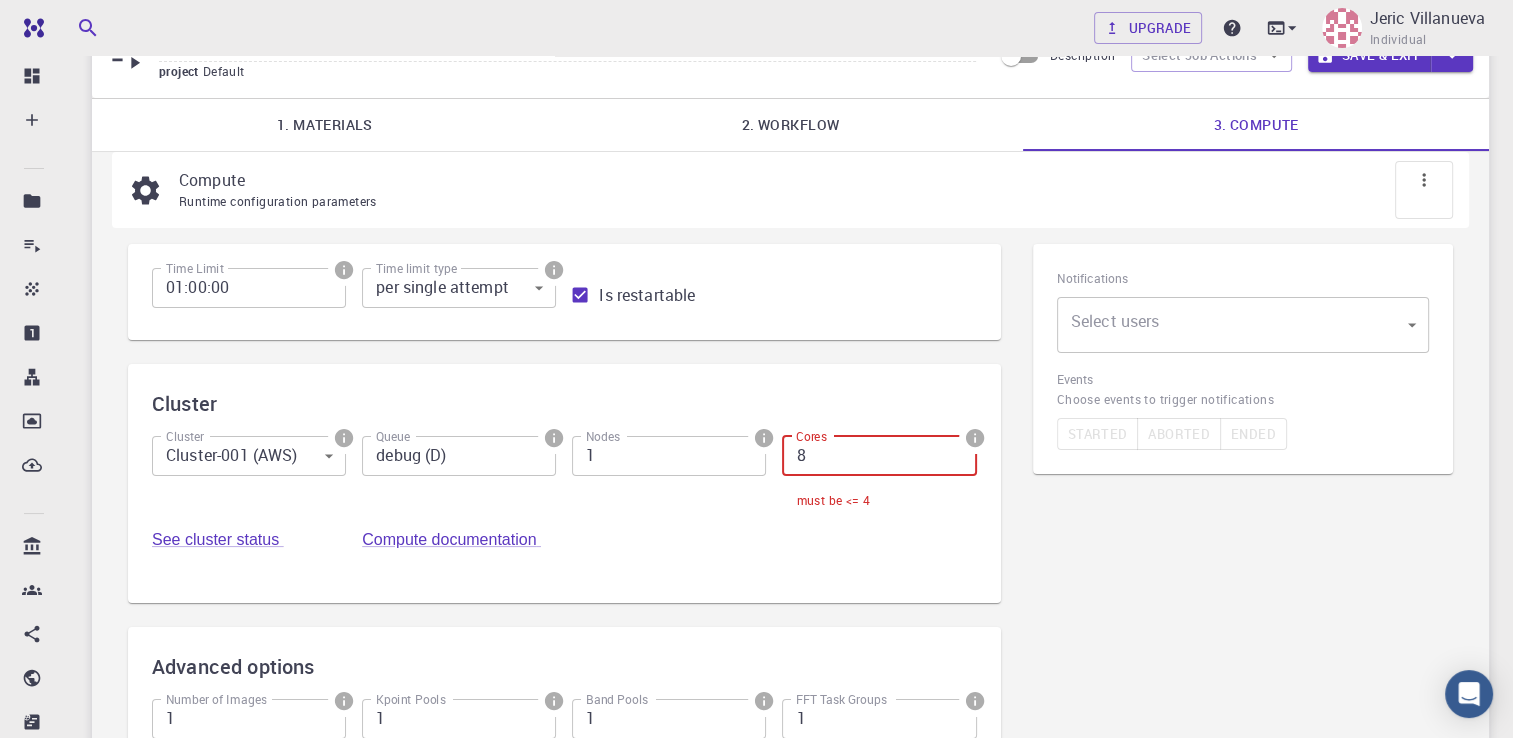 drag, startPoint x: 811, startPoint y: 461, endPoint x: 764, endPoint y: 466, distance: 47.26521 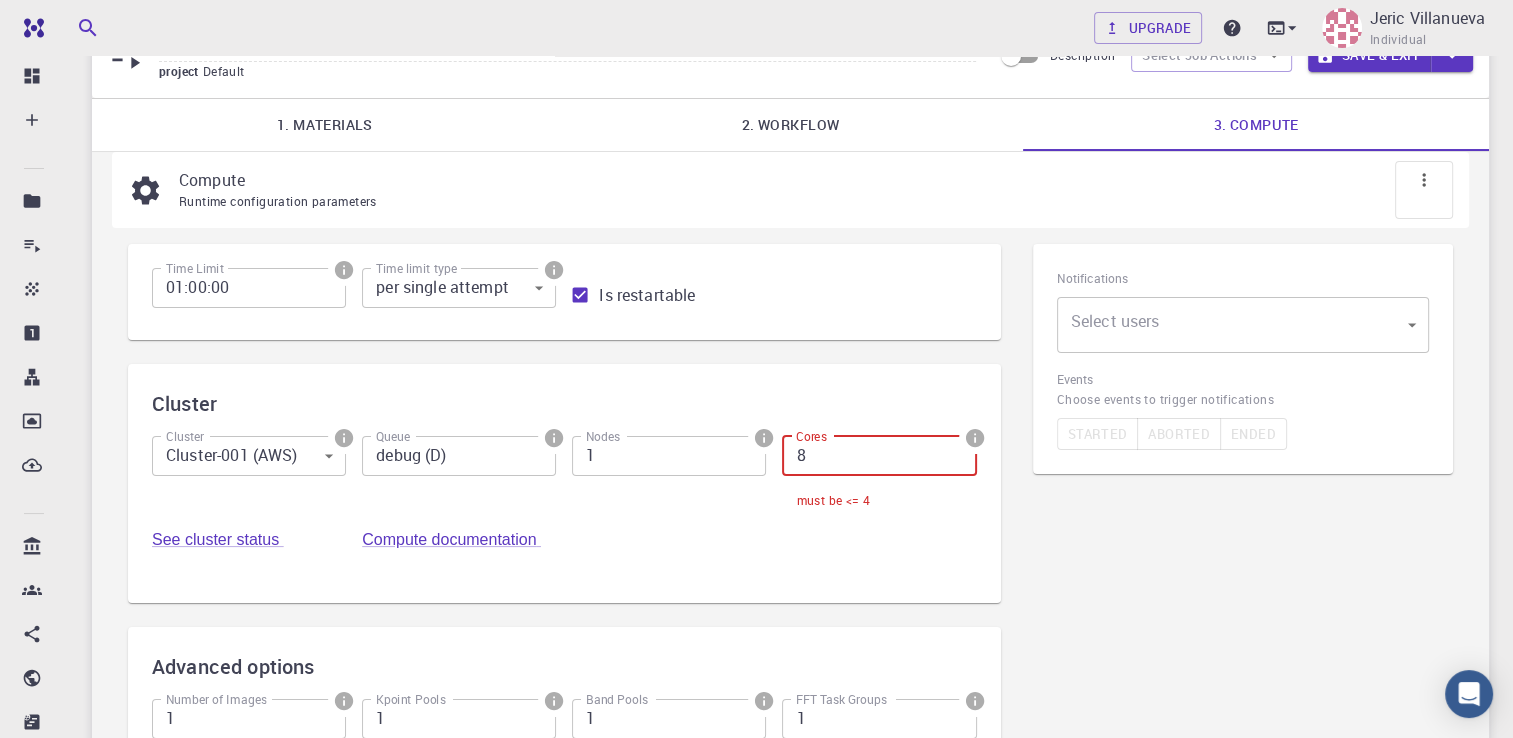 click on "Cluster Cluster-001 (AWS) 1 Cluster   Queue debug (D) Queue   Nodes 1 Nodes   Cores 8 Cores   must be <= 4 See cluster status   Compute documentation" at bounding box center (556, 499) 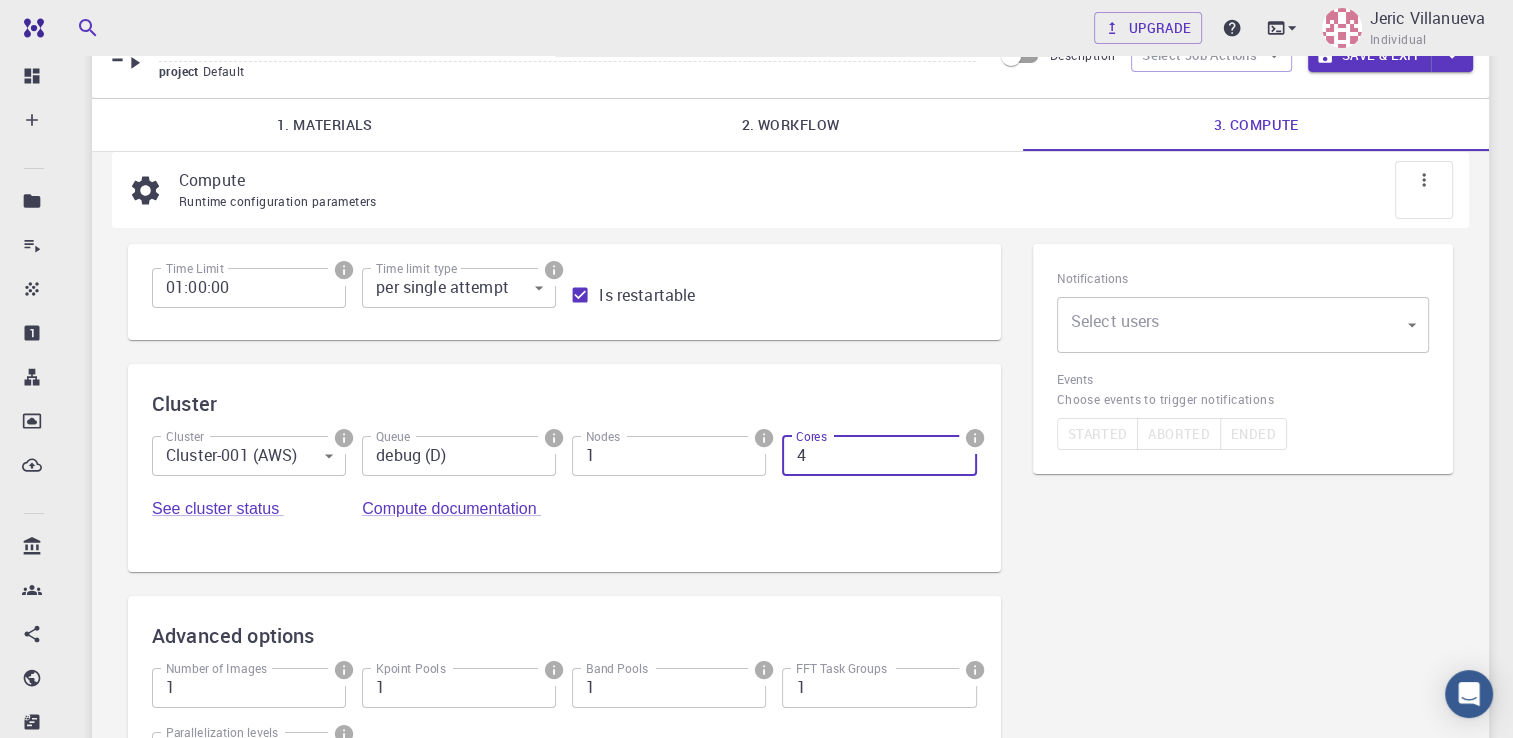 type on "4" 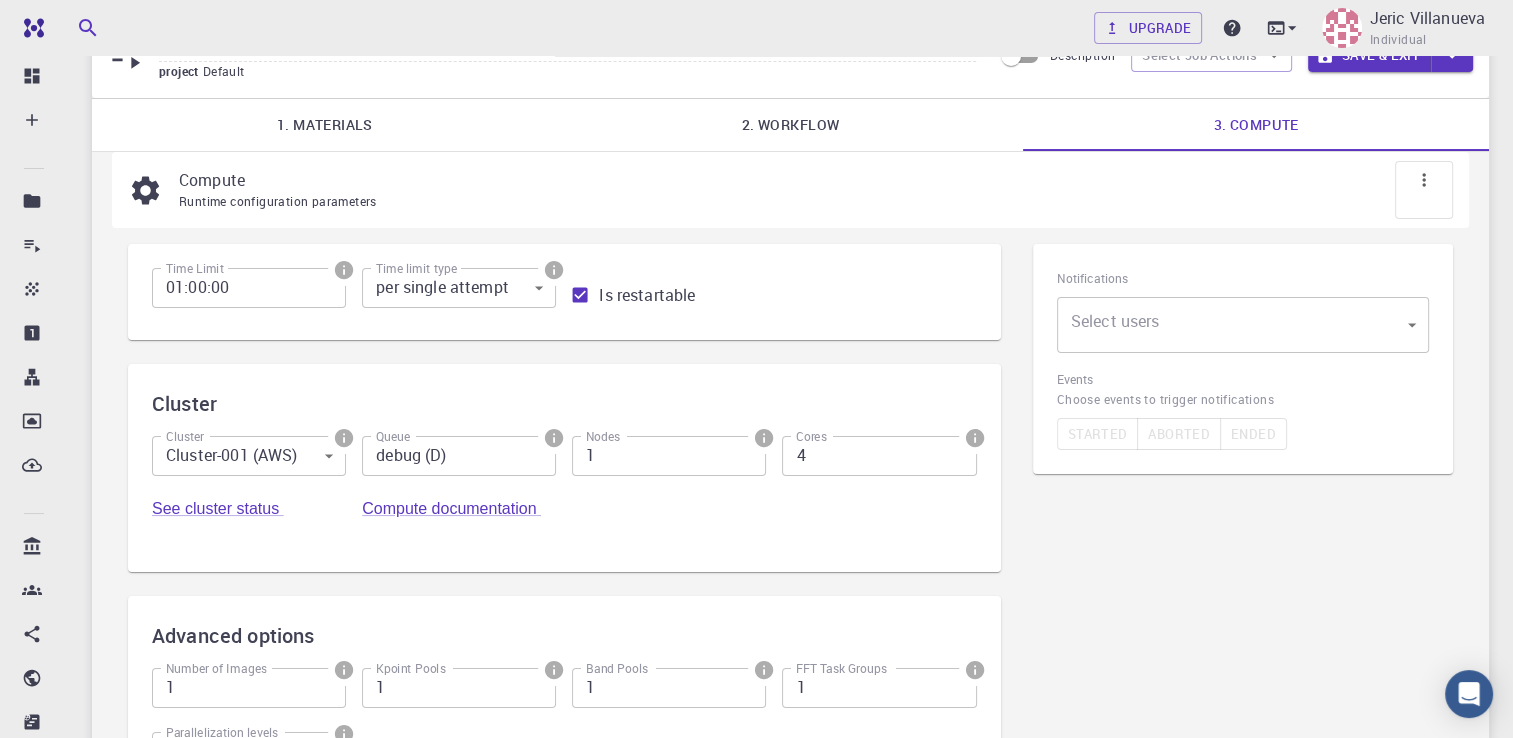 click on "Cluster Cluster-001 (AWS) 1 Cluster   Queue debug (D) Queue   Nodes 1 Nodes   Cores 4 Cores   See cluster status   Compute documentation" at bounding box center [556, 484] 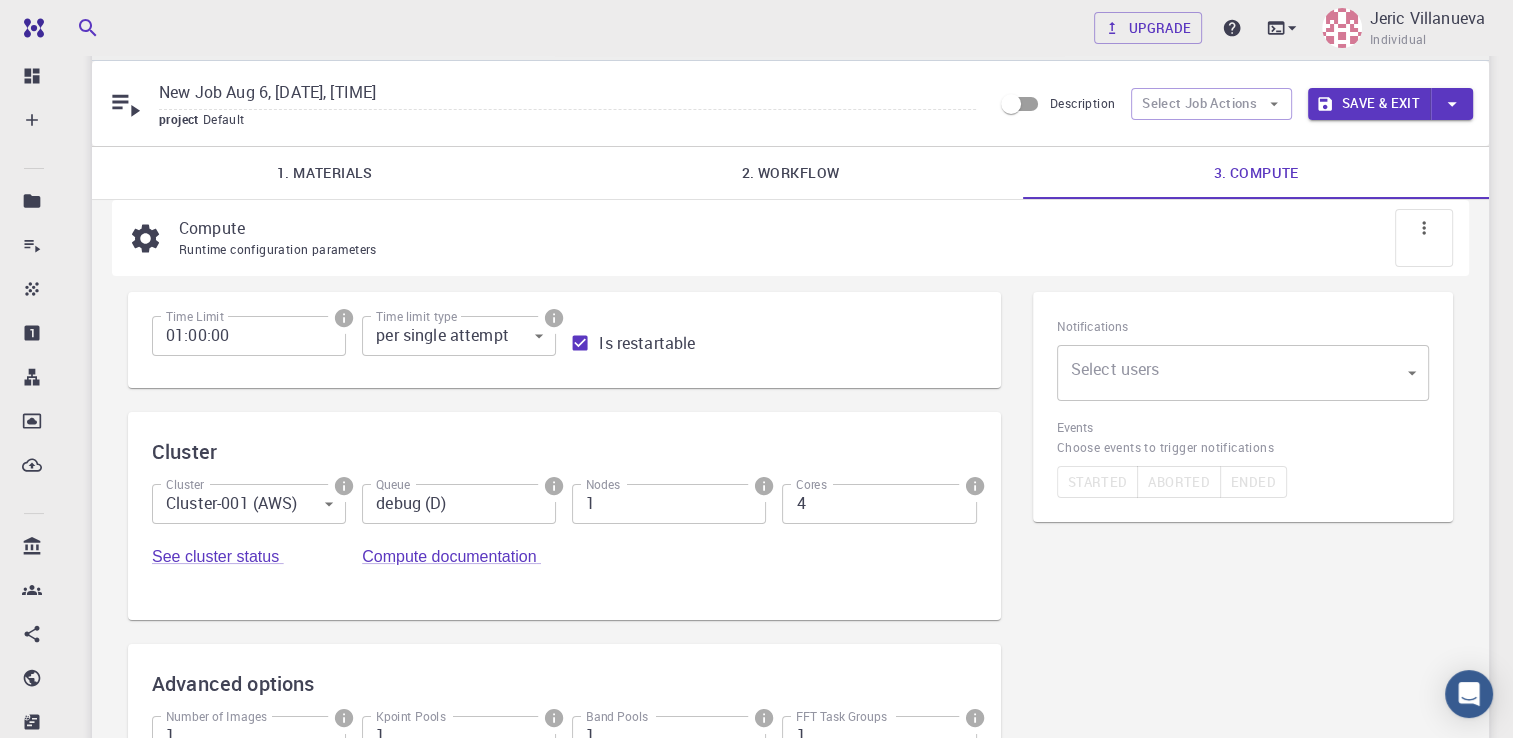 scroll, scrollTop: 0, scrollLeft: 0, axis: both 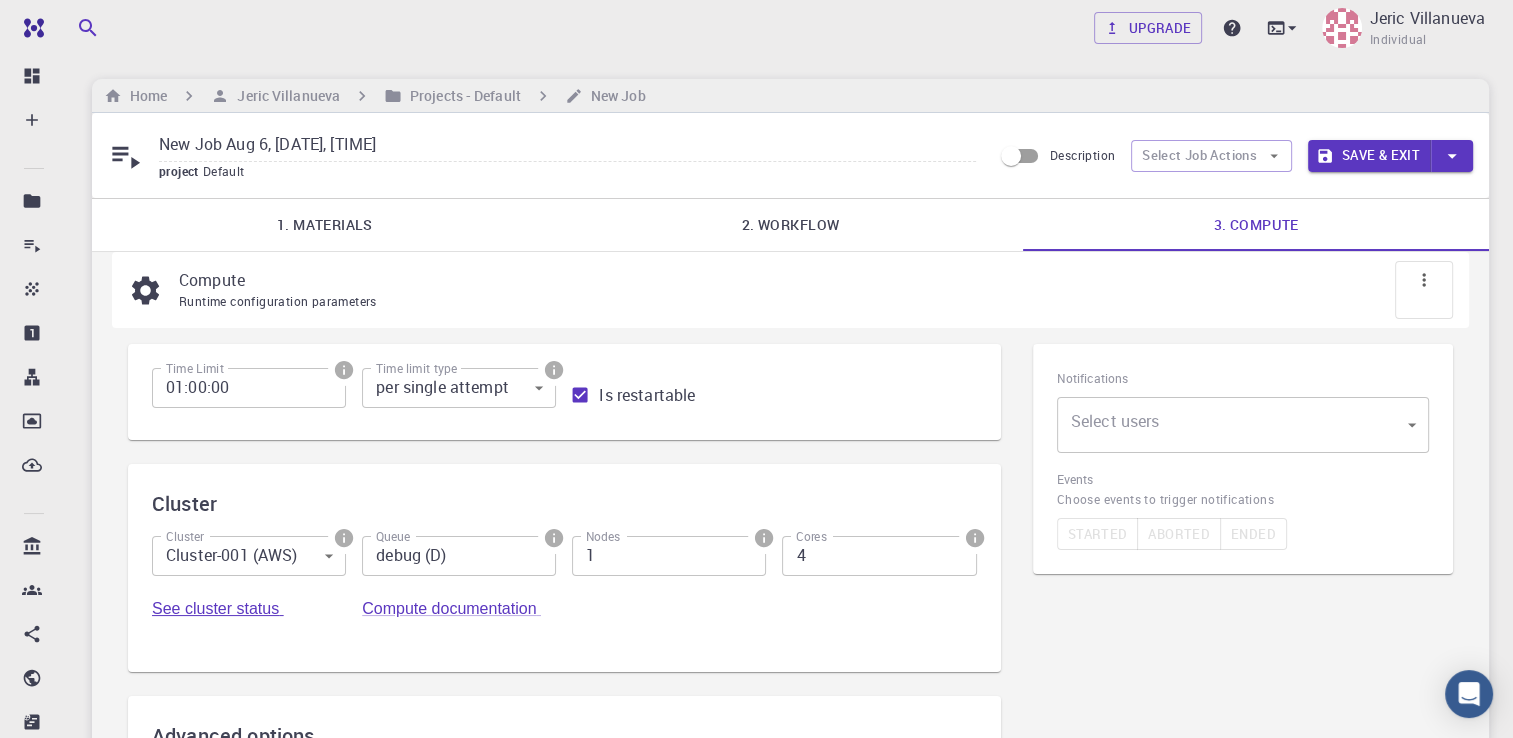 click on "See cluster status" at bounding box center (218, 608) 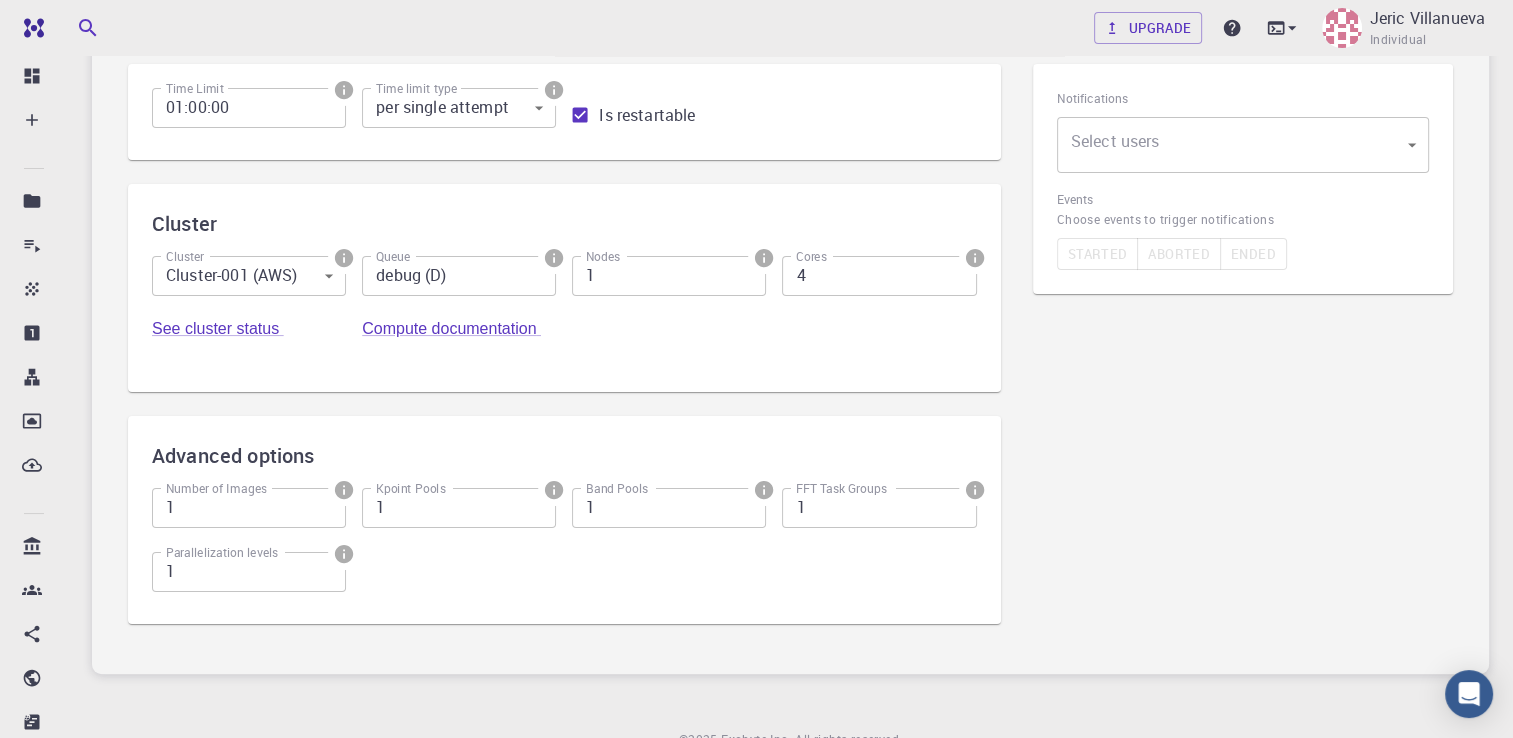 scroll, scrollTop: 0, scrollLeft: 0, axis: both 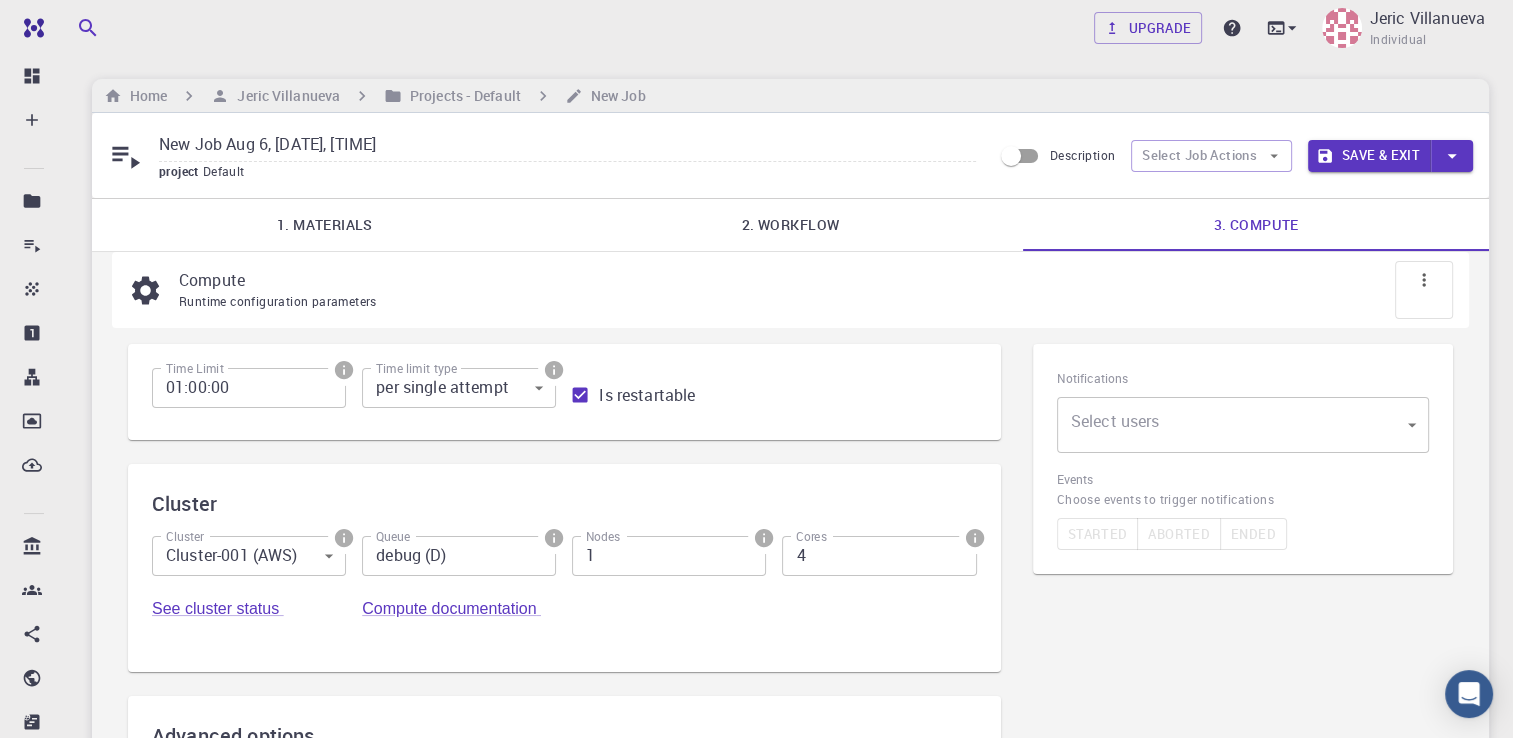 click on "Save & Exit" at bounding box center [1369, 156] 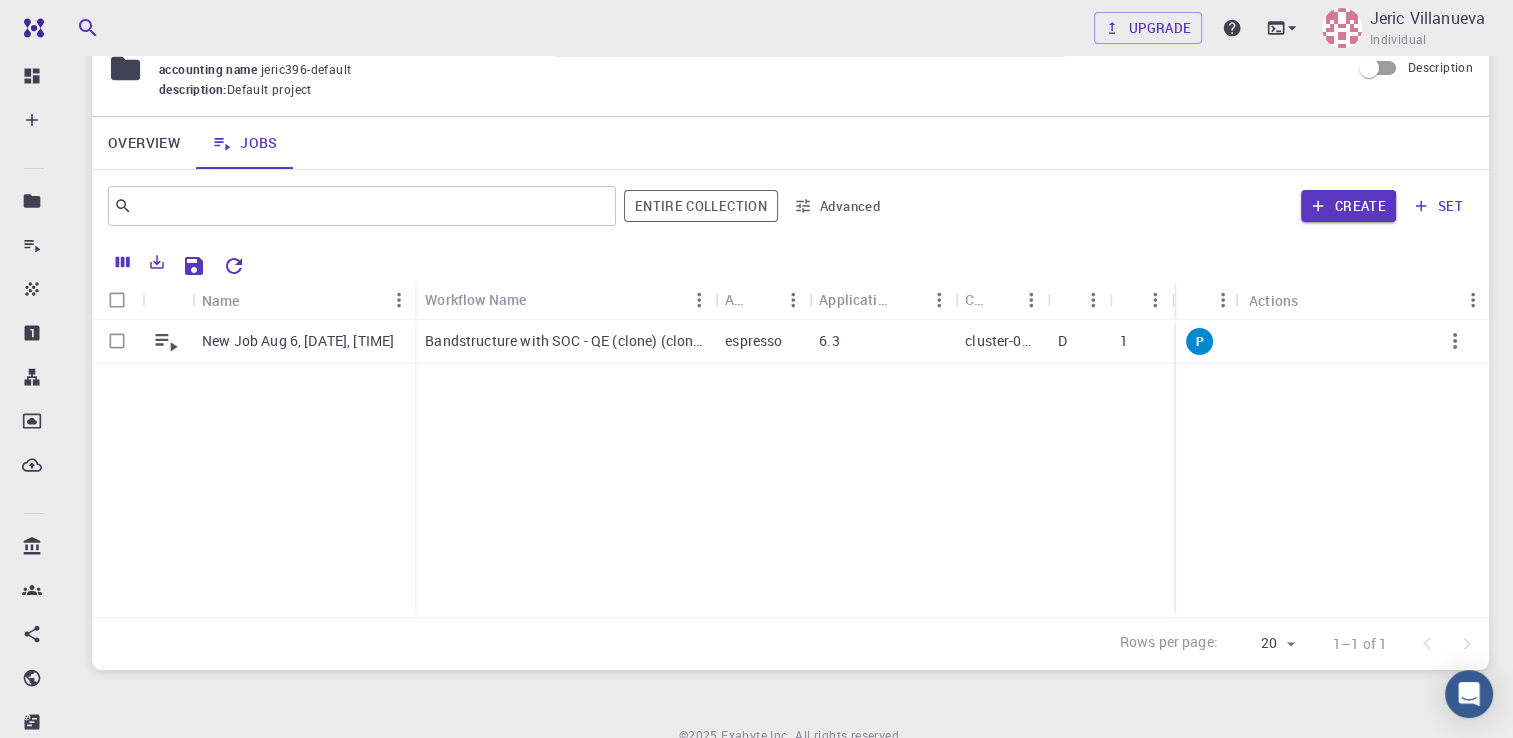 scroll, scrollTop: 100, scrollLeft: 0, axis: vertical 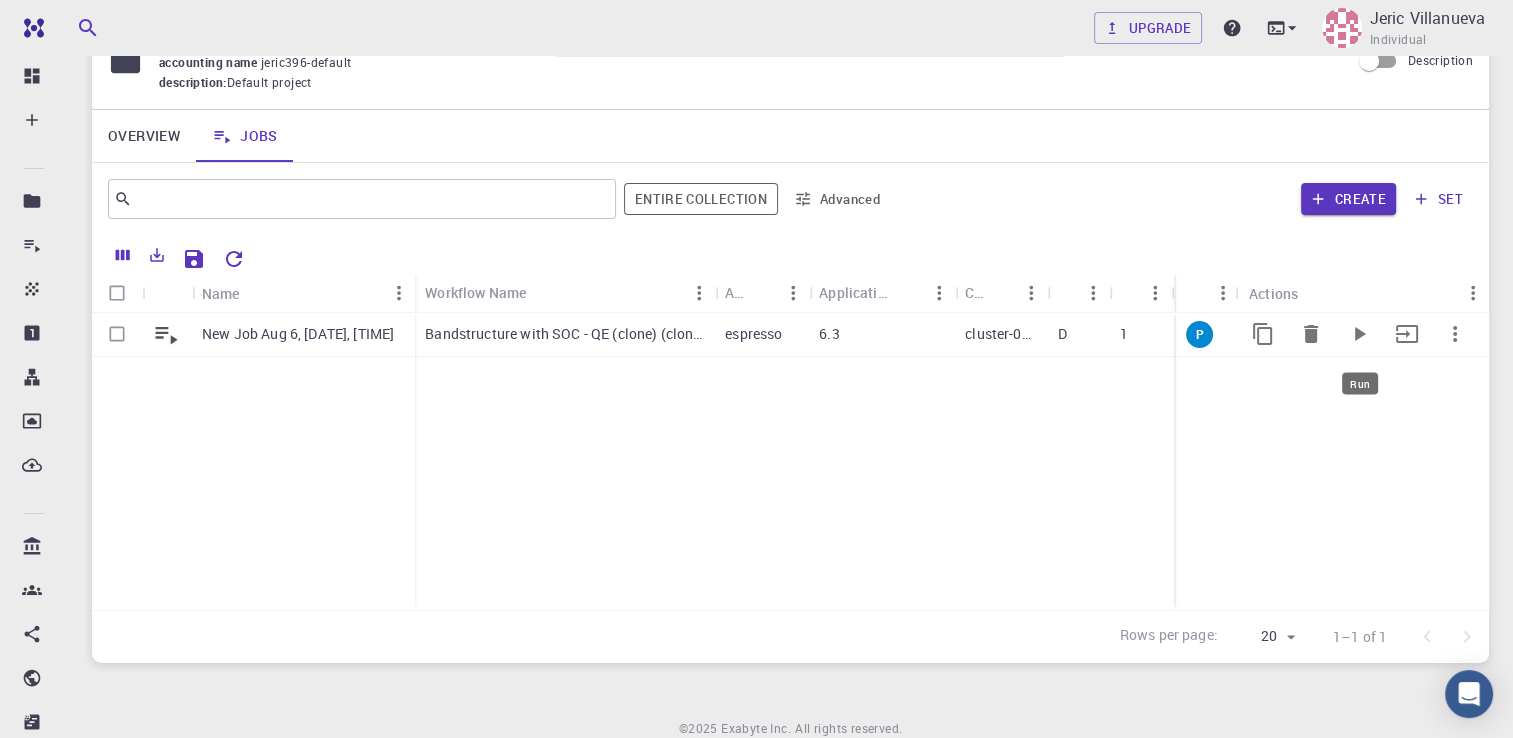 click at bounding box center [1359, 334] 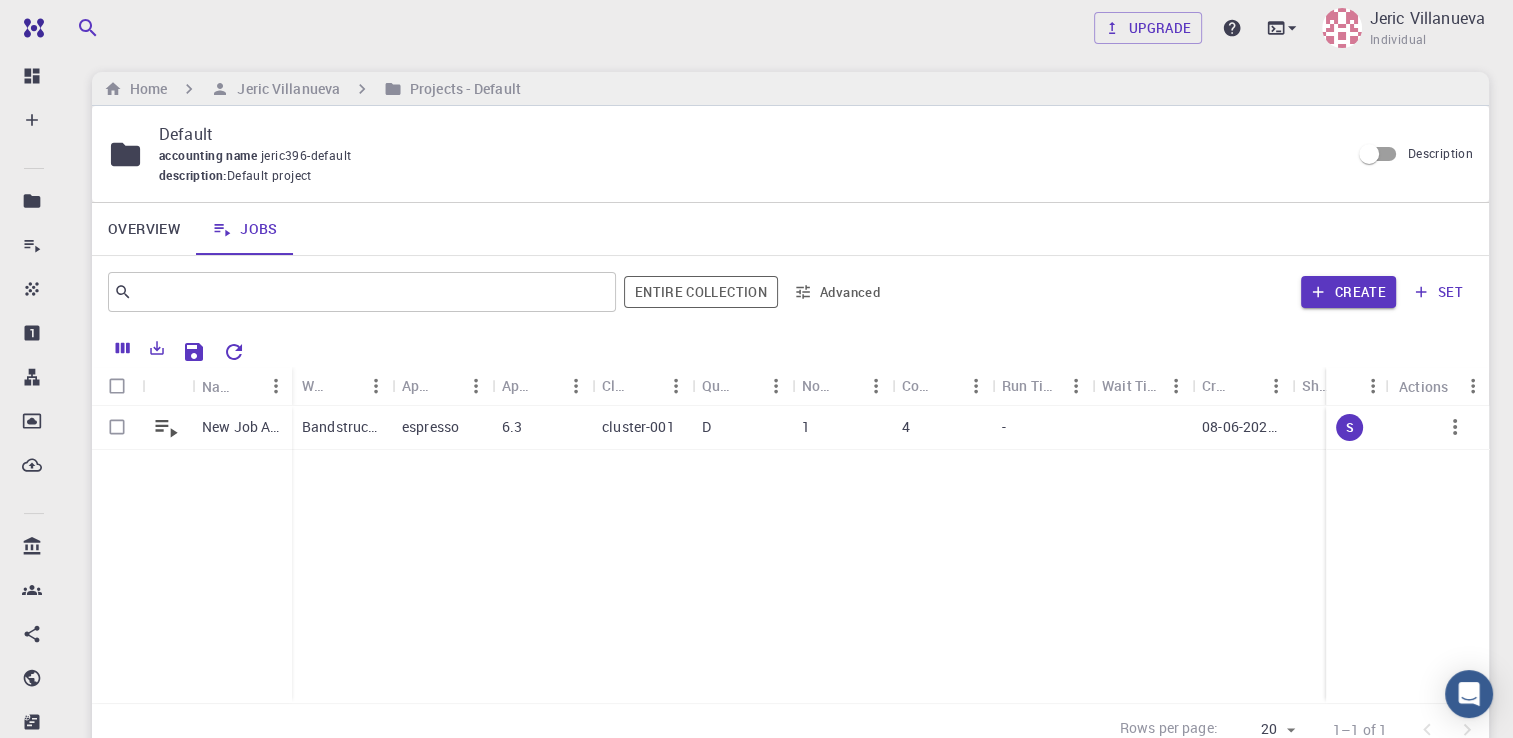 scroll, scrollTop: 0, scrollLeft: 0, axis: both 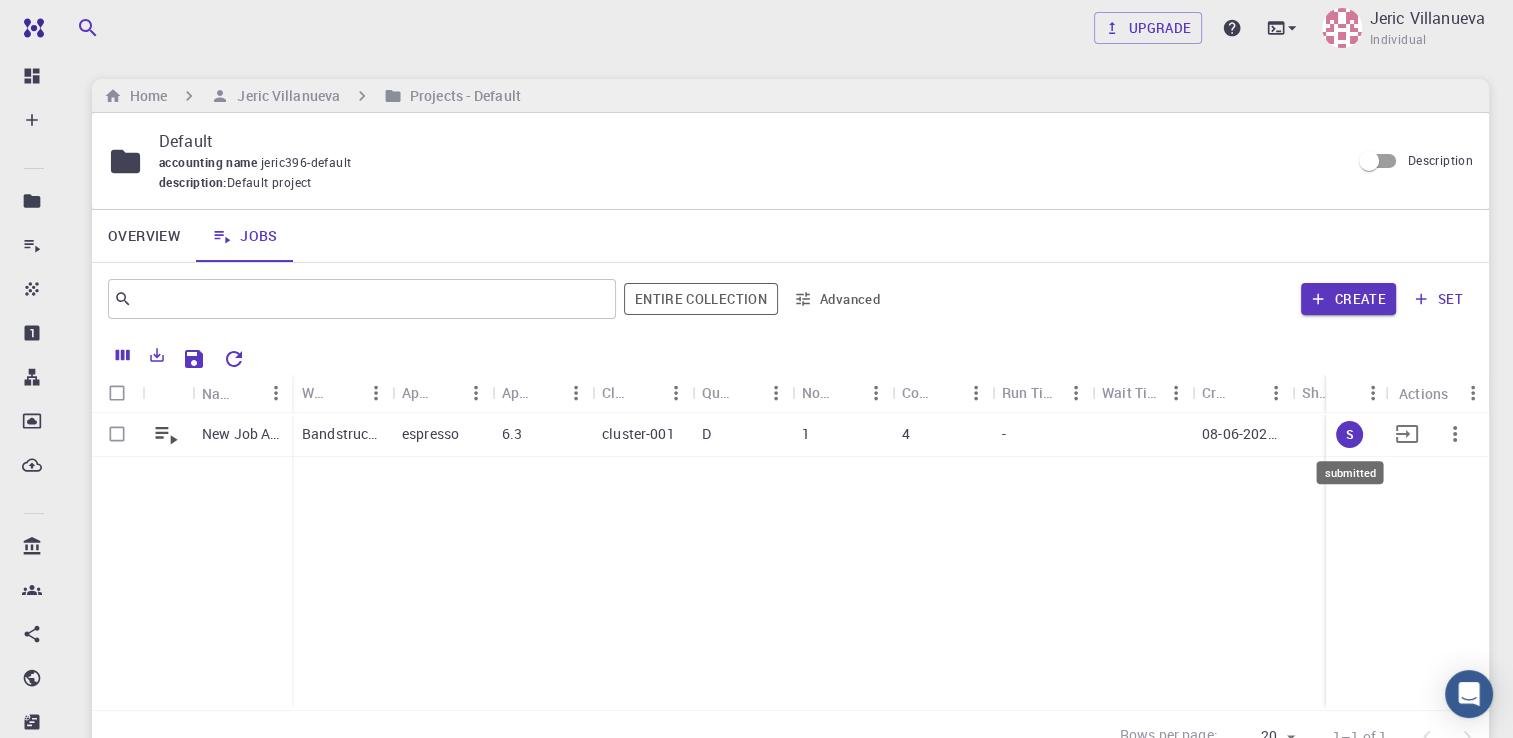 click on "S" at bounding box center (1349, 434) 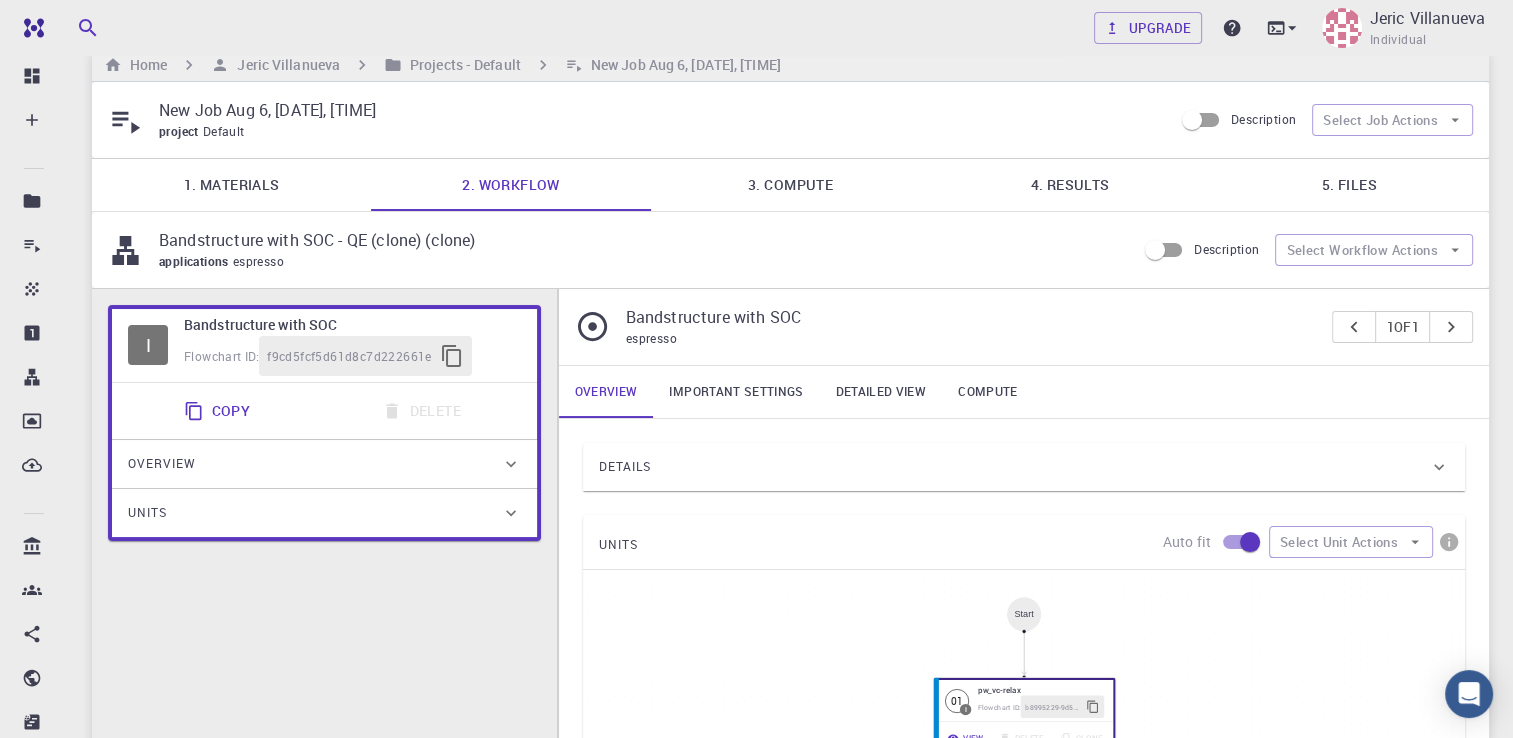 scroll, scrollTop: 0, scrollLeft: 0, axis: both 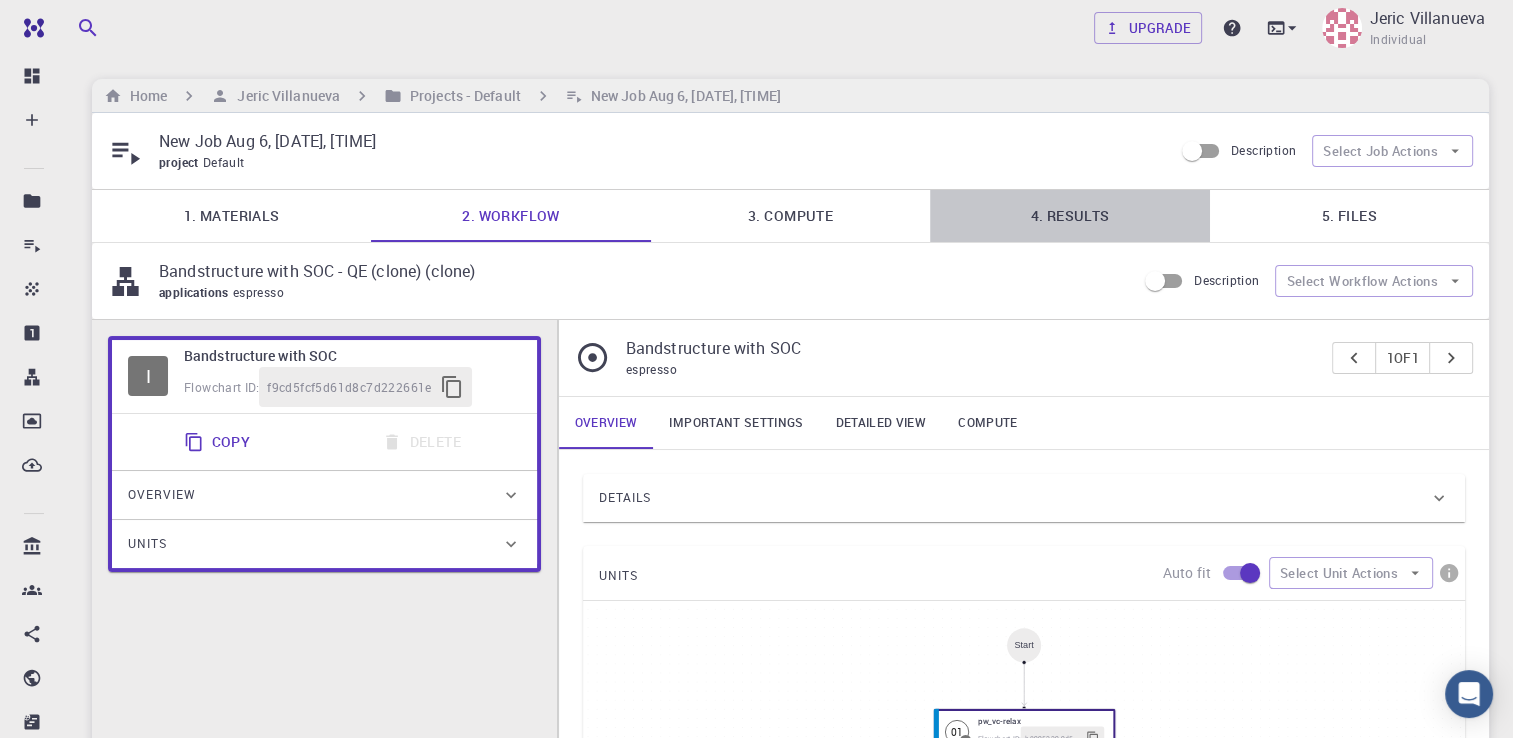 click on "4. Results" at bounding box center (1069, 216) 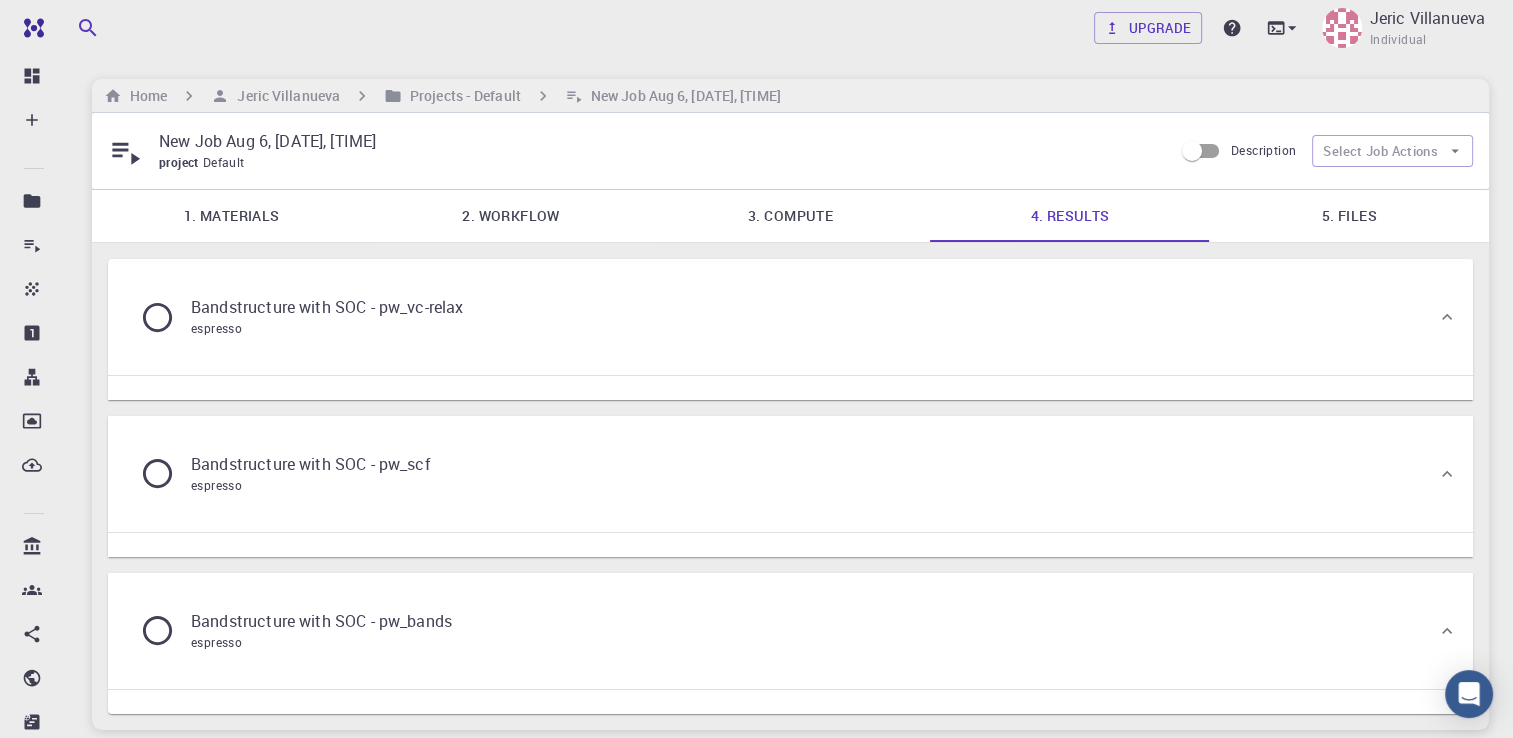 click on "Bandstructure with SOC - pw_vc-relax" at bounding box center (327, 307) 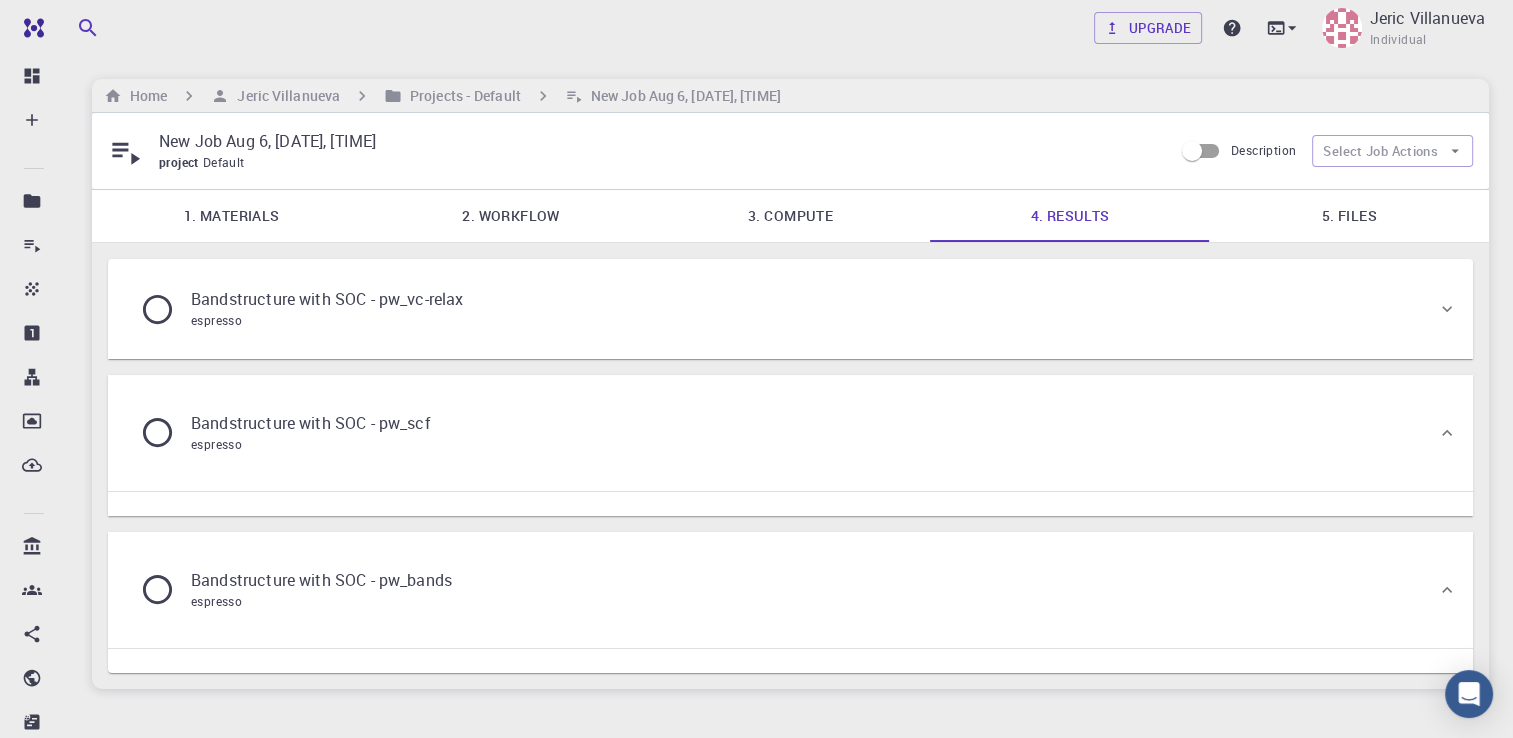 click on "Bandstructure with SOC - pw_vc-relax espresso" at bounding box center [780, 309] 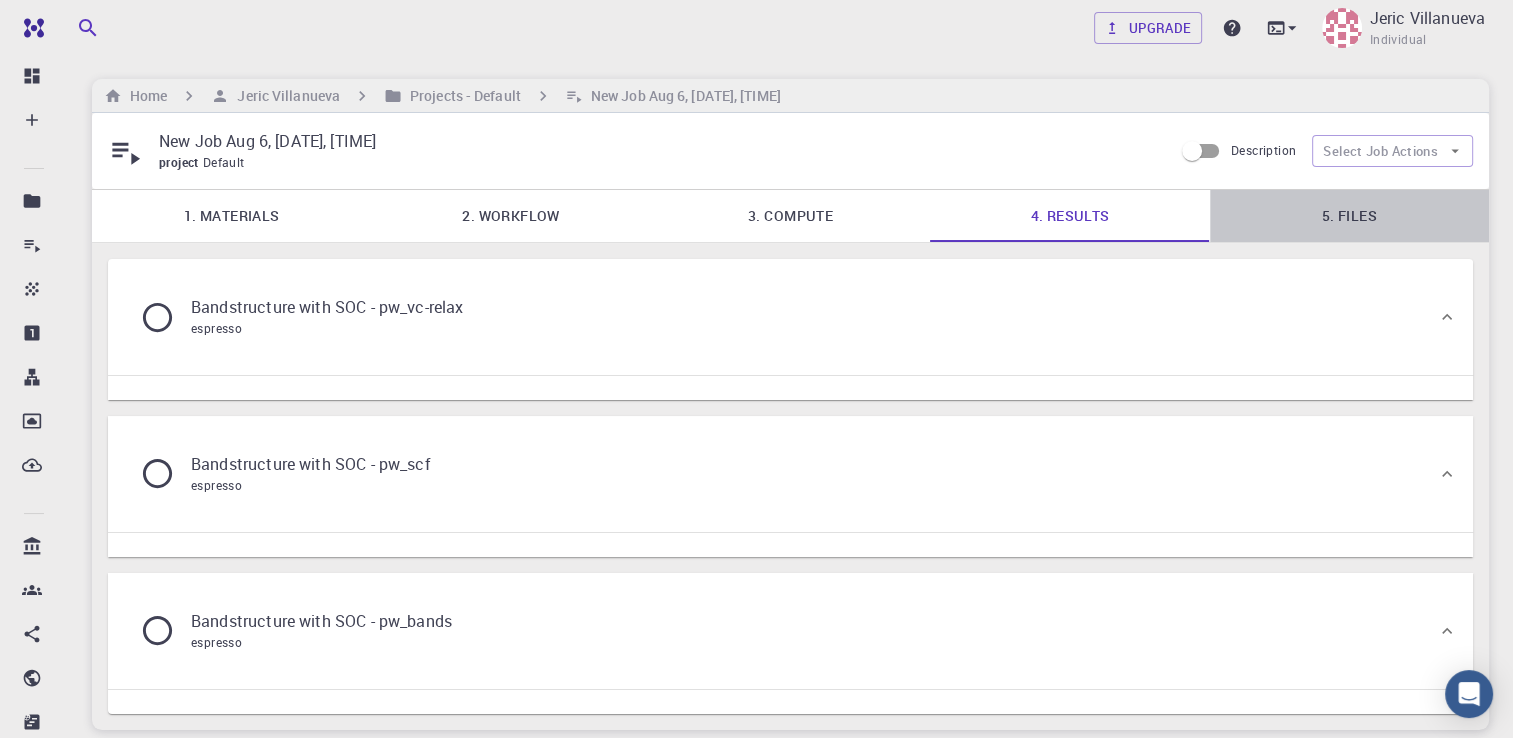 click on "5. Files" at bounding box center (1349, 216) 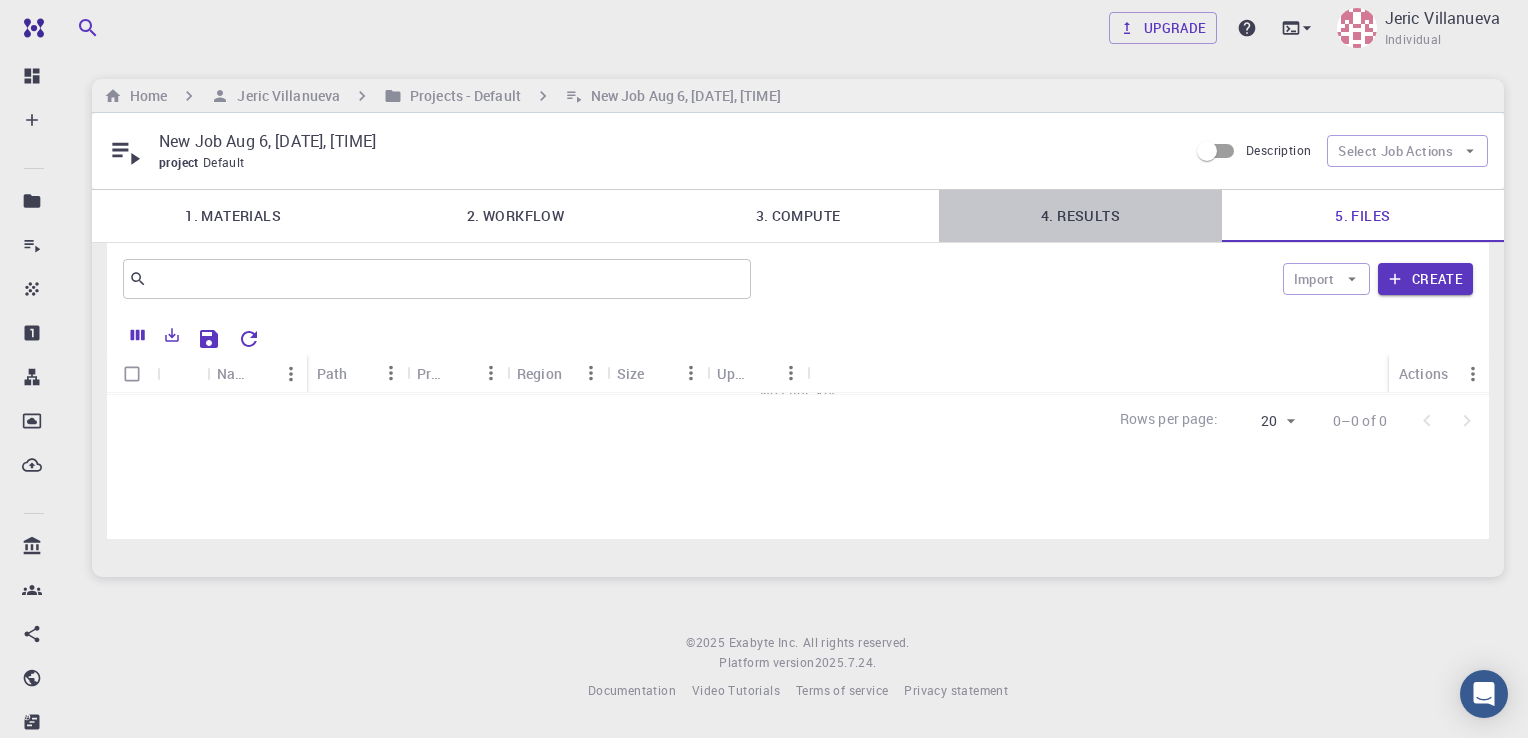 click on "4. Results" at bounding box center [1080, 216] 